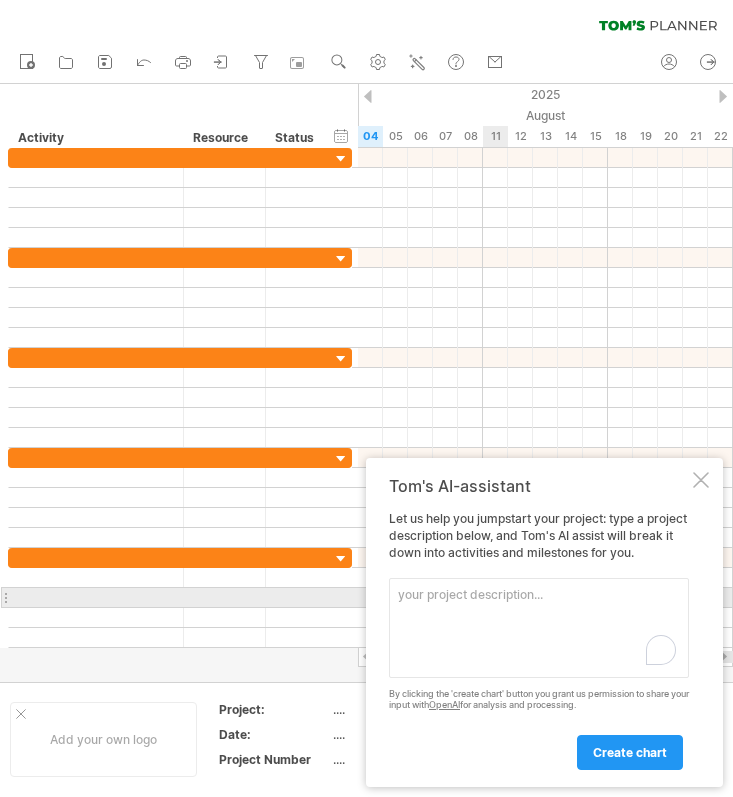 scroll, scrollTop: 0, scrollLeft: 0, axis: both 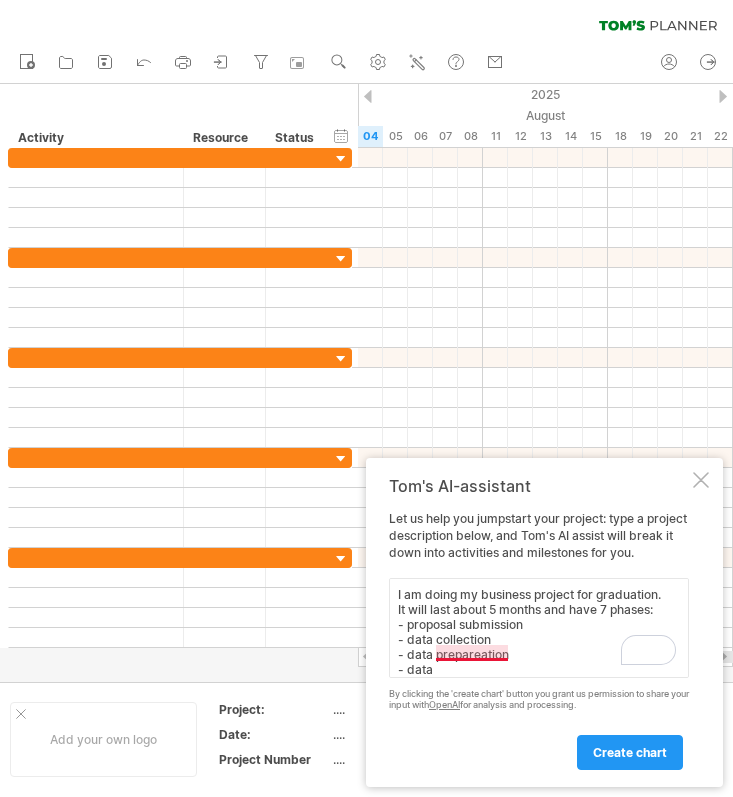 click on "I am doing my business project for graduation.
It will last about 5 months and have 7 phases:
- proposal submission
- data collection
- data prepareation
- data" at bounding box center (539, 628) 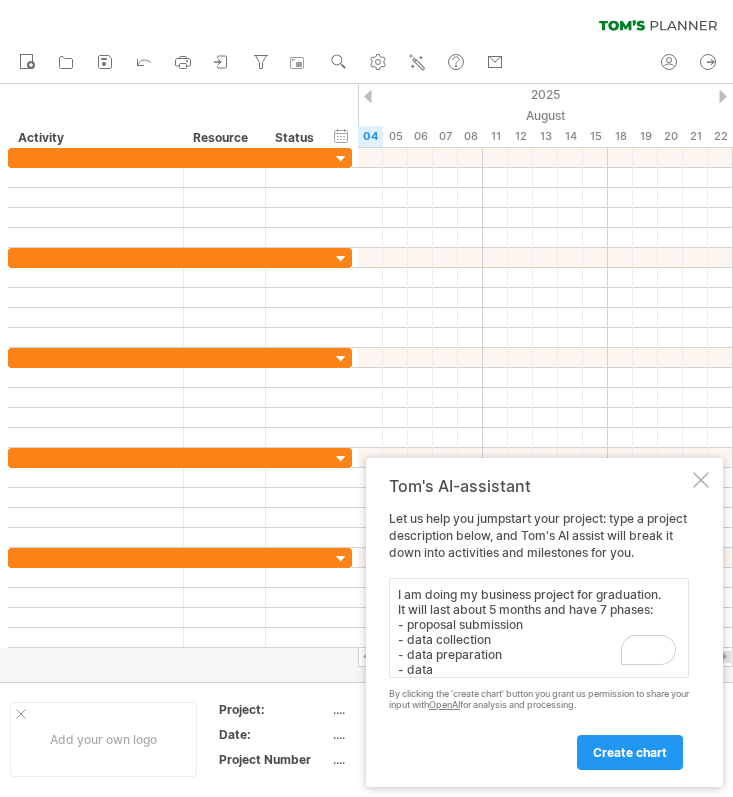click on "I am doing my business project for graduation.
It will last about 5 months and have 7 phases:
- proposal submission
- data collection
- data preparation
- data" at bounding box center [539, 628] 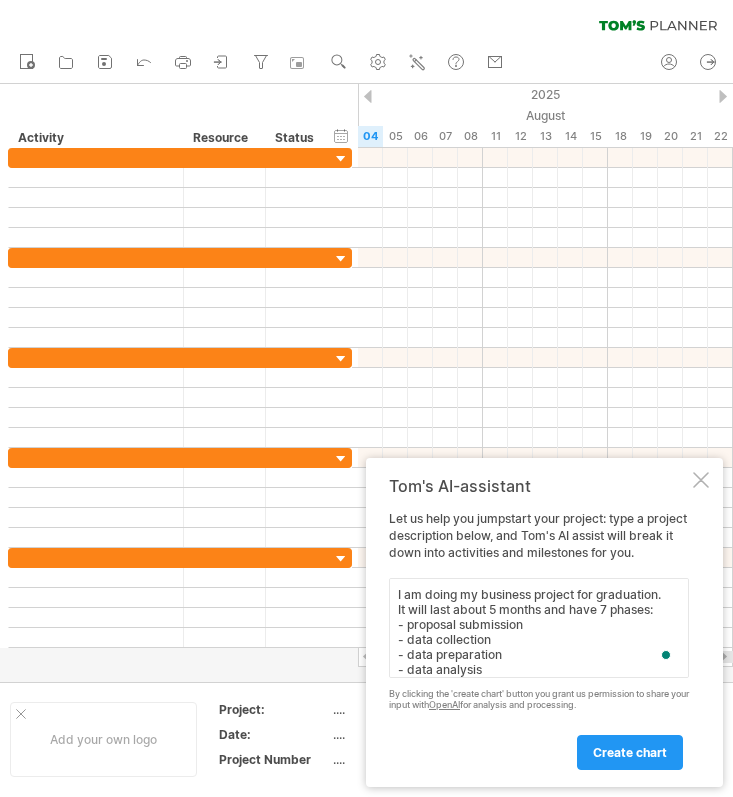 scroll, scrollTop: 11, scrollLeft: 0, axis: vertical 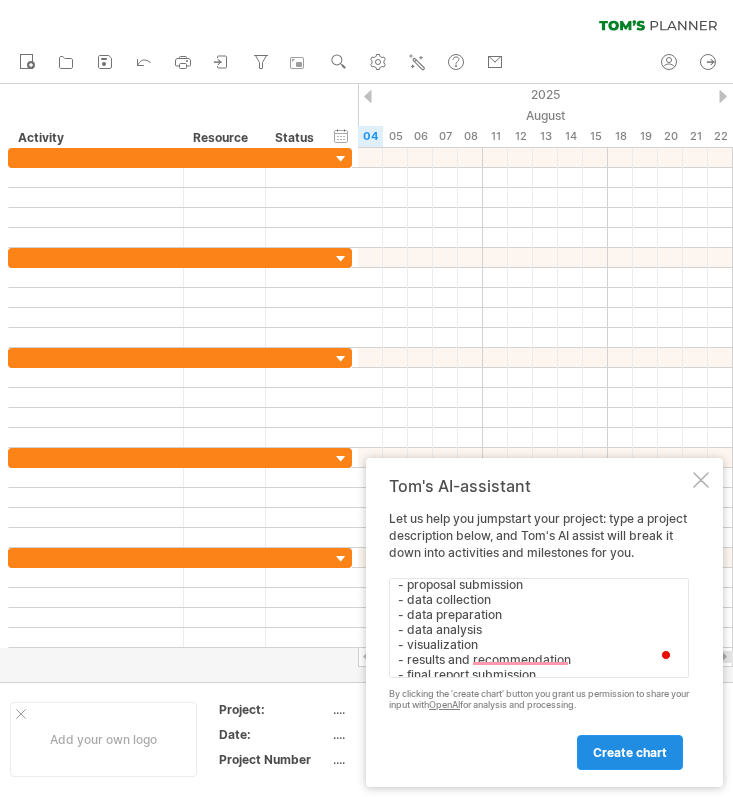 type on "I am doing my business project for graduation.
It will last about 5 months and have 7 phases:
- proposal submission
- data collection
- data preparation
- data analysis
- visualization
- results and recommendation
- final report submission" 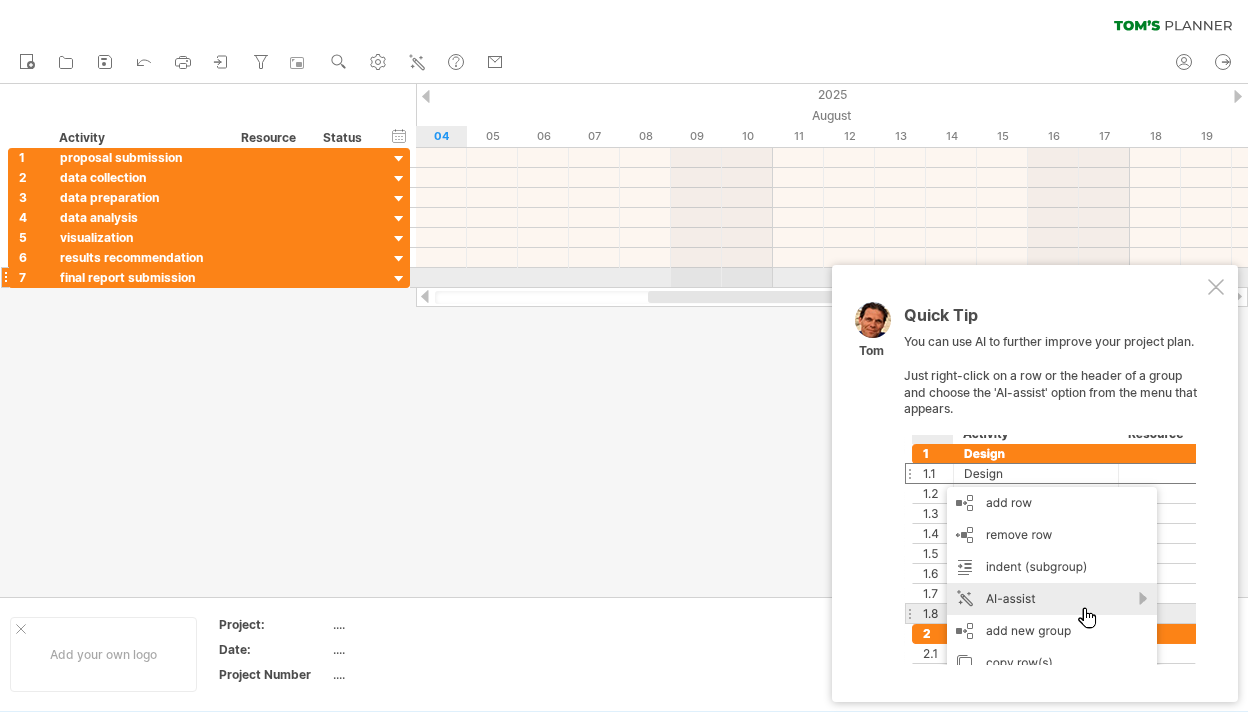 click at bounding box center (1216, 287) 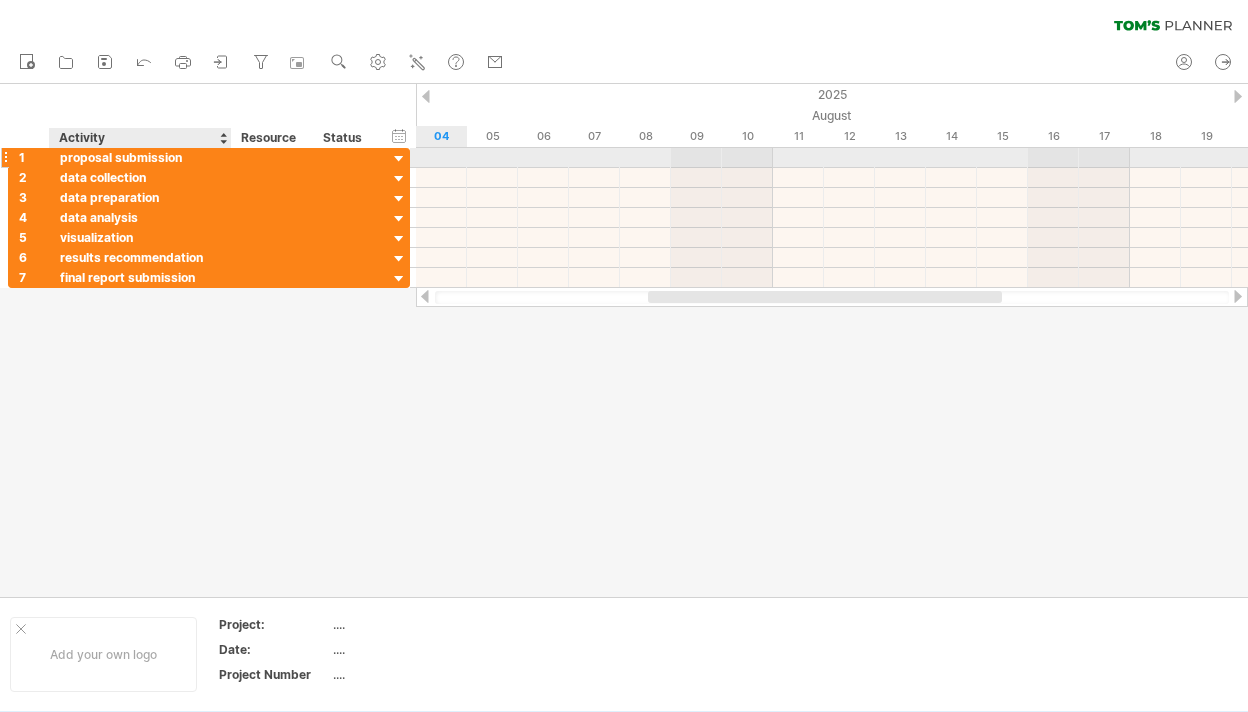 click on "proposal submission" at bounding box center (140, 157) 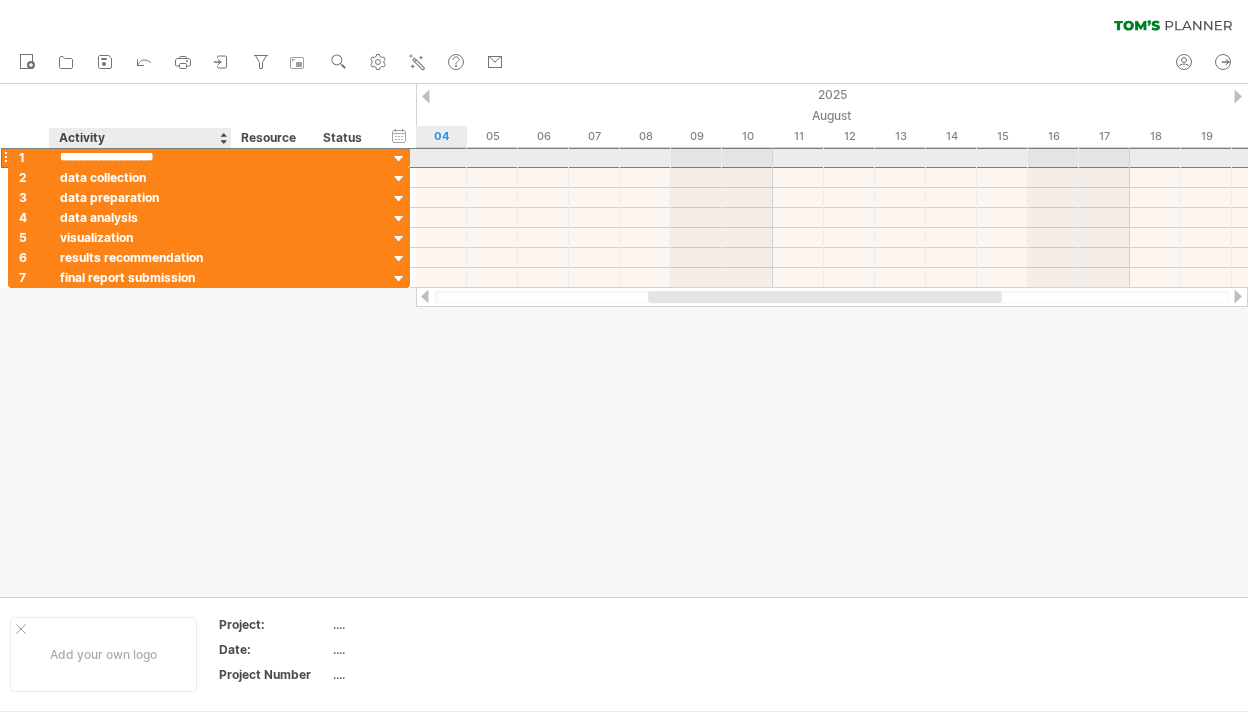 click on "**********" at bounding box center [140, 157] 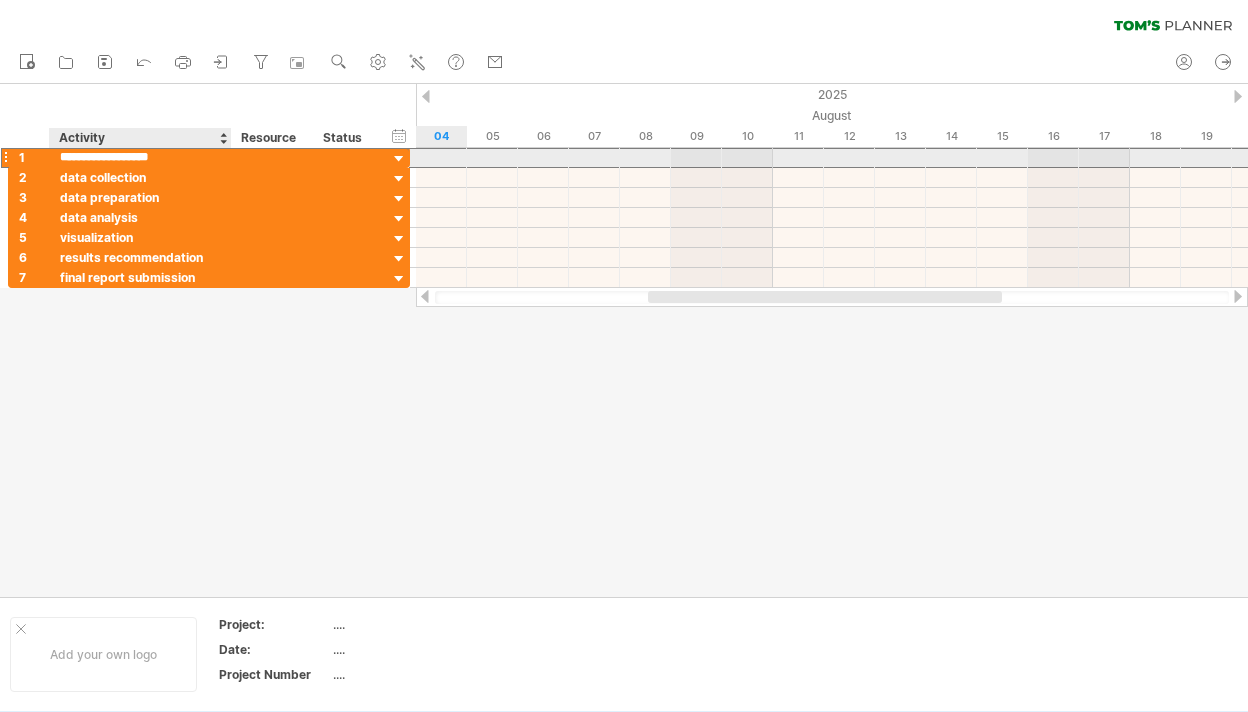 type on "**********" 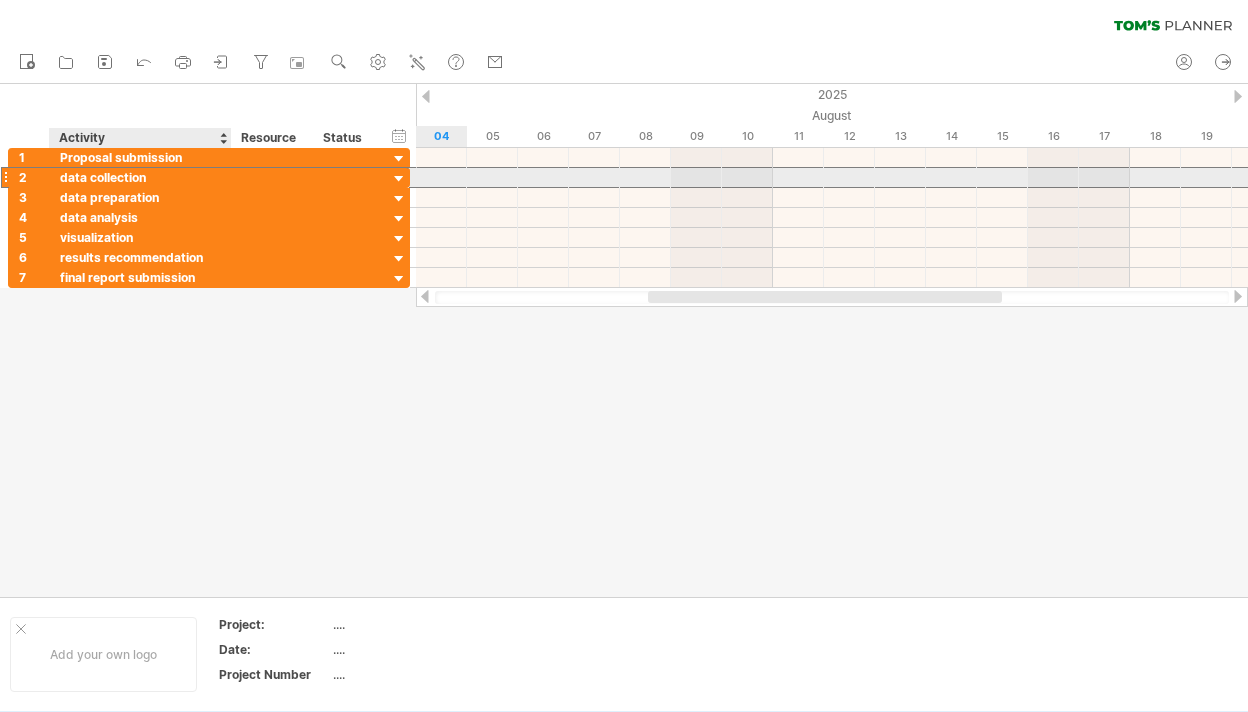 click on "data collection" at bounding box center [140, 177] 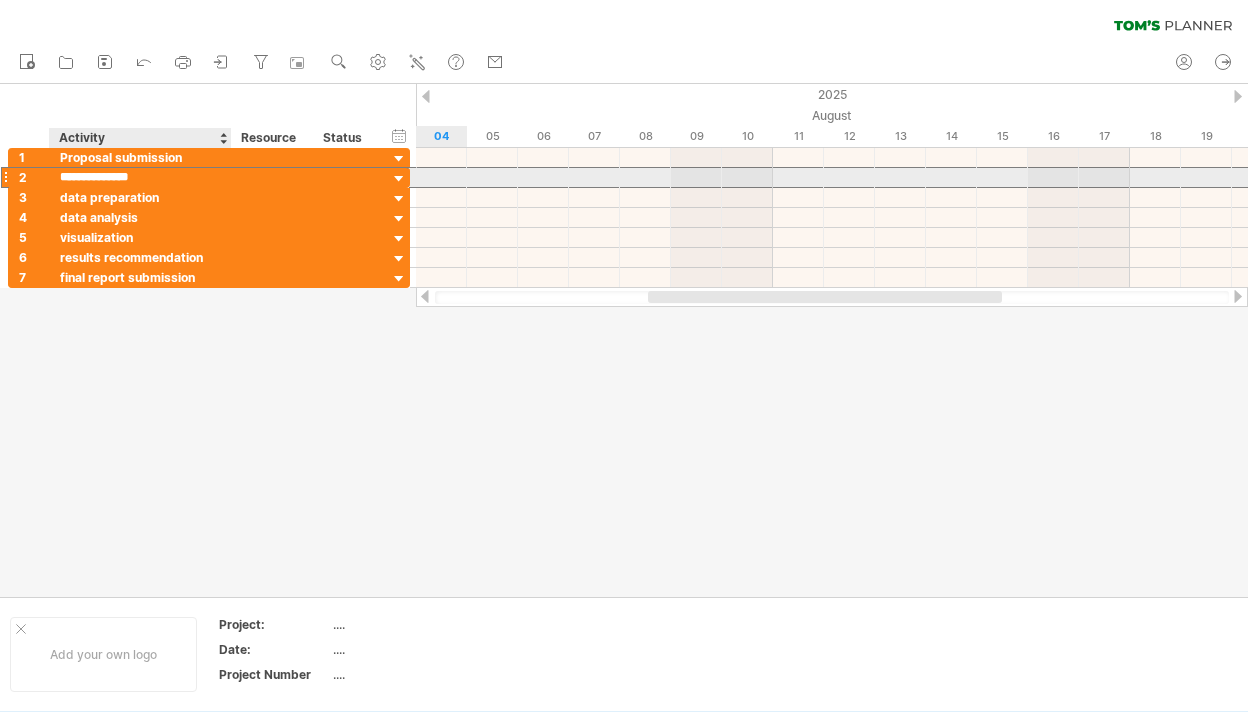 type on "**********" 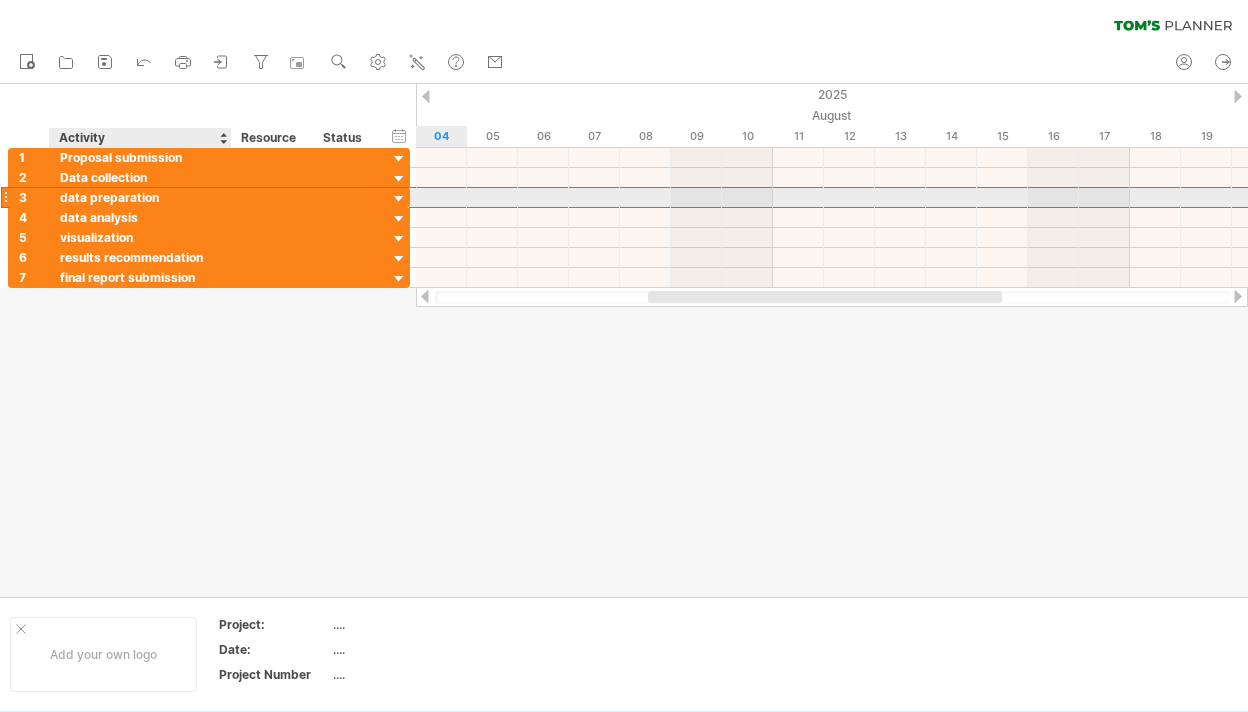 click on "data preparation" at bounding box center [140, 197] 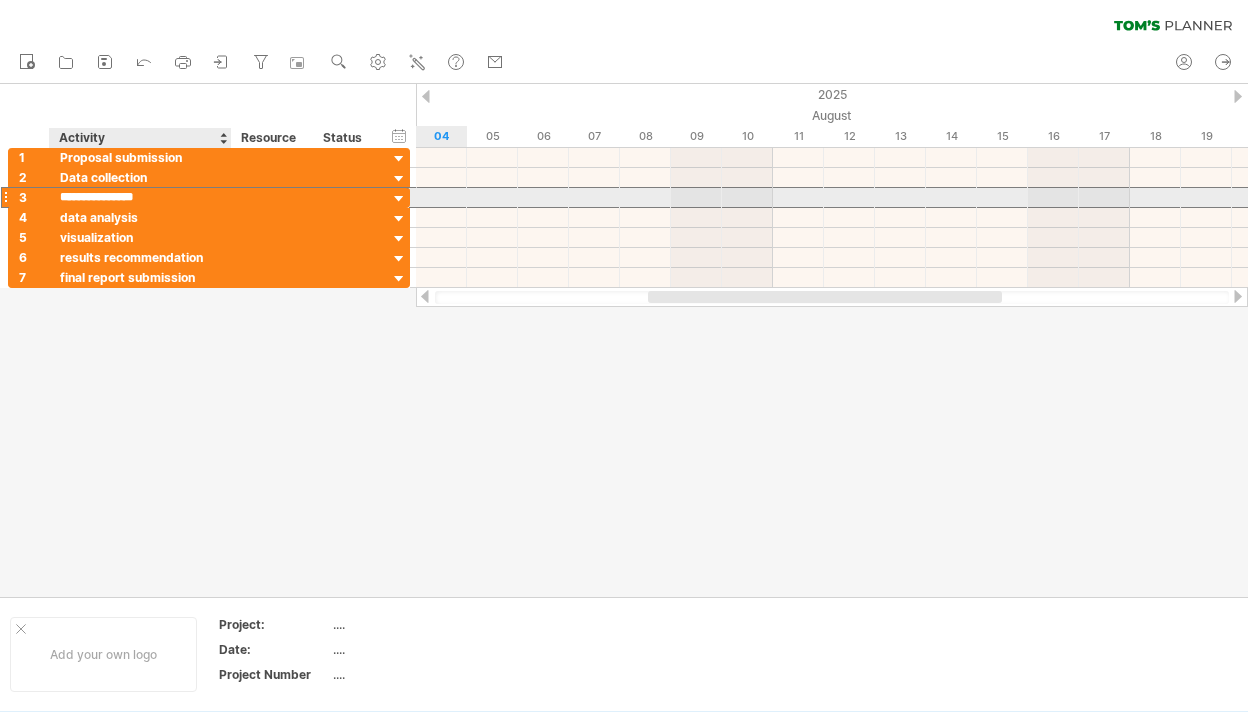 type on "**********" 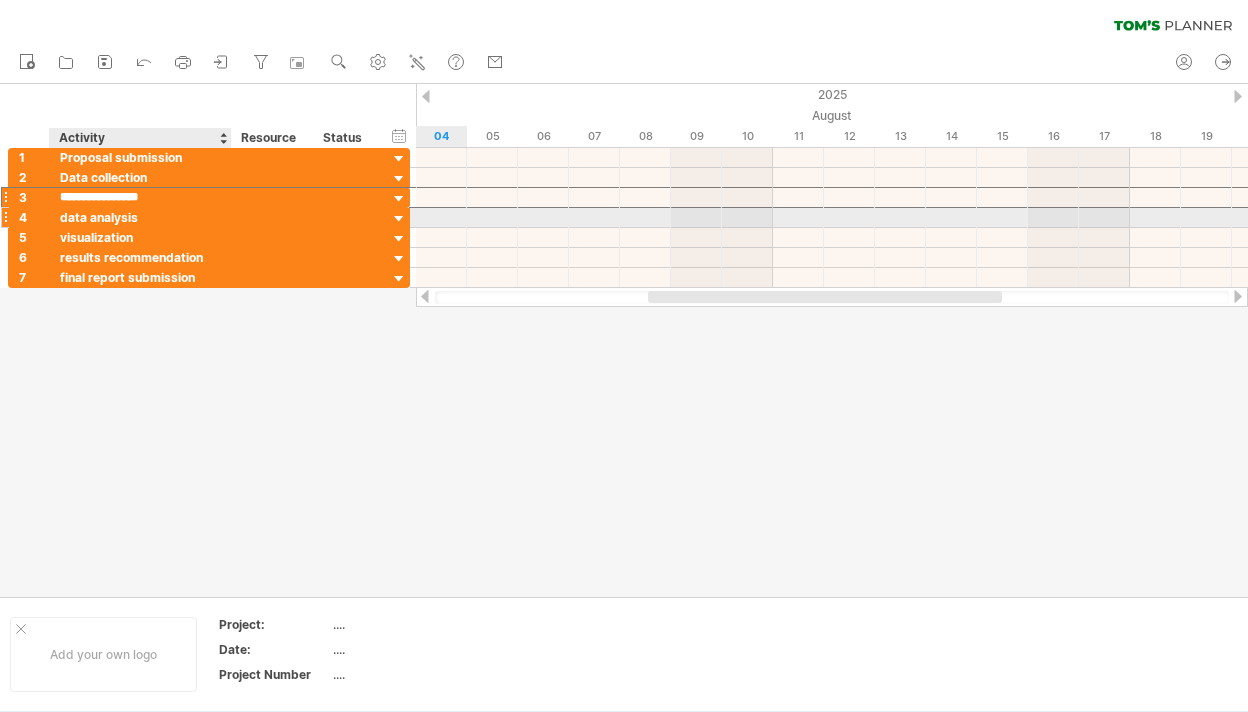click on "data analysis" at bounding box center (140, 217) 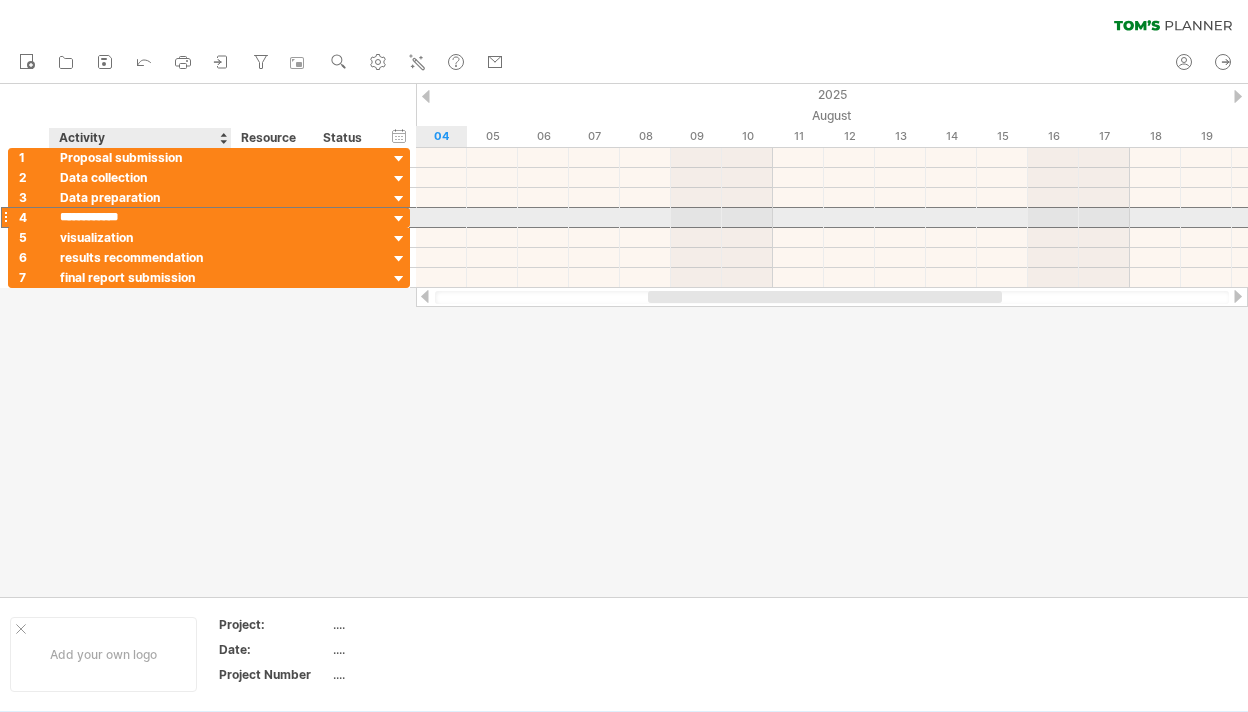 type on "**********" 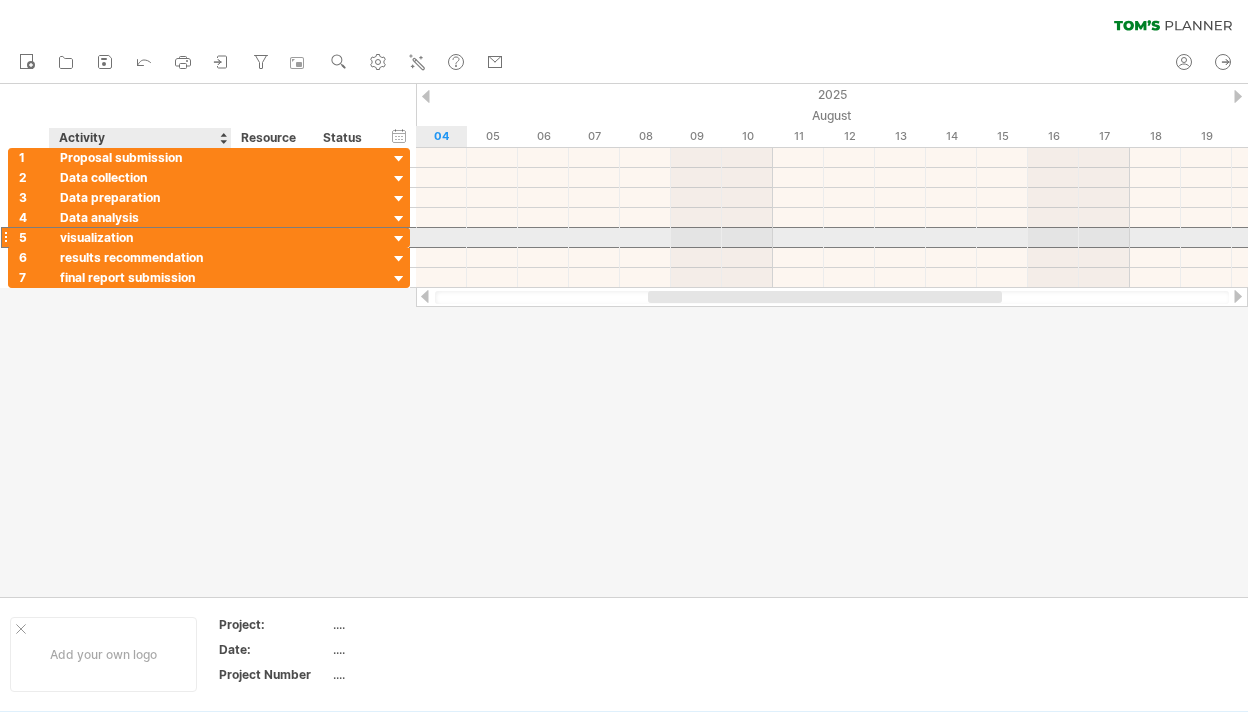 click on "visualization" at bounding box center (140, 237) 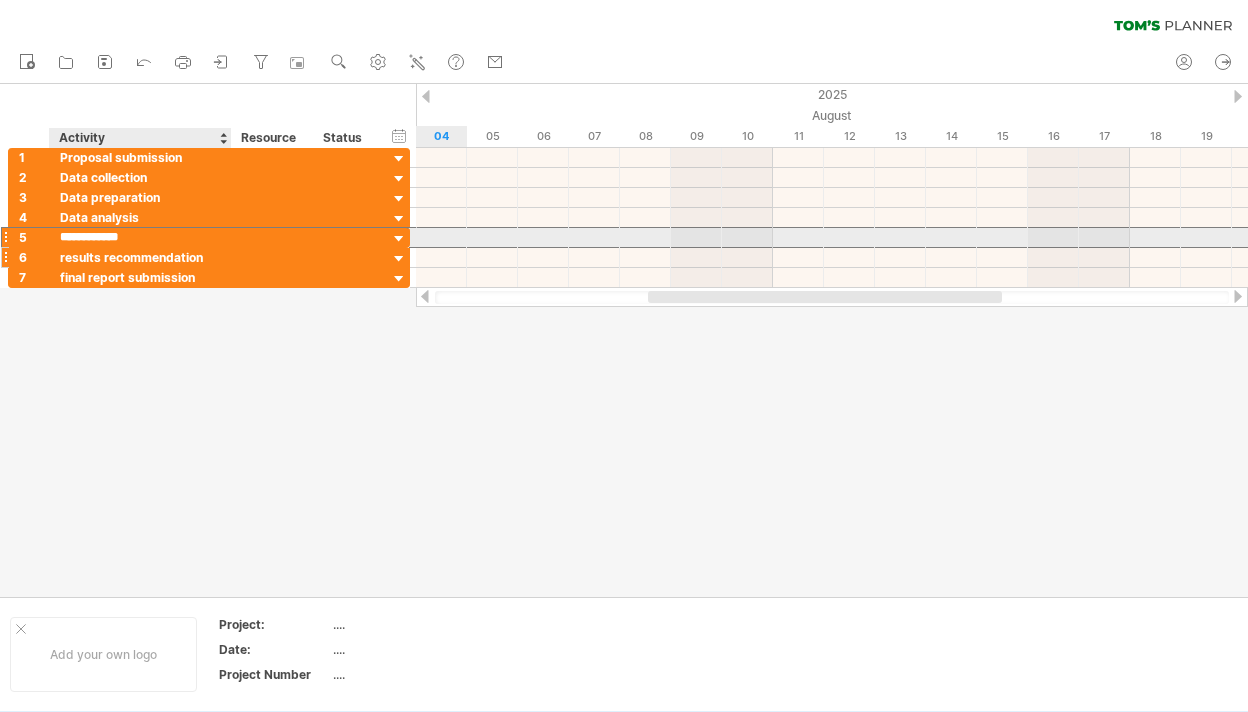 type on "**********" 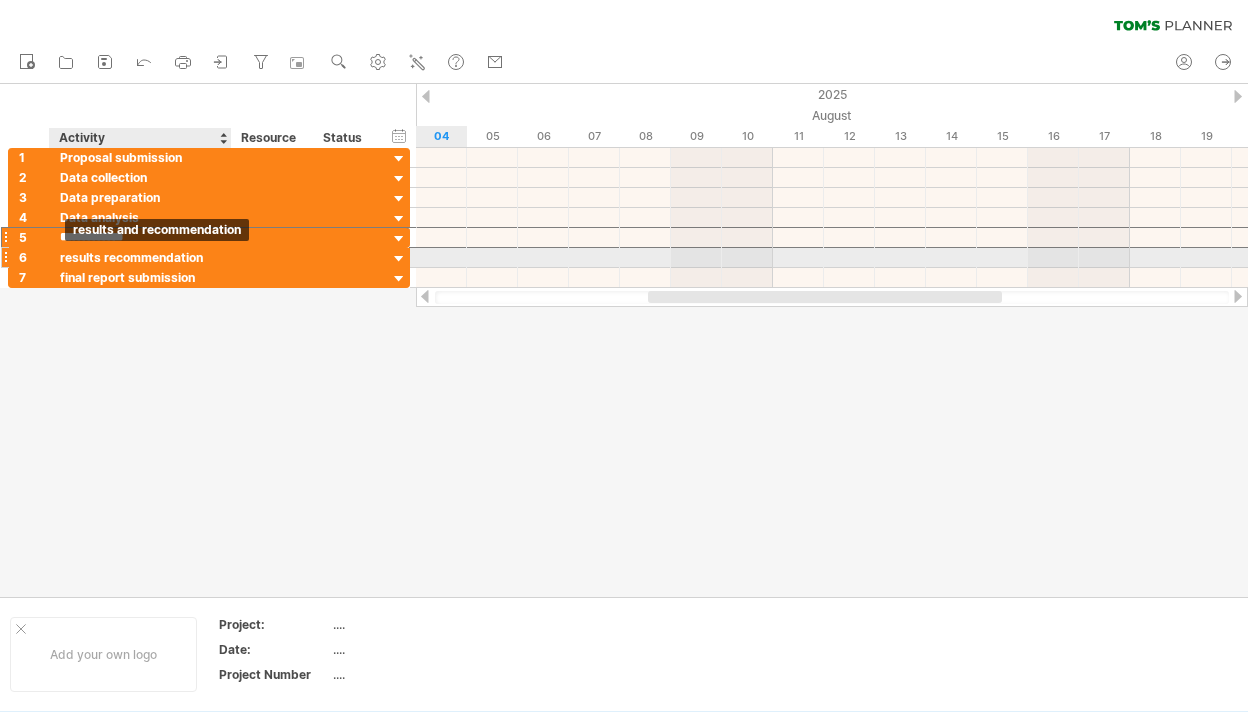 click on "results
recommendation" at bounding box center (140, 257) 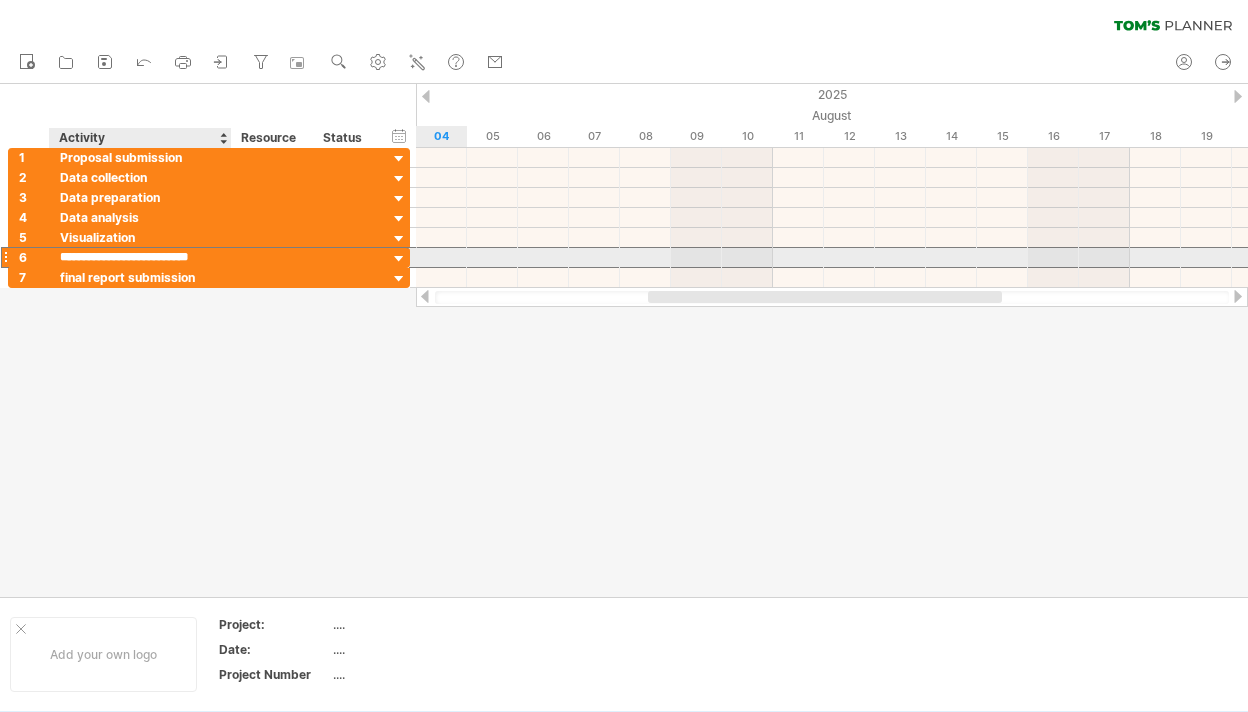 scroll, scrollTop: 0, scrollLeft: 0, axis: both 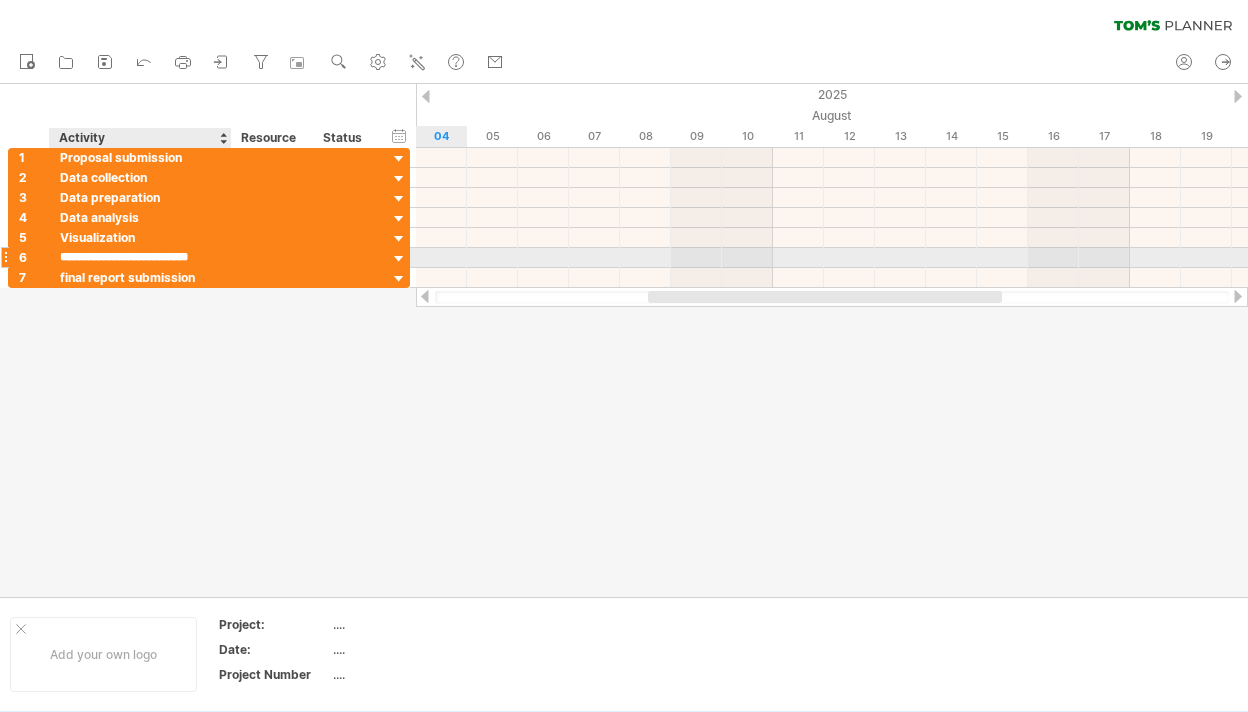 click on "**********" at bounding box center (140, 257) 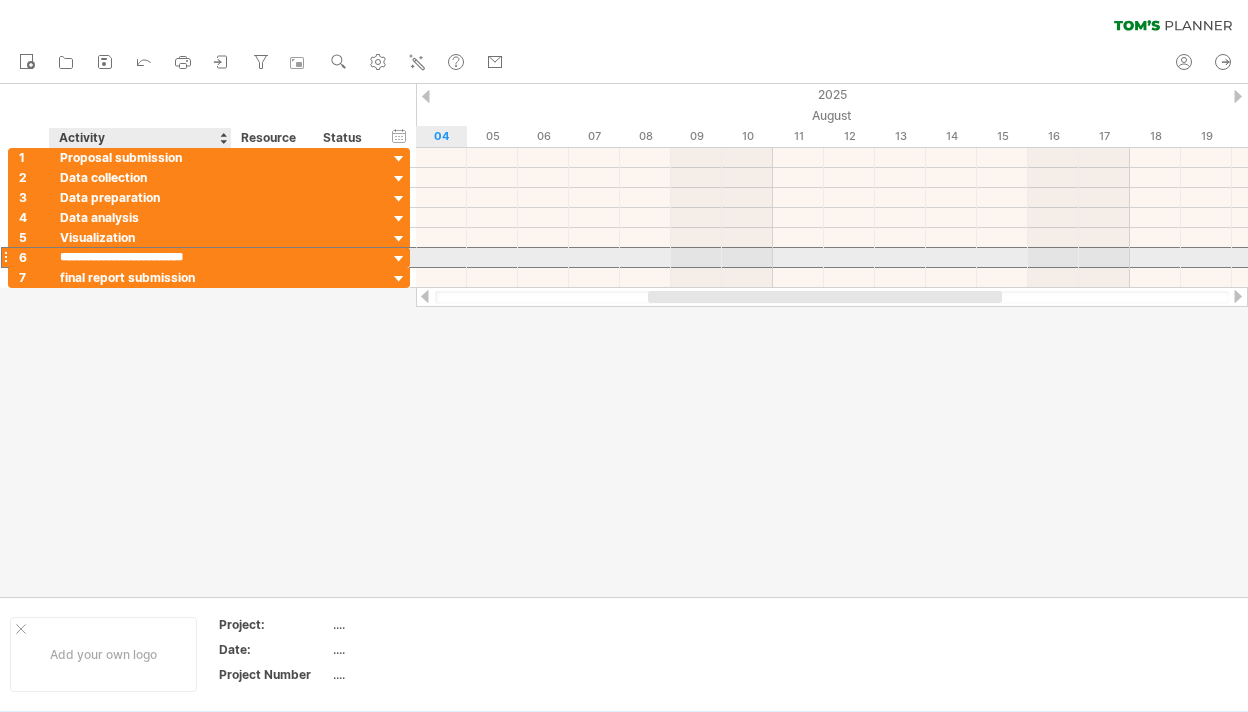type on "**********" 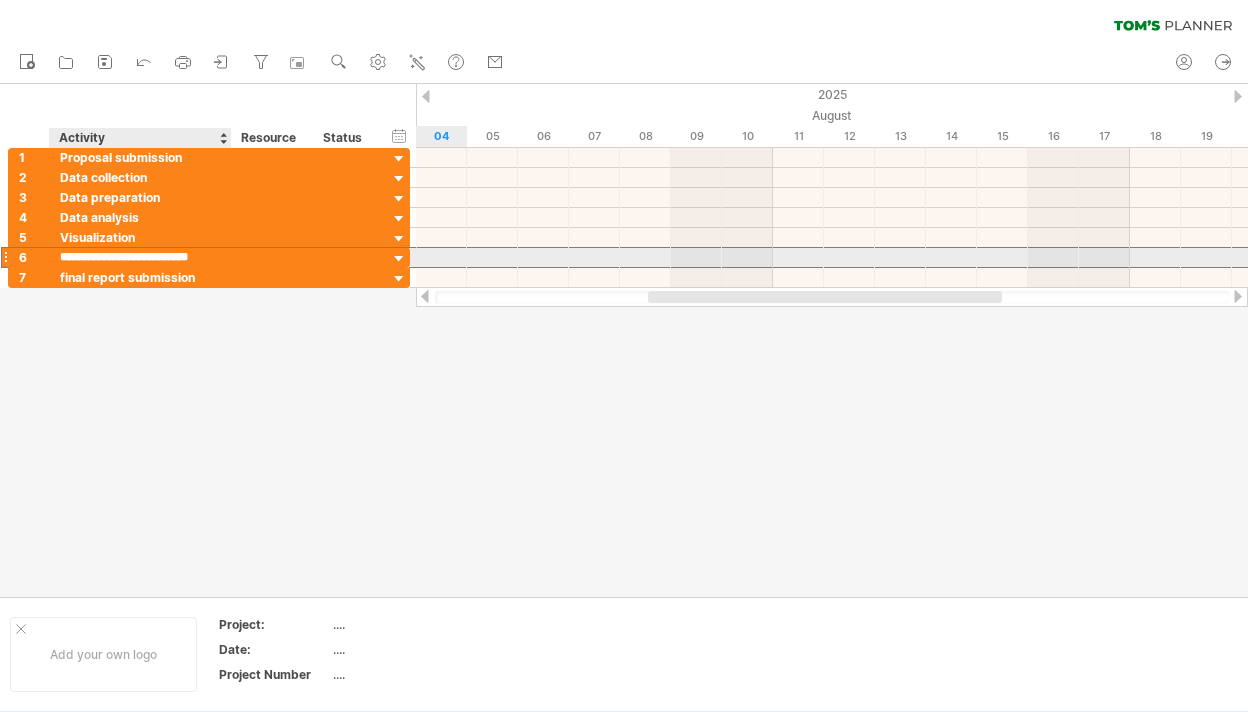 click on "**********" at bounding box center (140, 257) 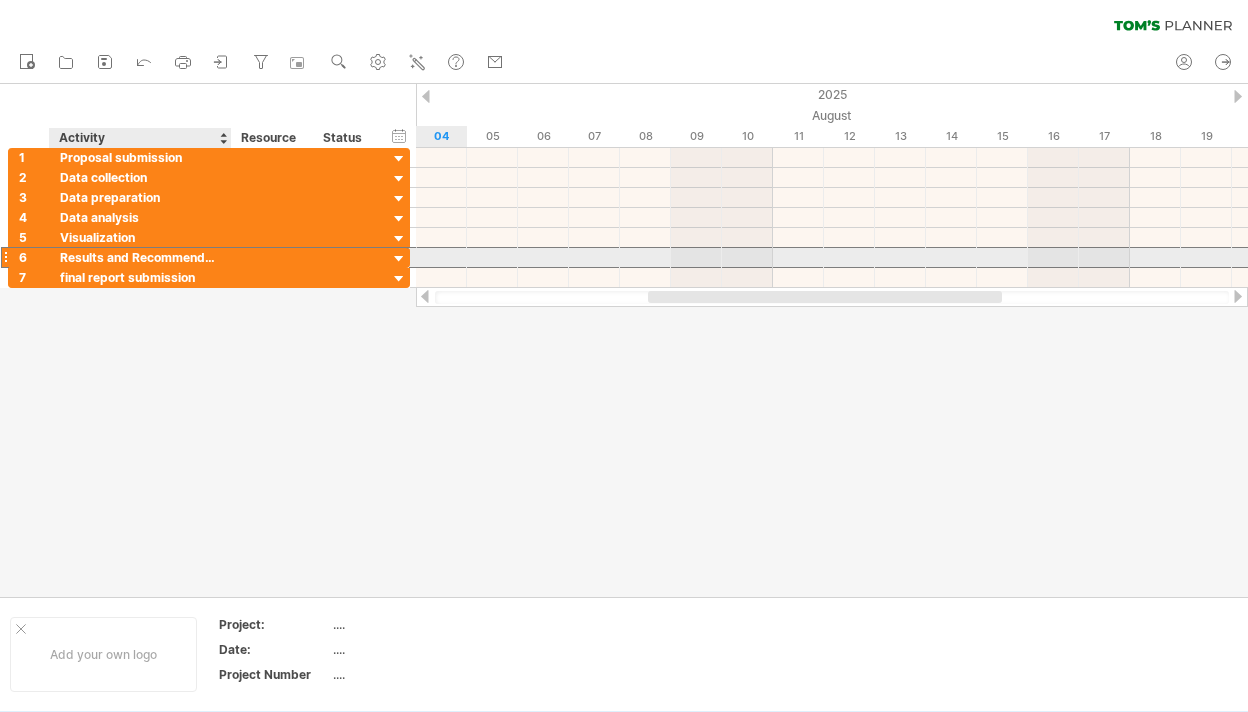 click on "**********" at bounding box center (141, 257) 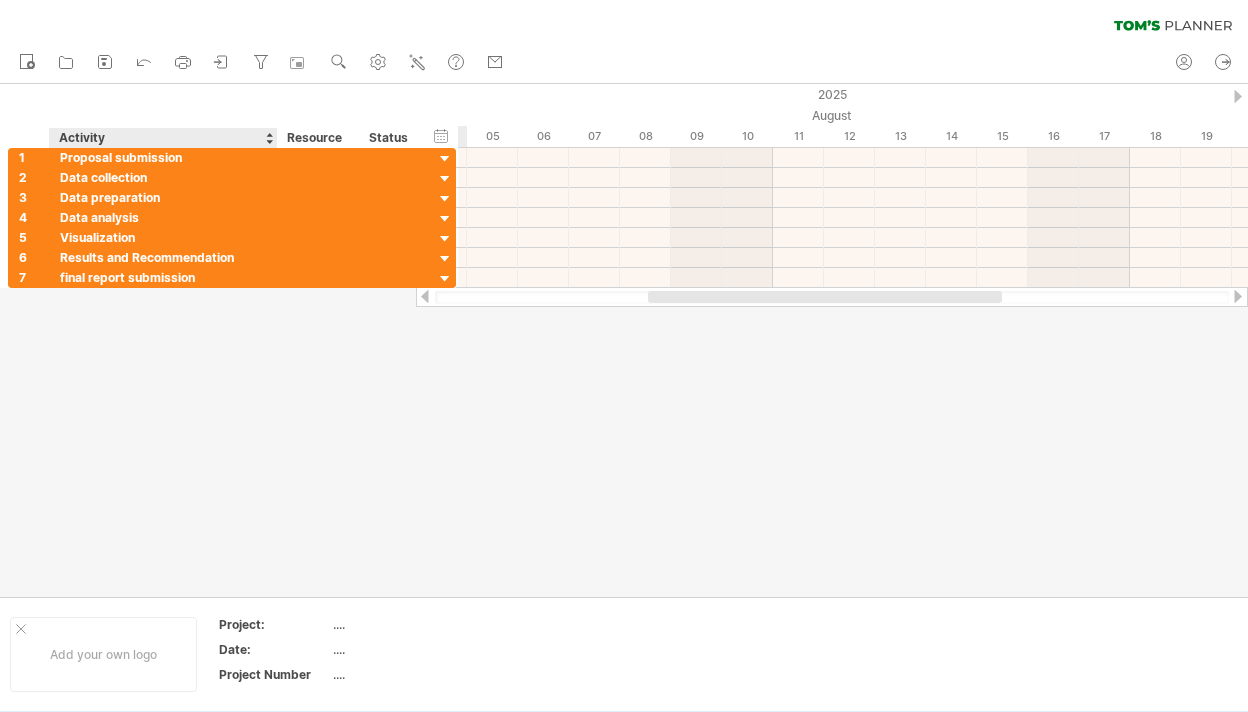 drag, startPoint x: 229, startPoint y: 137, endPoint x: 274, endPoint y: 137, distance: 45 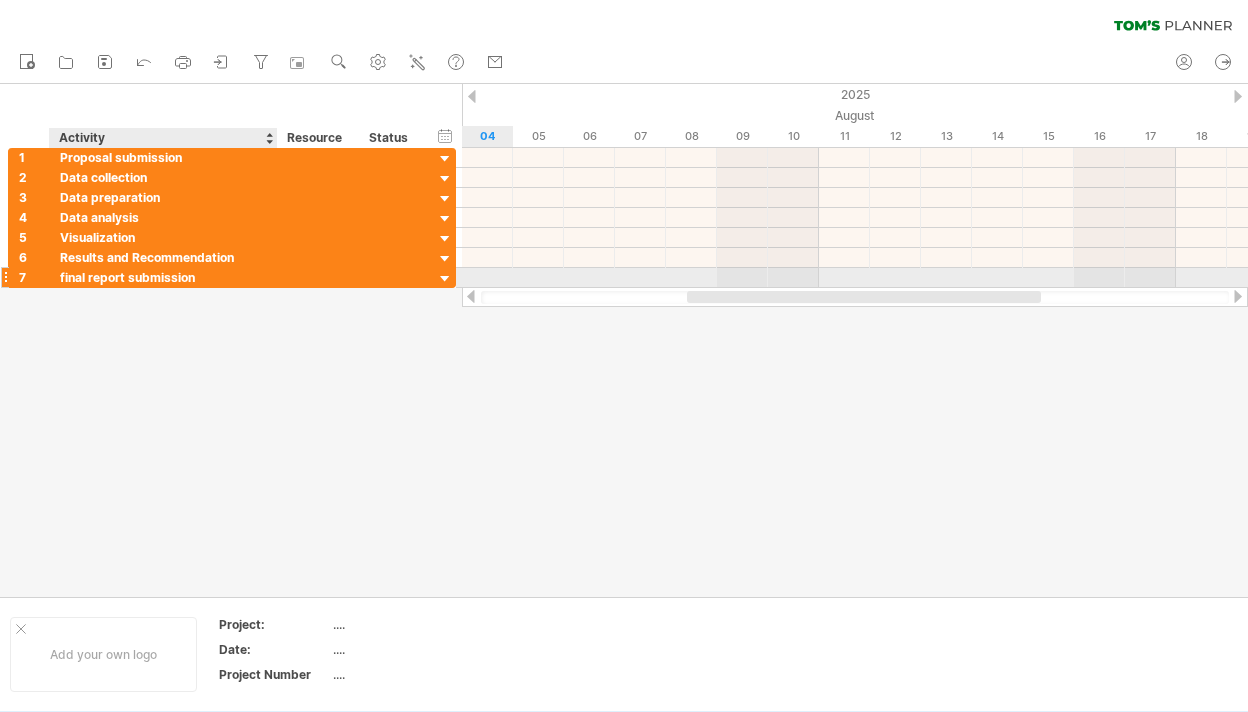 click on "final report submission" at bounding box center (163, 277) 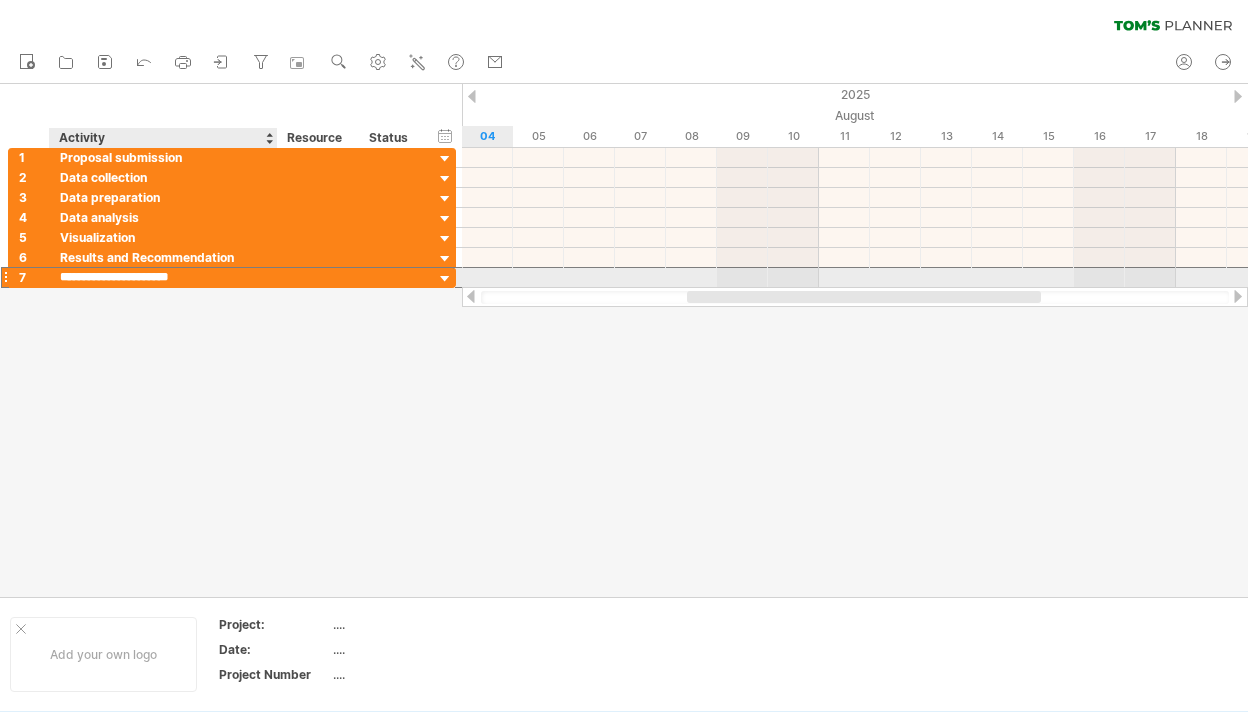 type on "**********" 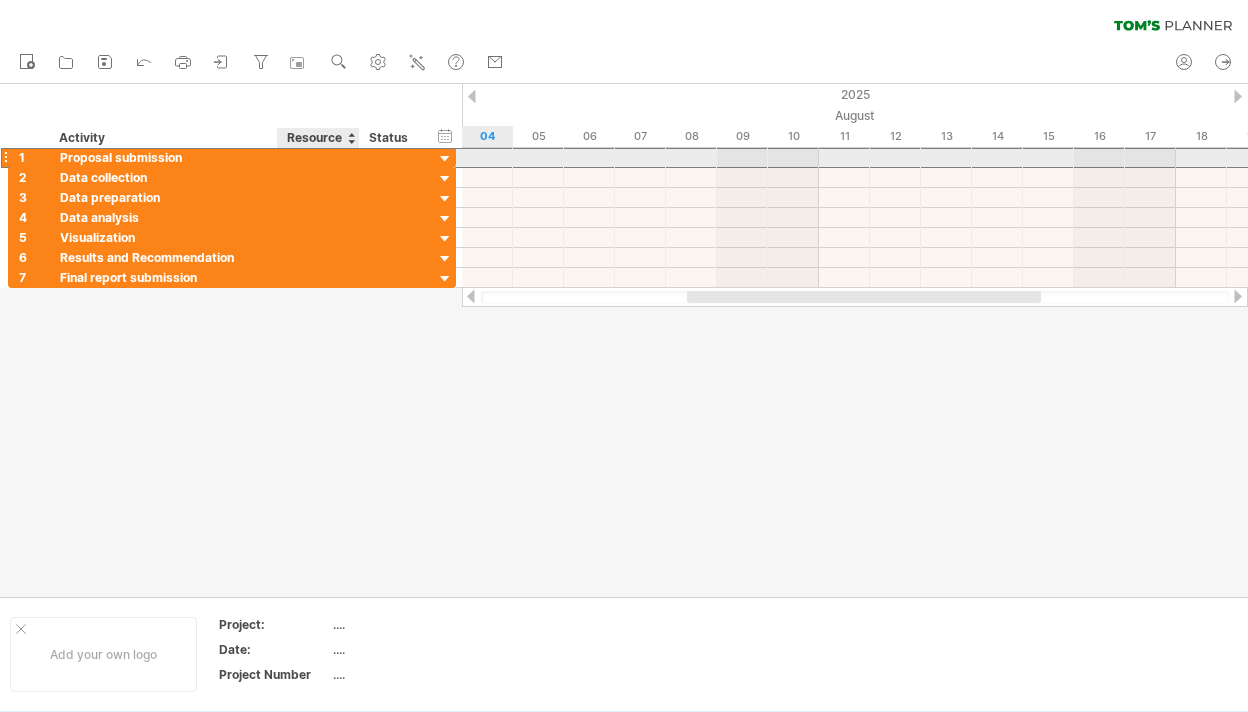 click at bounding box center (318, 157) 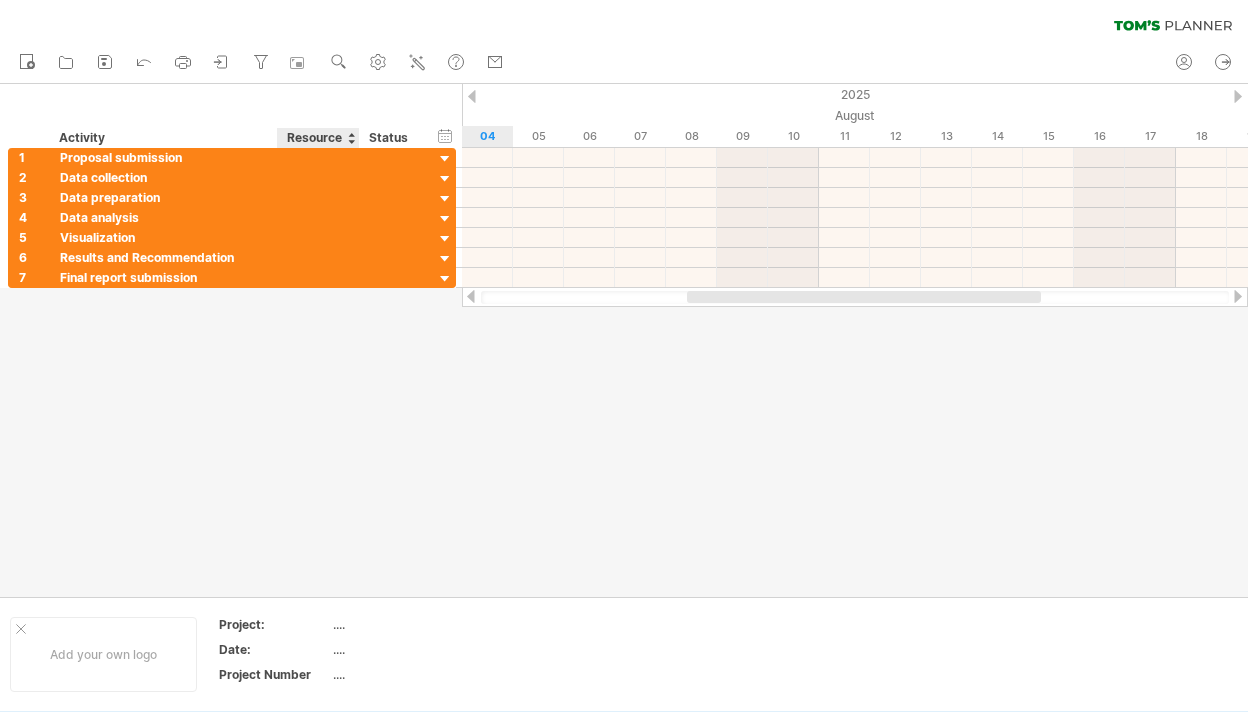 click on "Resource" at bounding box center [317, 138] 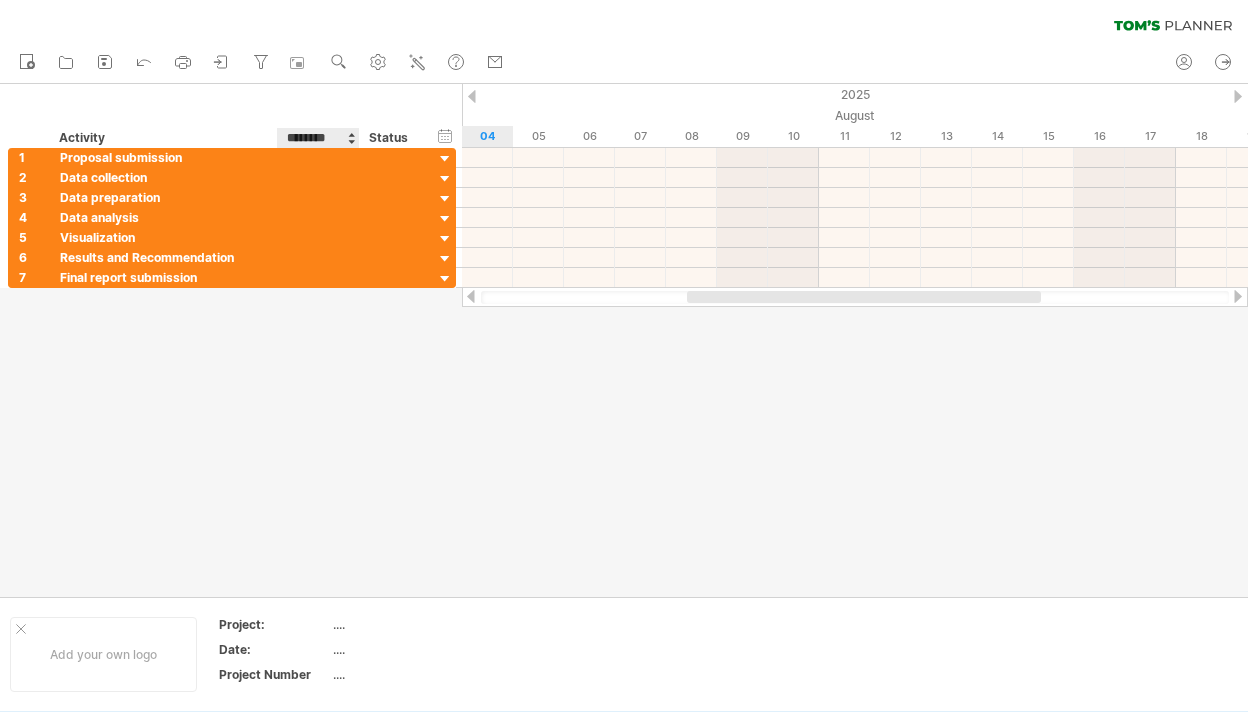 click on "********" at bounding box center (317, 138) 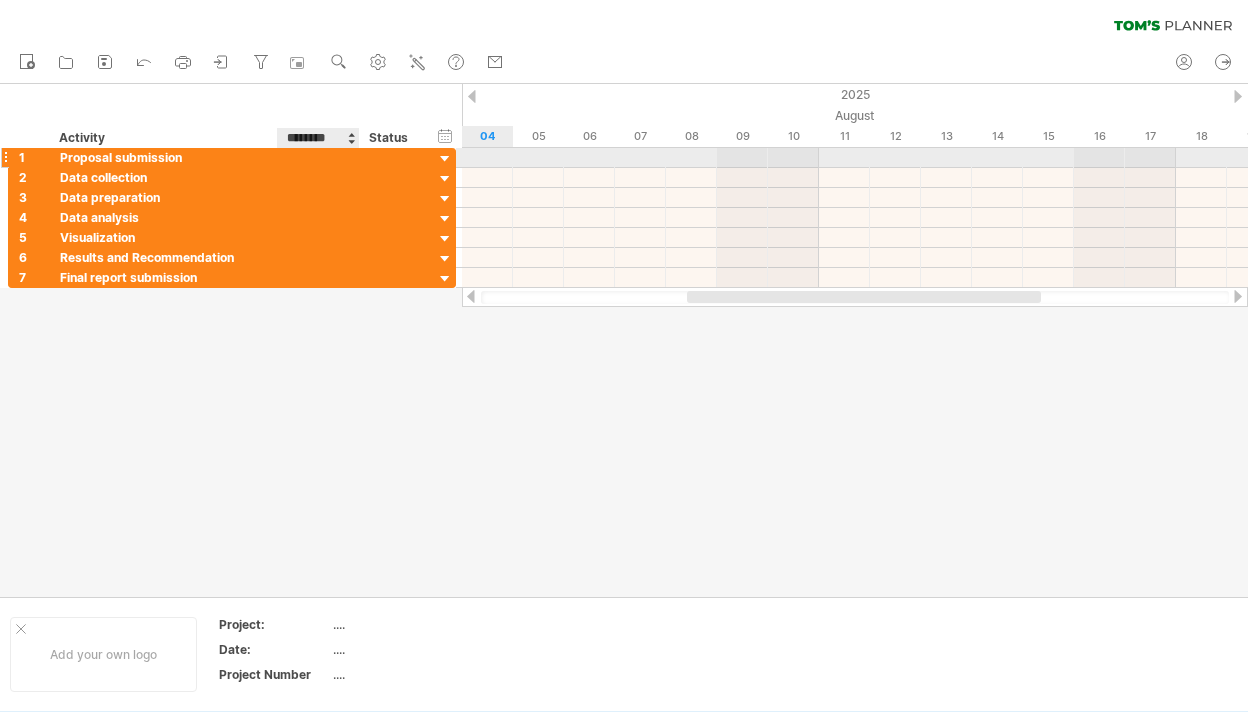 click at bounding box center [318, 157] 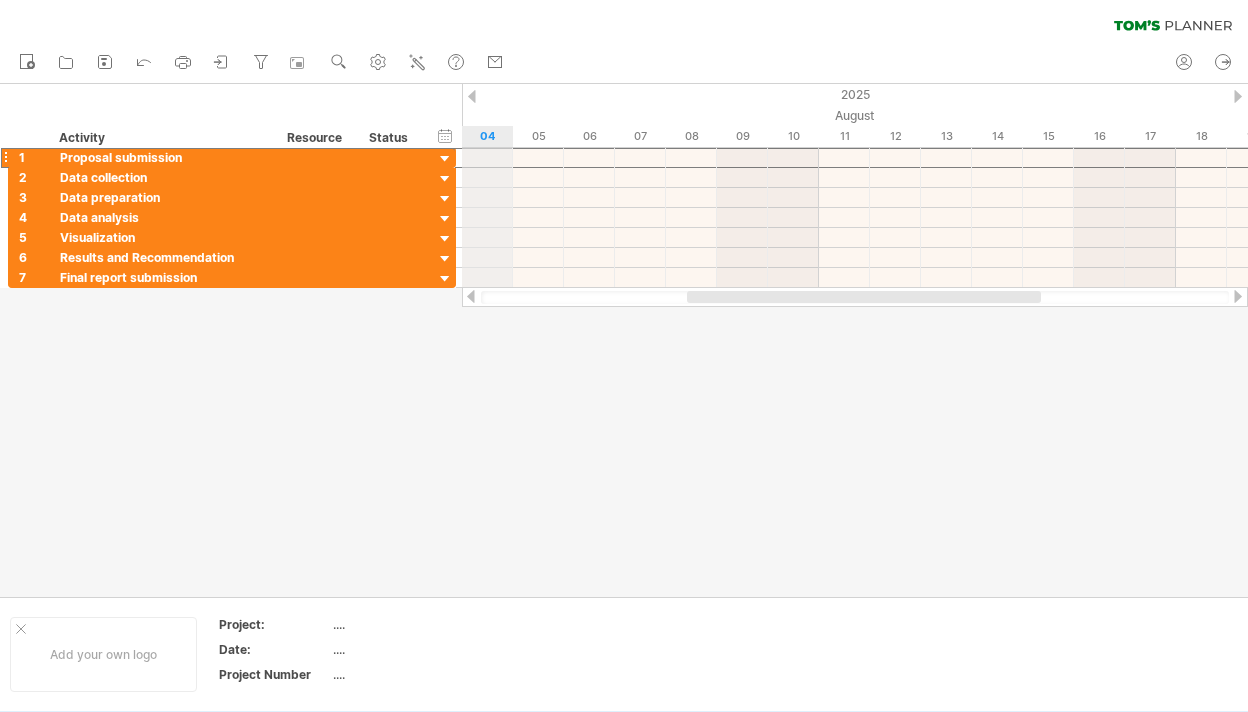 click on "04" at bounding box center [487, 136] 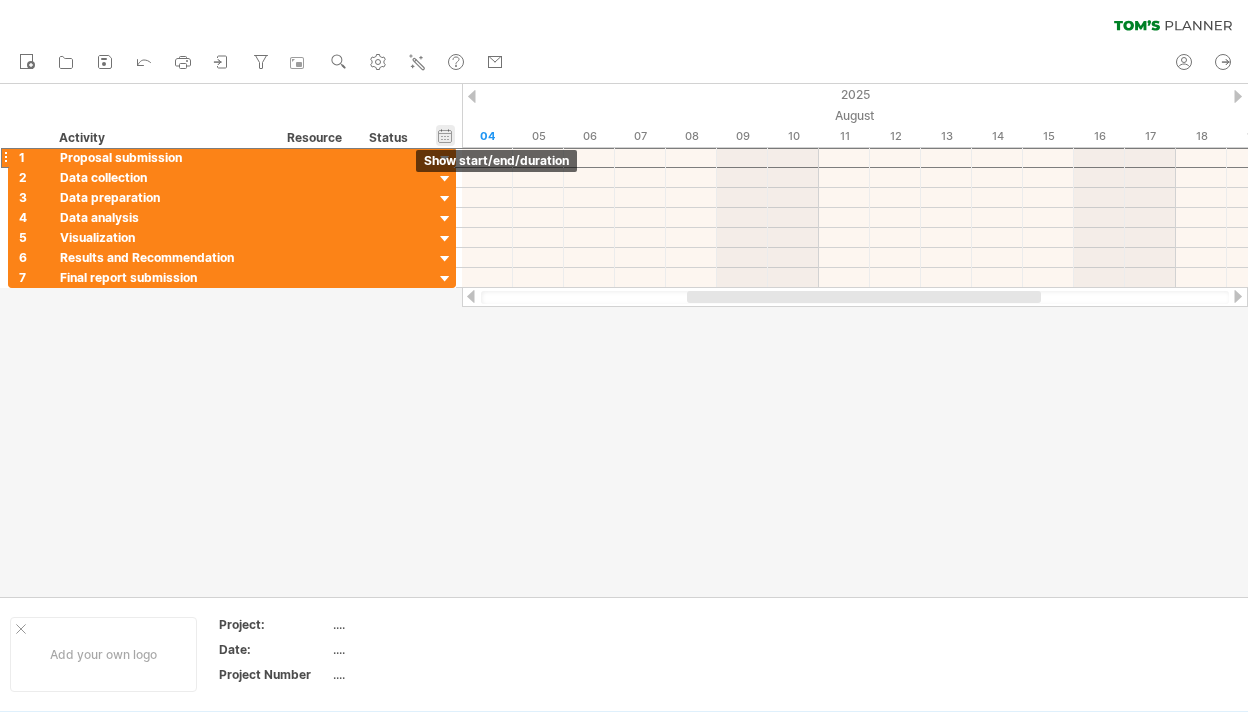 click on "hide start/end/duration show start/end/duration" at bounding box center (445, 135) 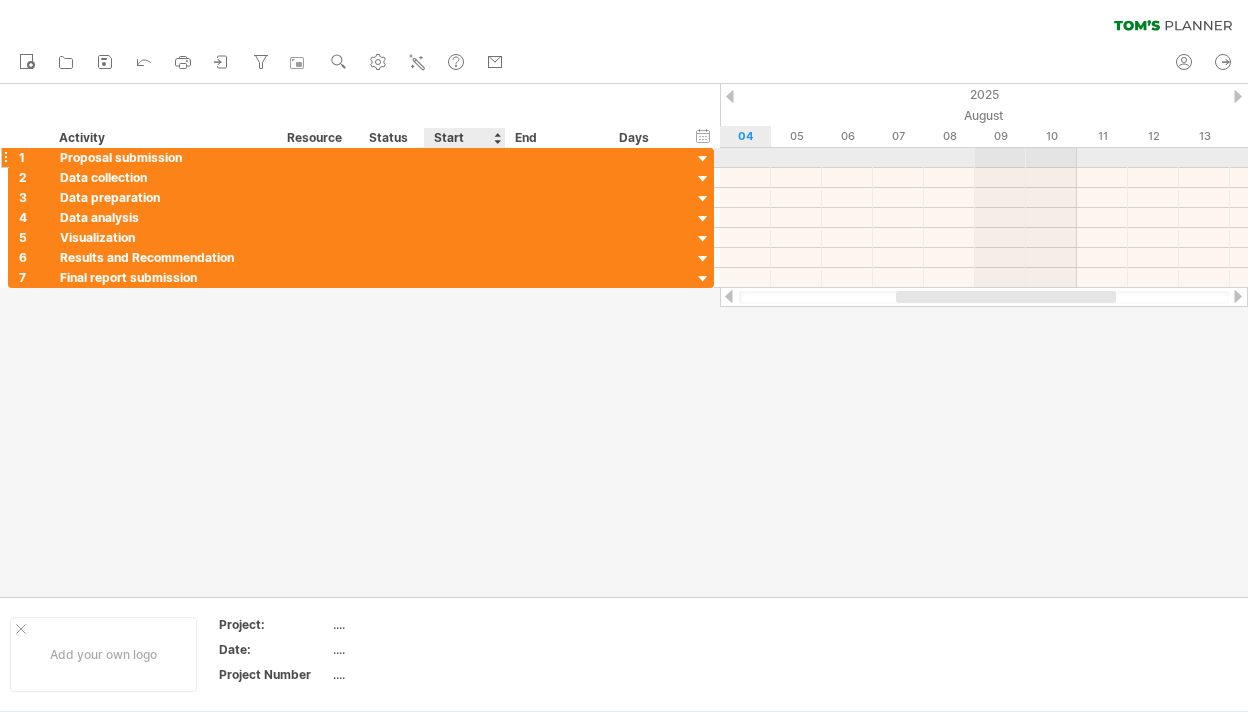 click at bounding box center (465, 157) 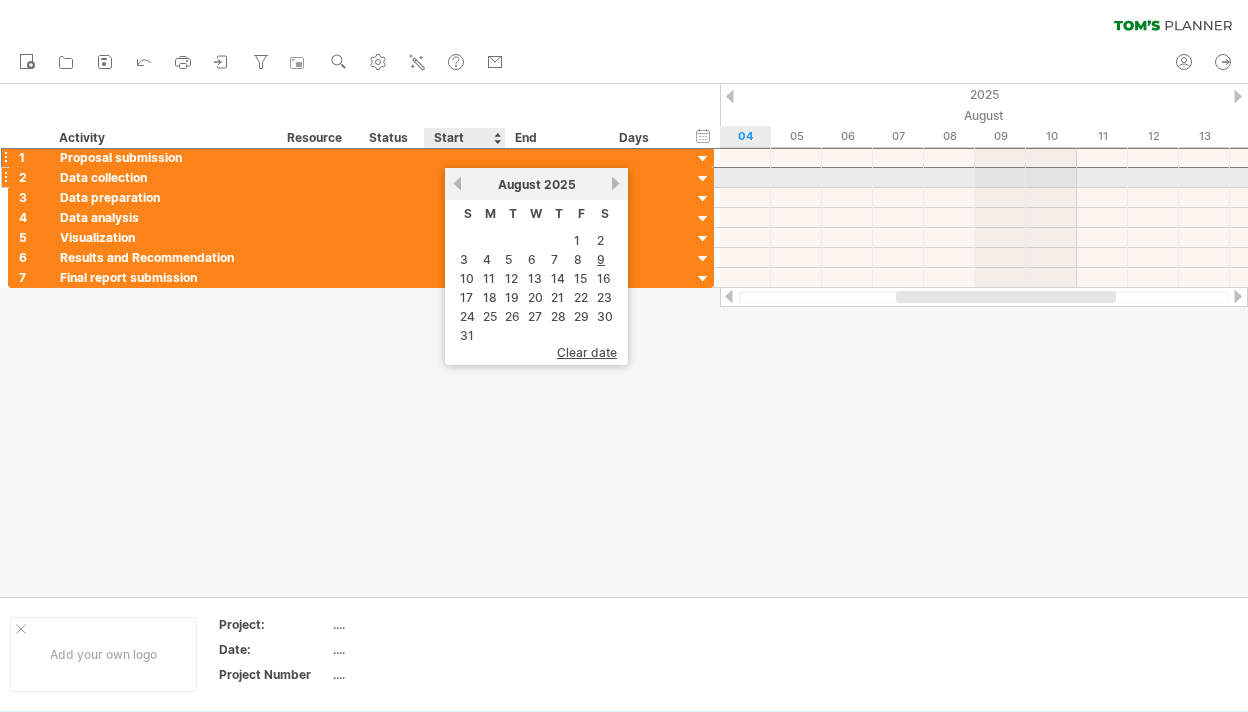 click on "previous" at bounding box center [457, 183] 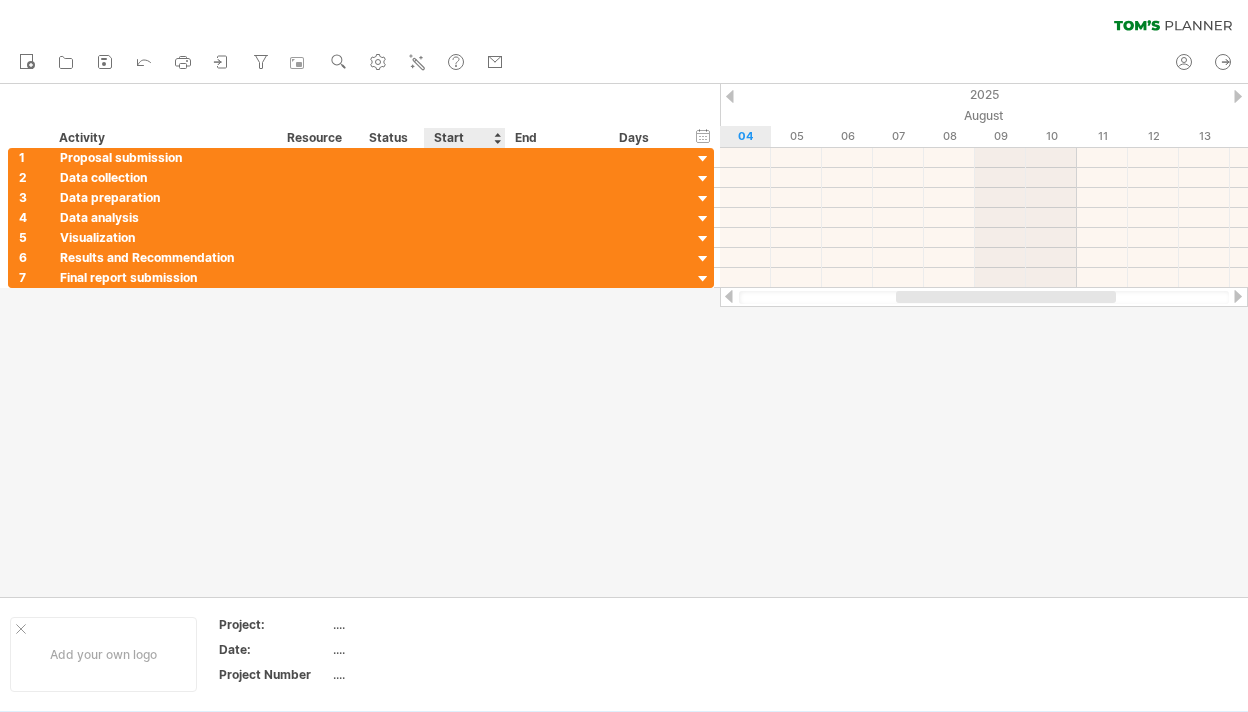 click on "Start" at bounding box center [464, 138] 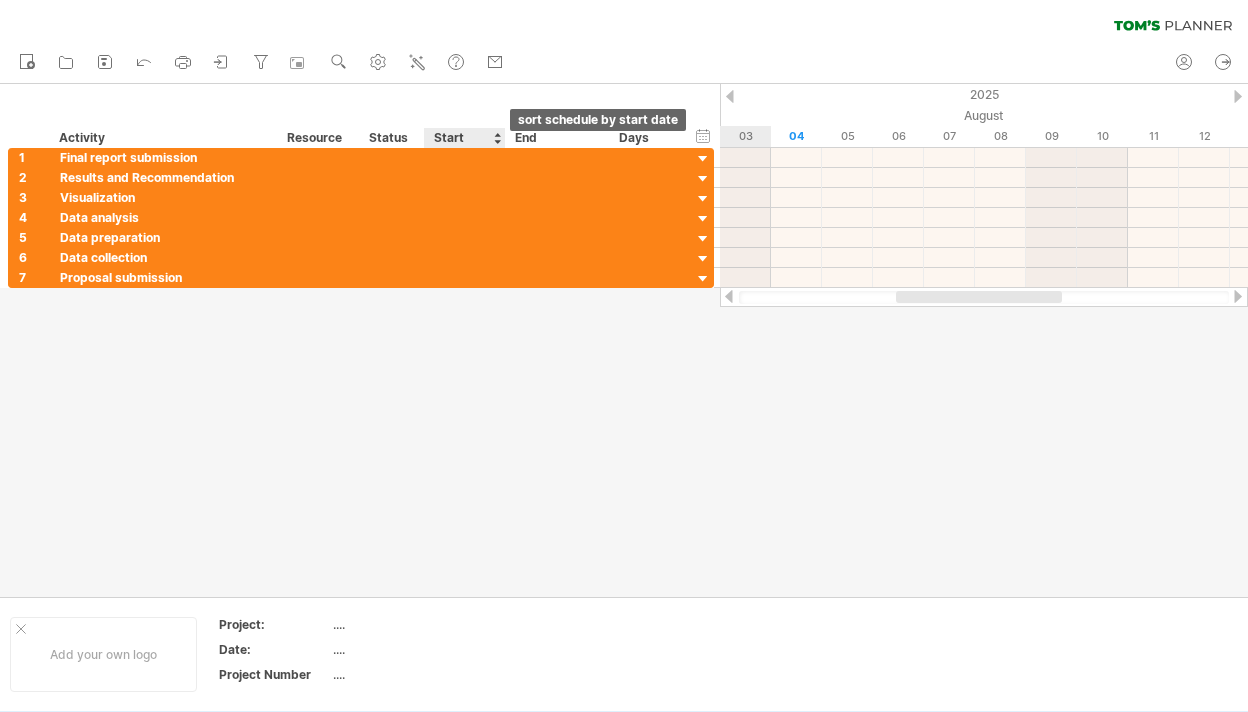 click at bounding box center [497, 138] 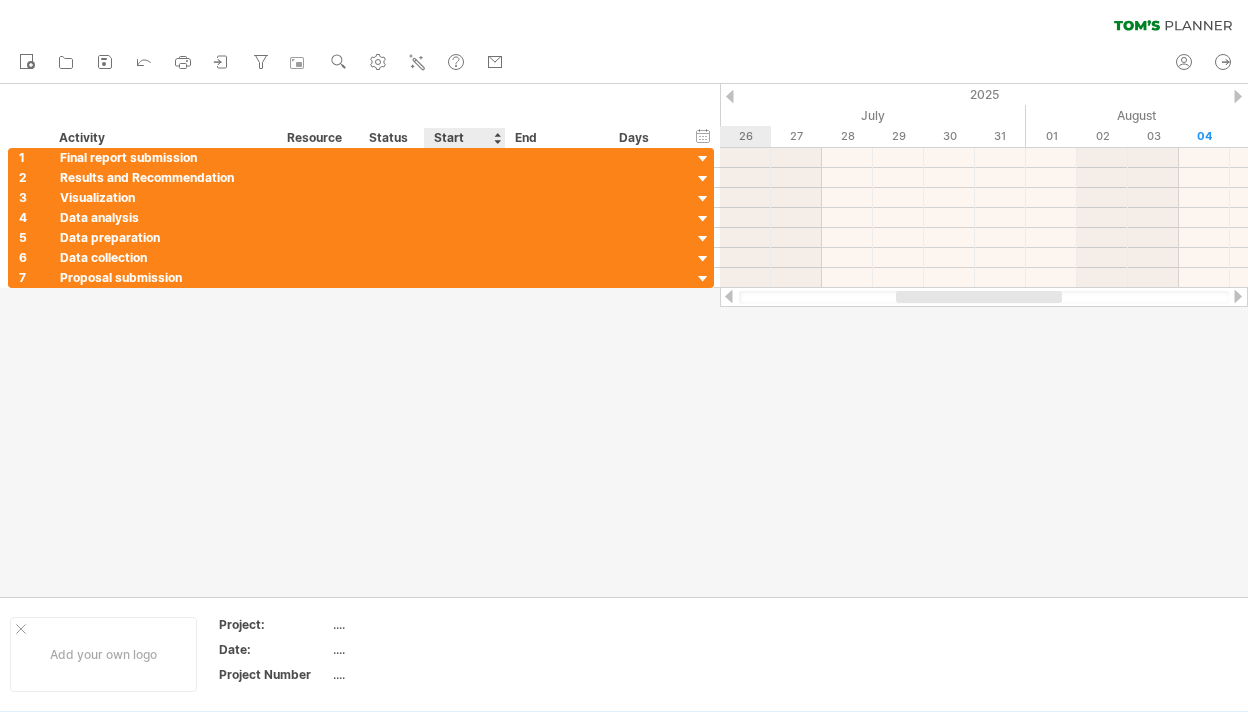 click at bounding box center [497, 138] 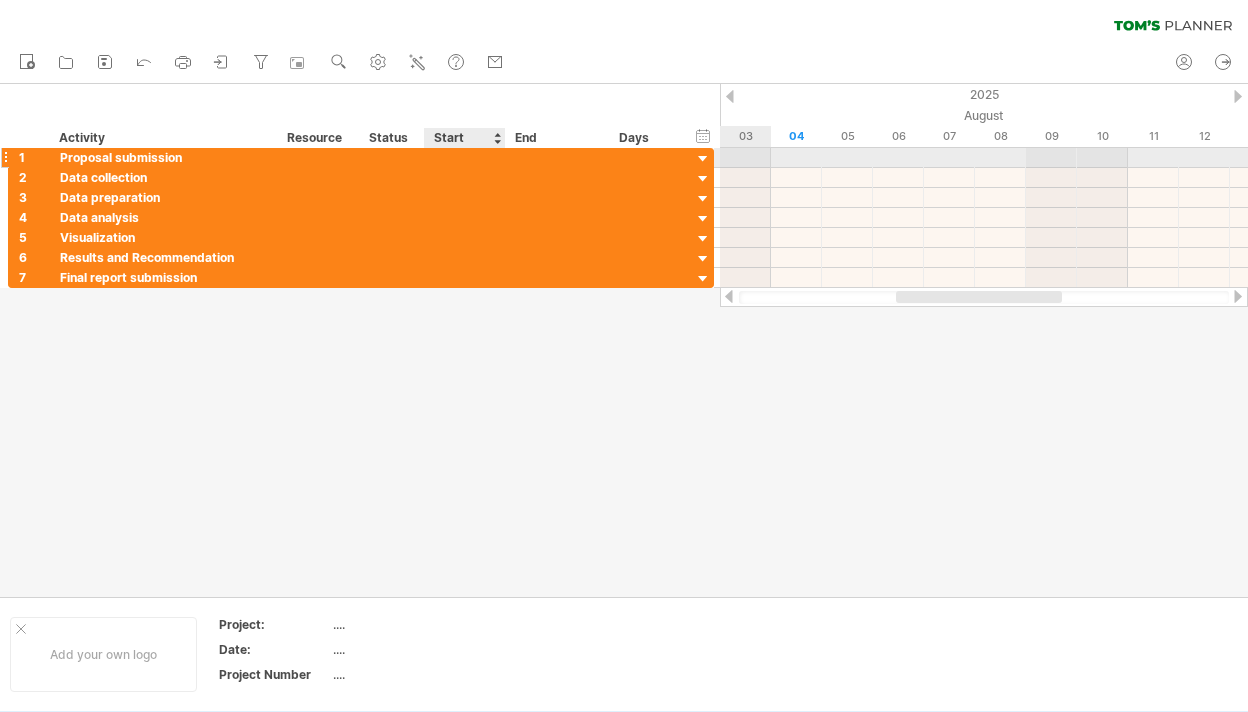 click at bounding box center (465, 157) 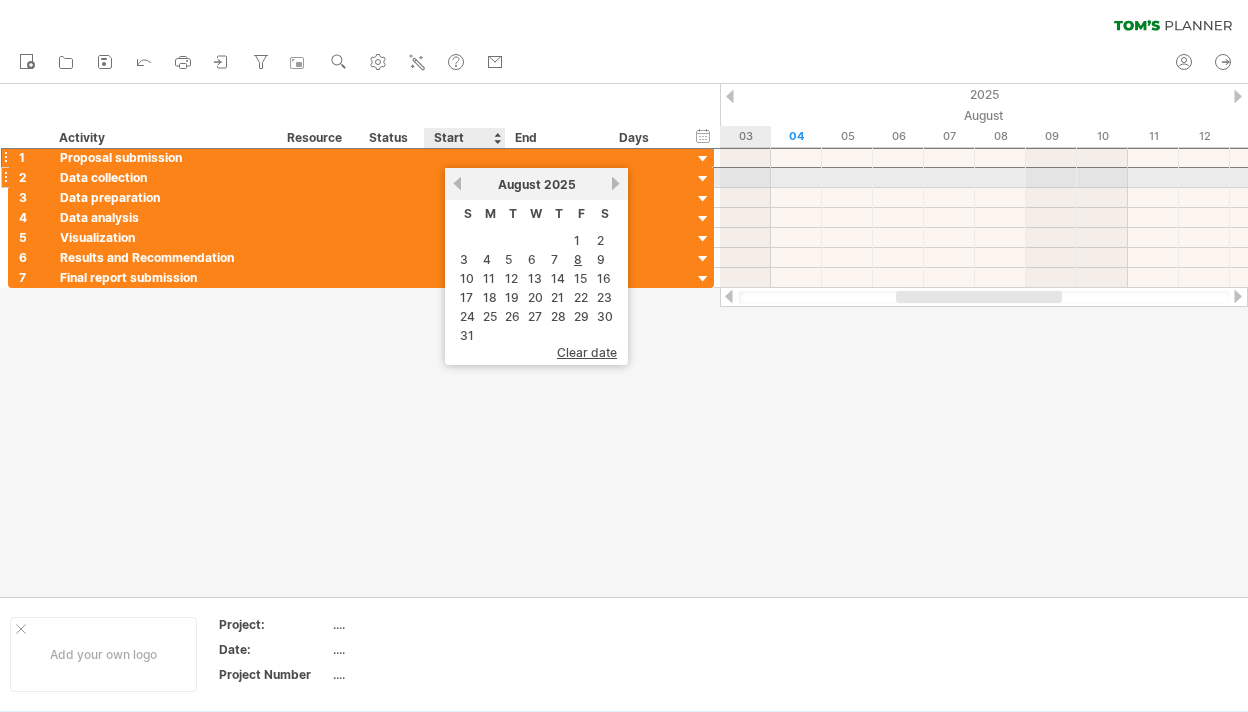 click on "previous" at bounding box center (457, 183) 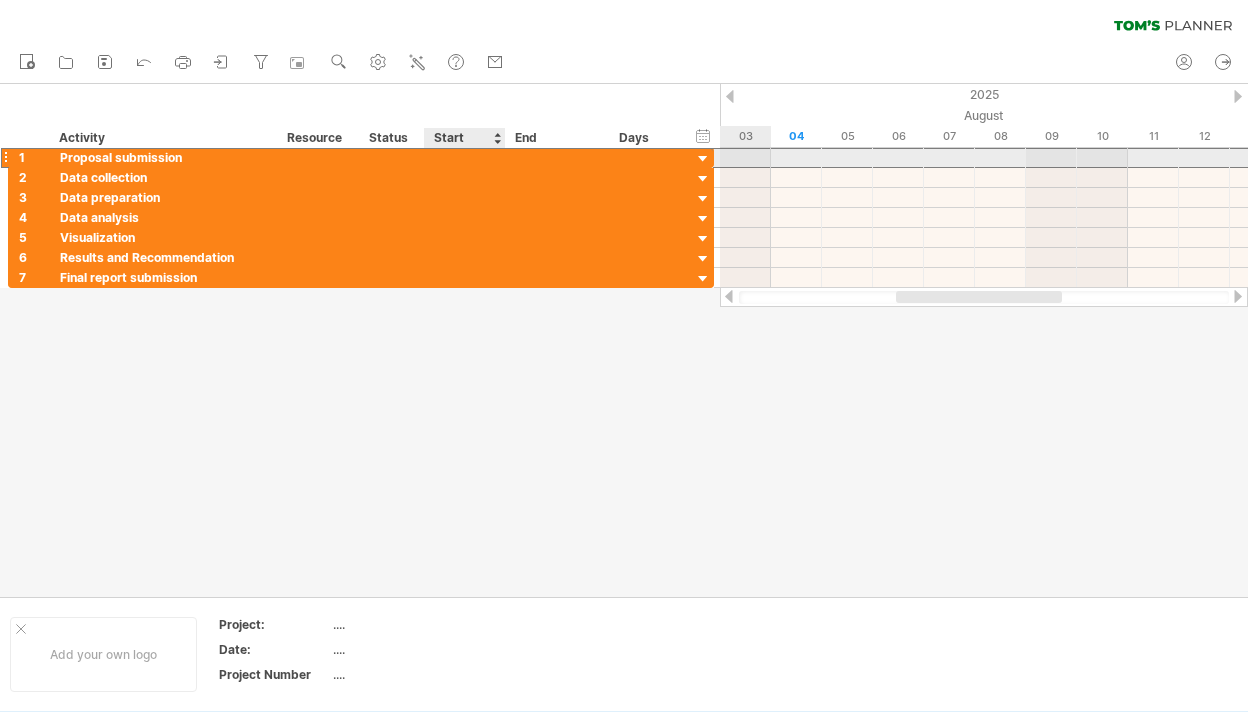 click at bounding box center [465, 157] 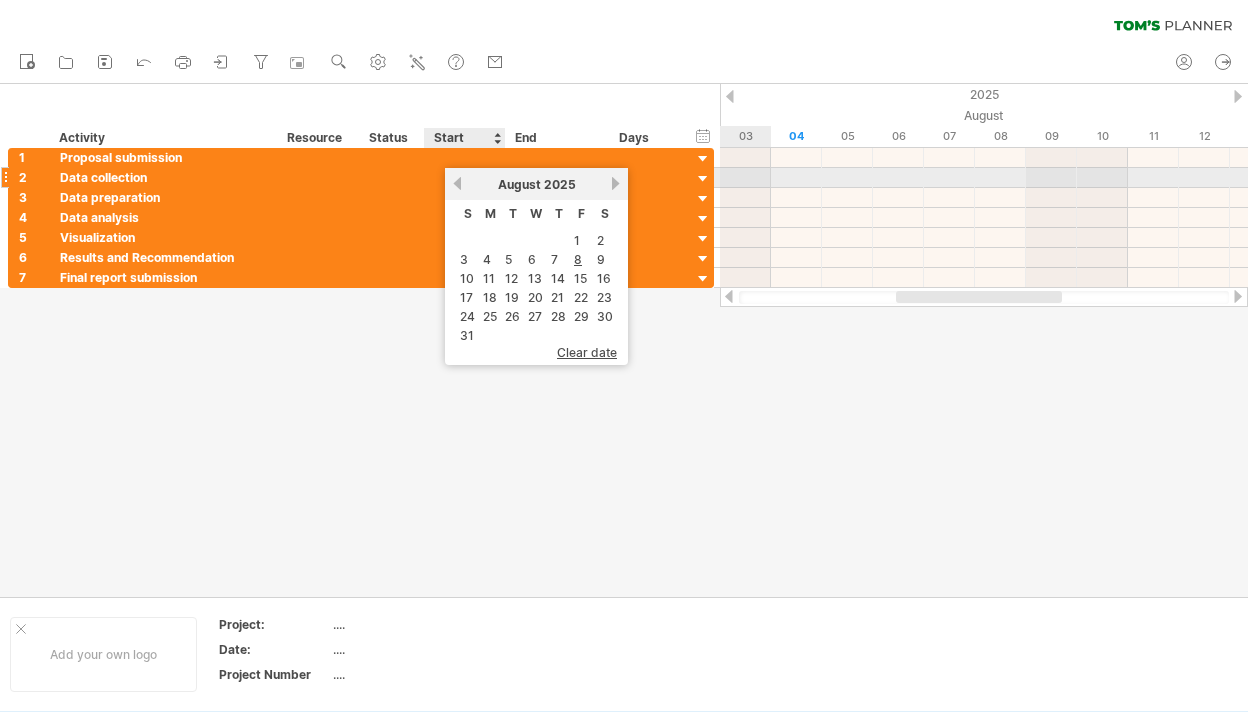 click on "previous" at bounding box center (457, 183) 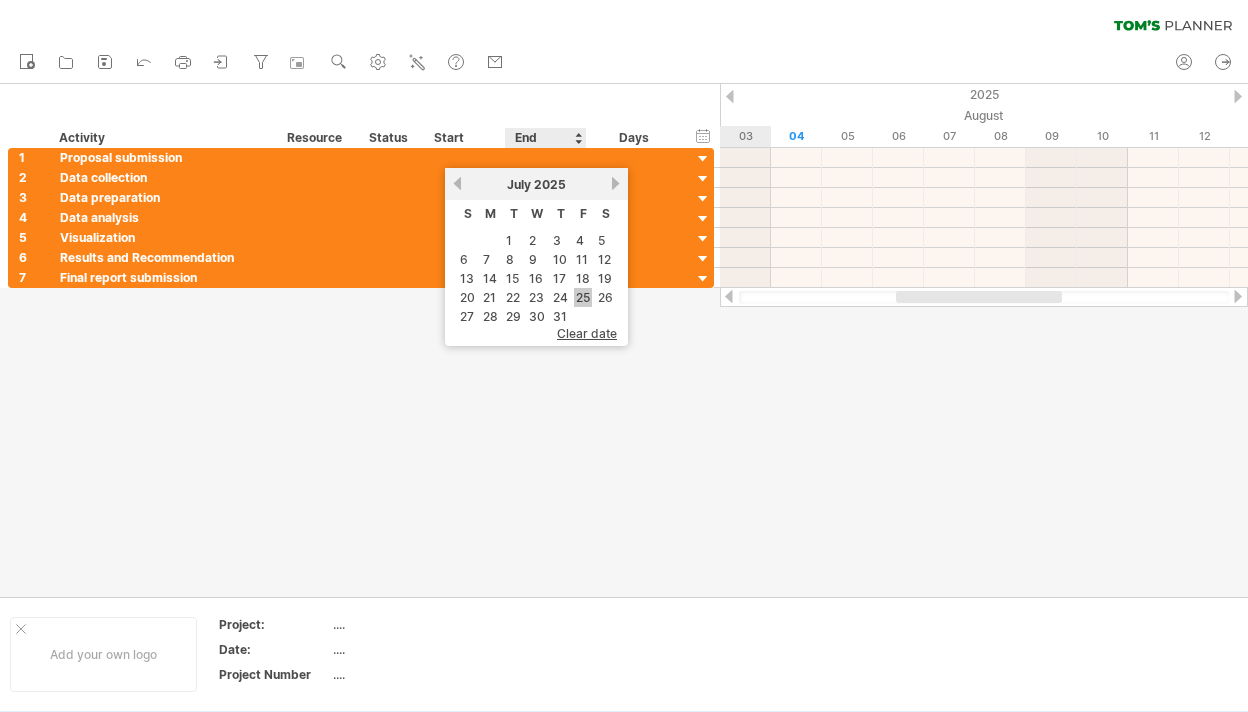 click on "25" at bounding box center (583, 297) 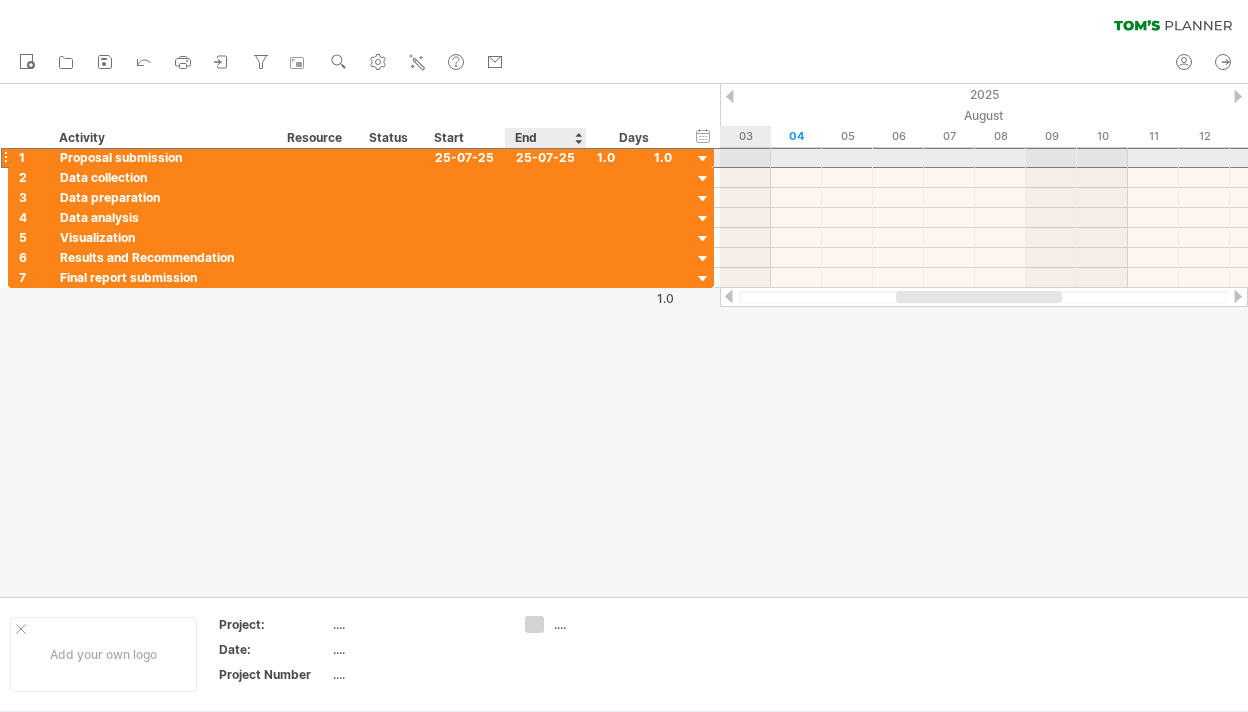 click on "25-07-25" at bounding box center (546, 157) 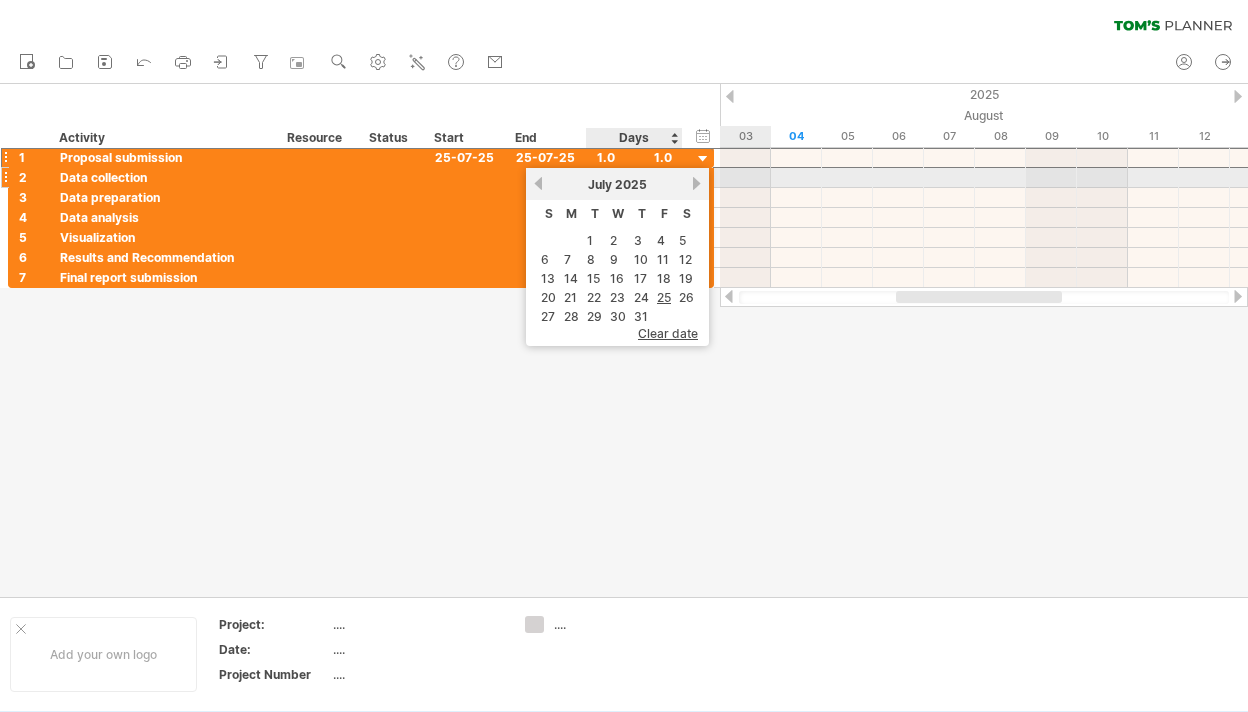click on "next" at bounding box center (696, 183) 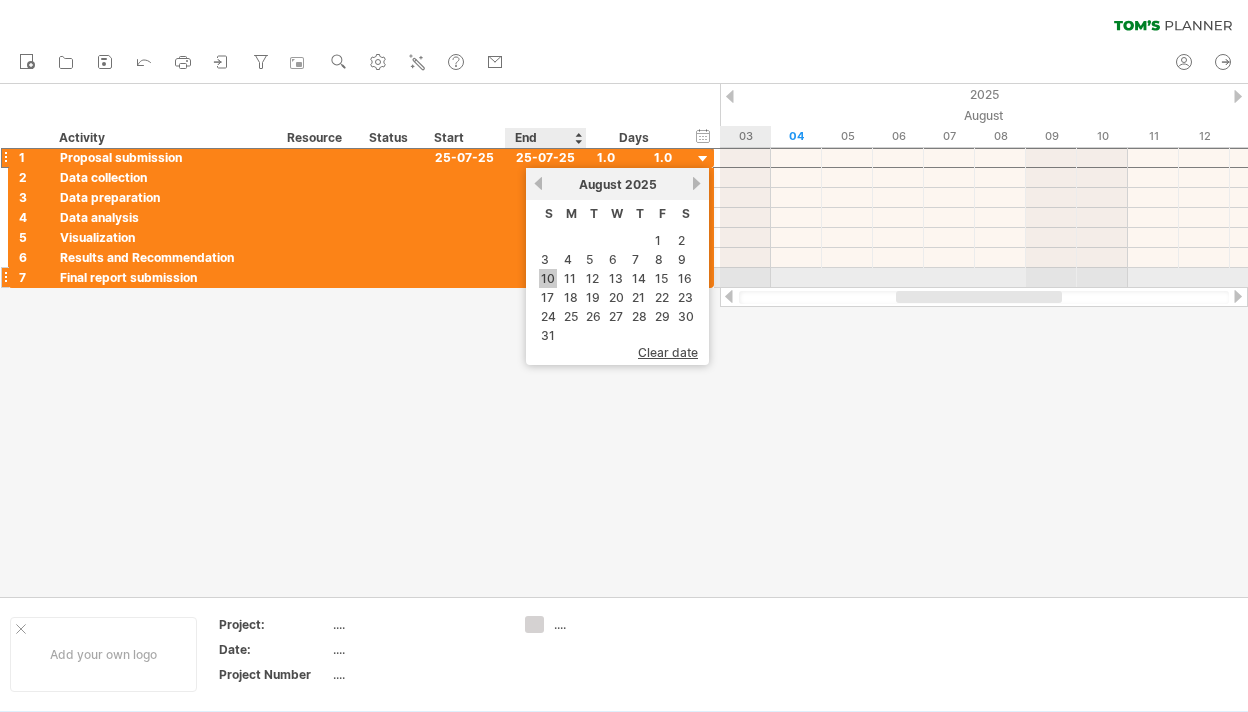 click on "10" at bounding box center (548, 278) 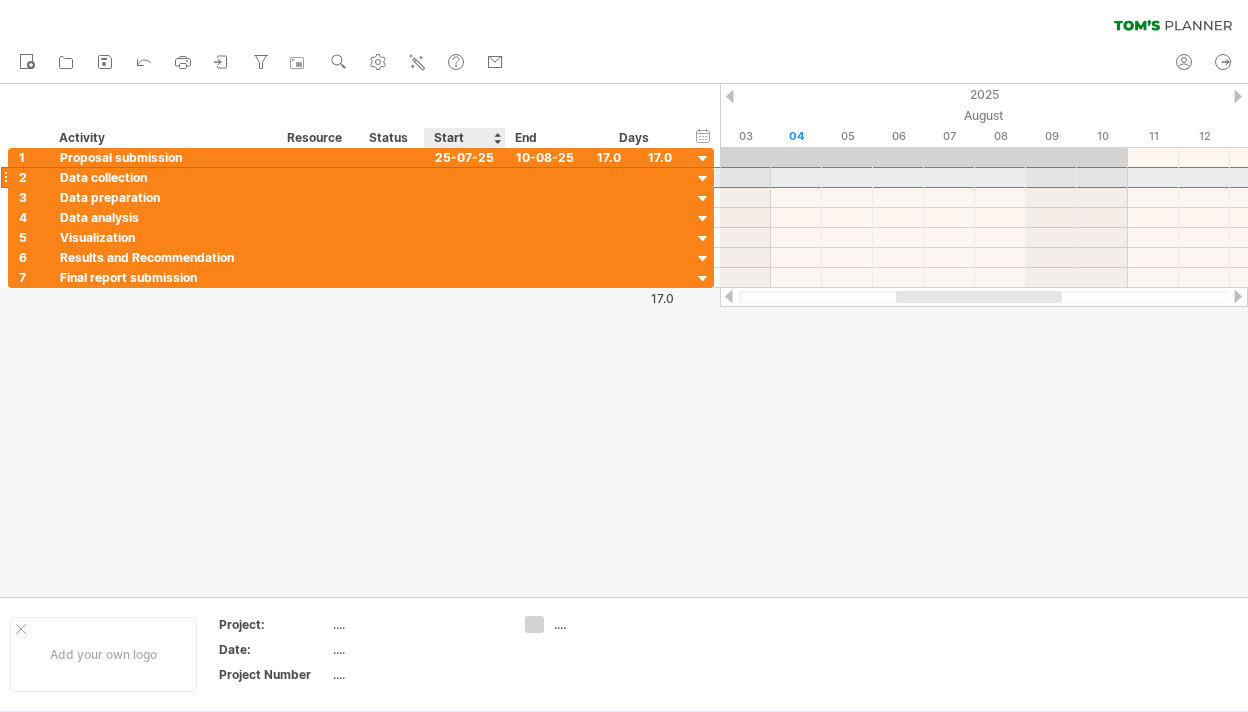 click at bounding box center (465, 177) 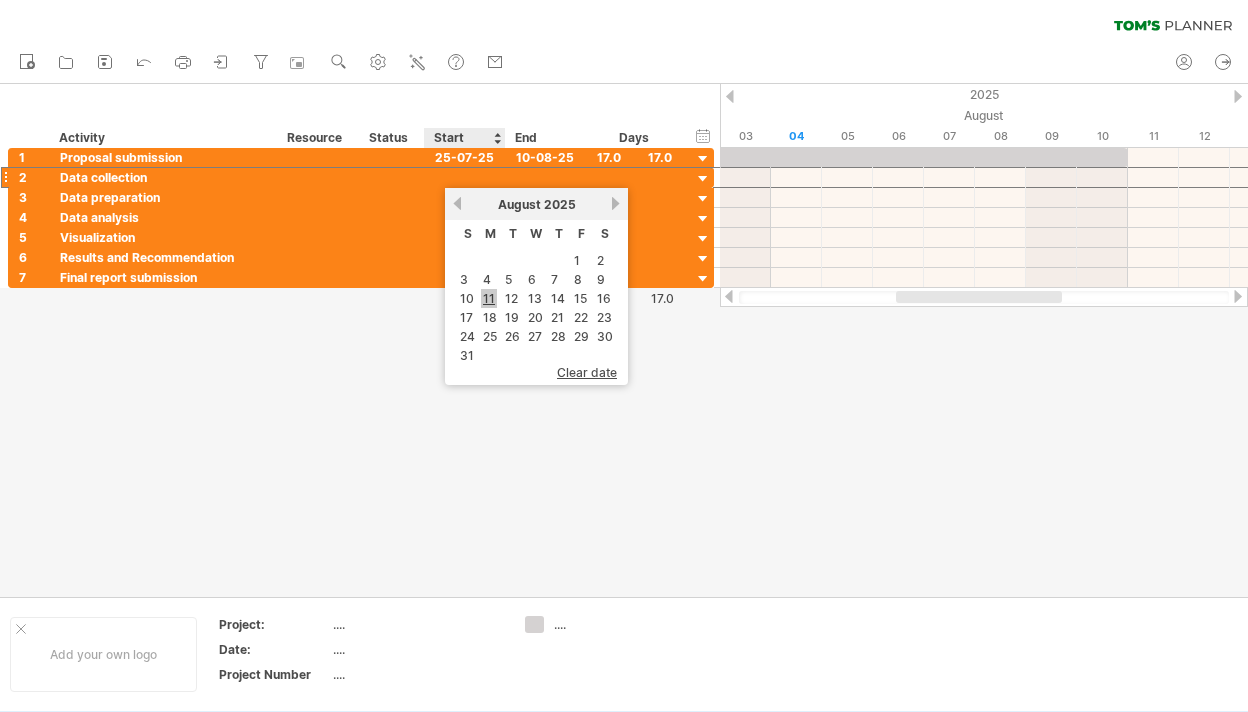 click on "11" at bounding box center [489, 298] 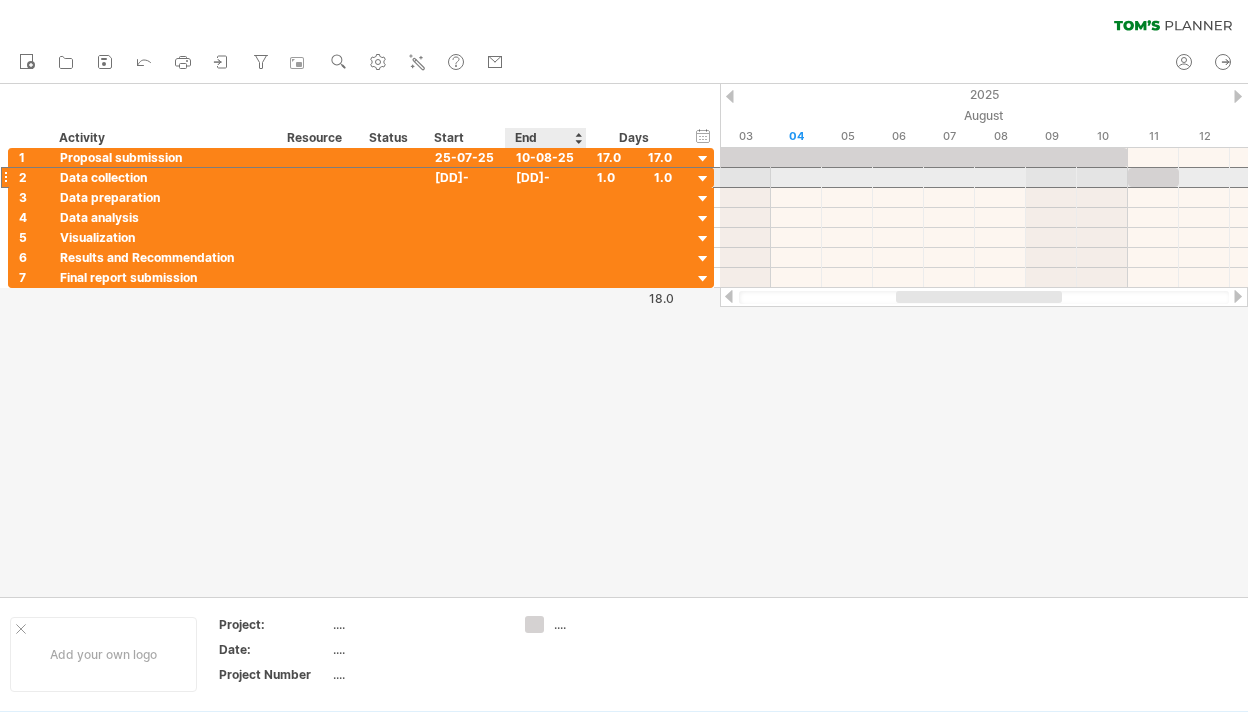 click on "[DD]-[MM]-25" at bounding box center [546, 177] 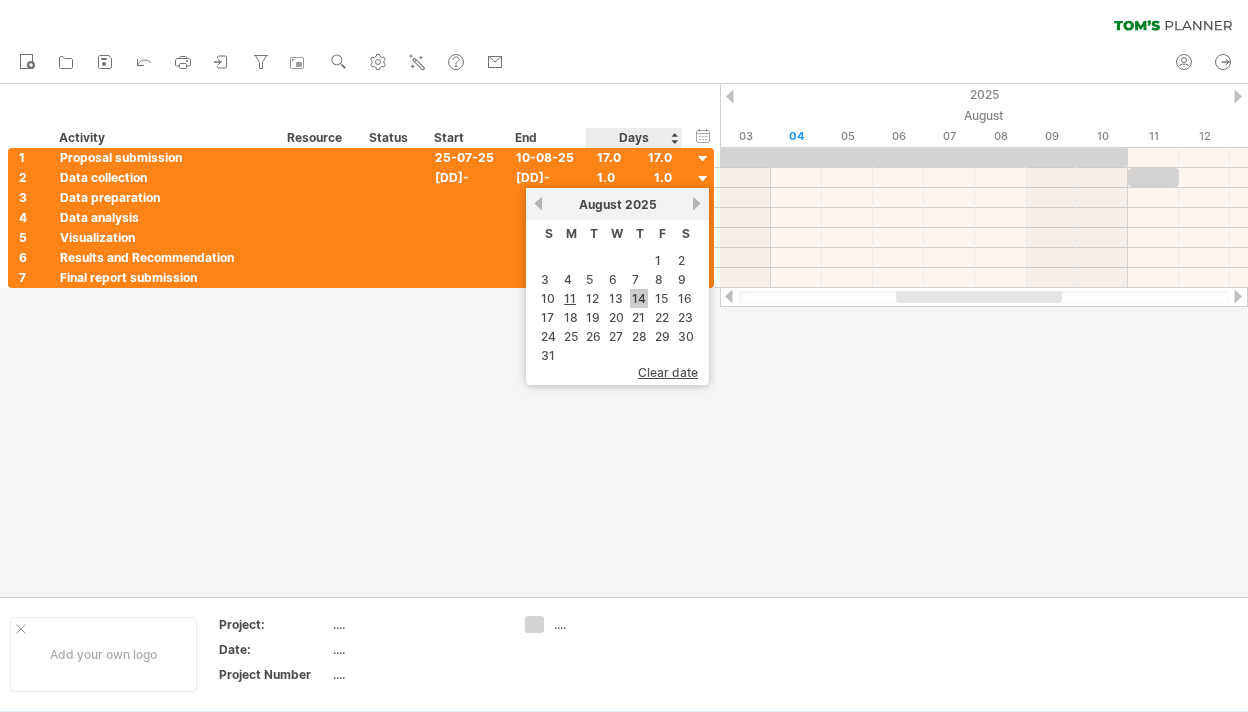 click on "14" at bounding box center (639, 298) 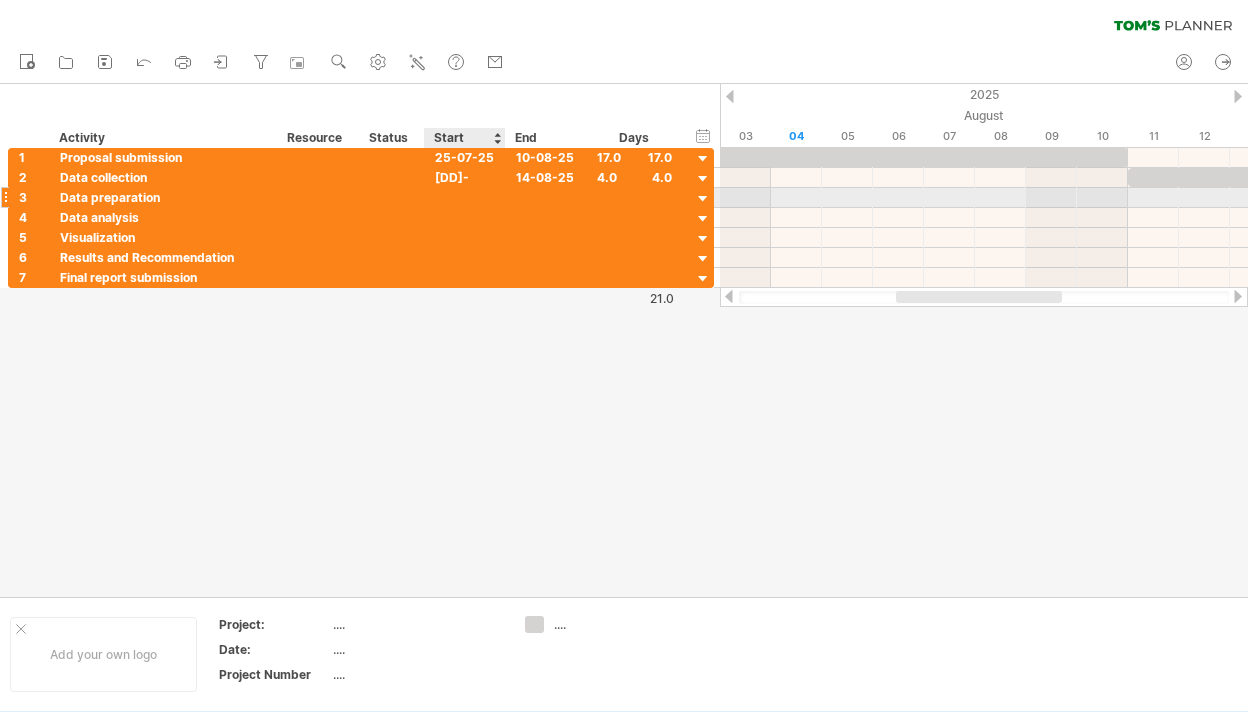 click at bounding box center (465, 197) 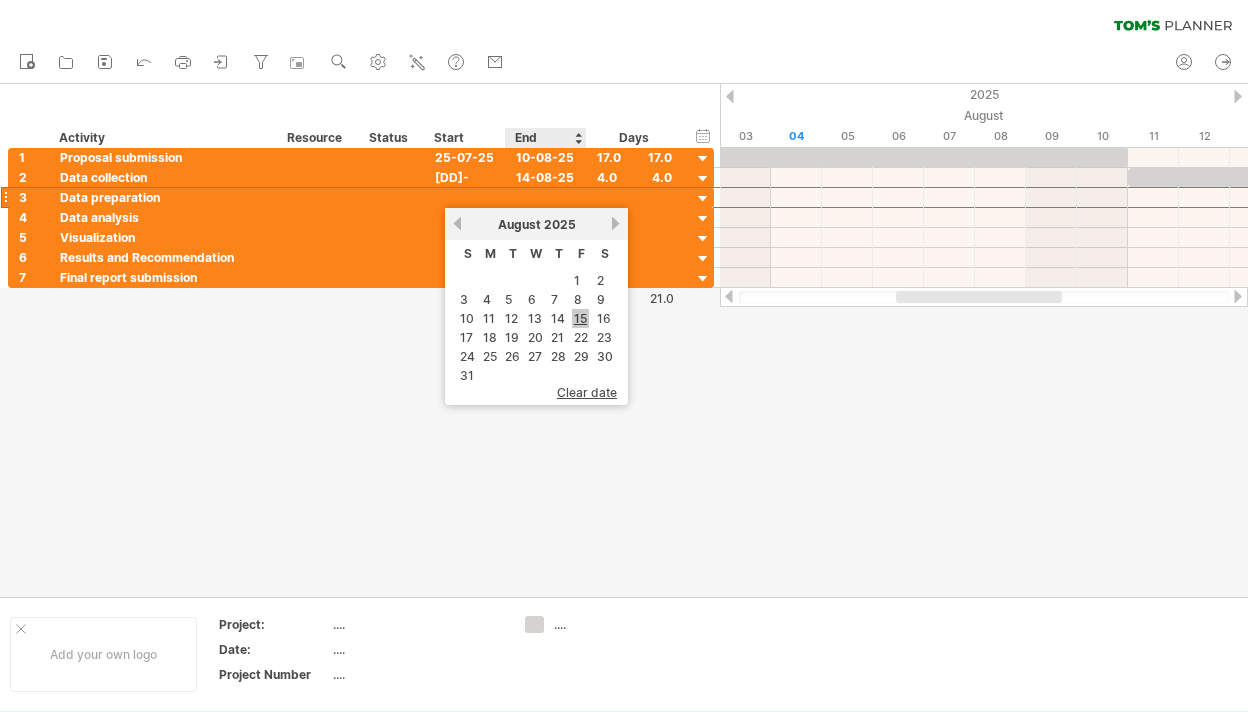 click on "15" at bounding box center (580, 318) 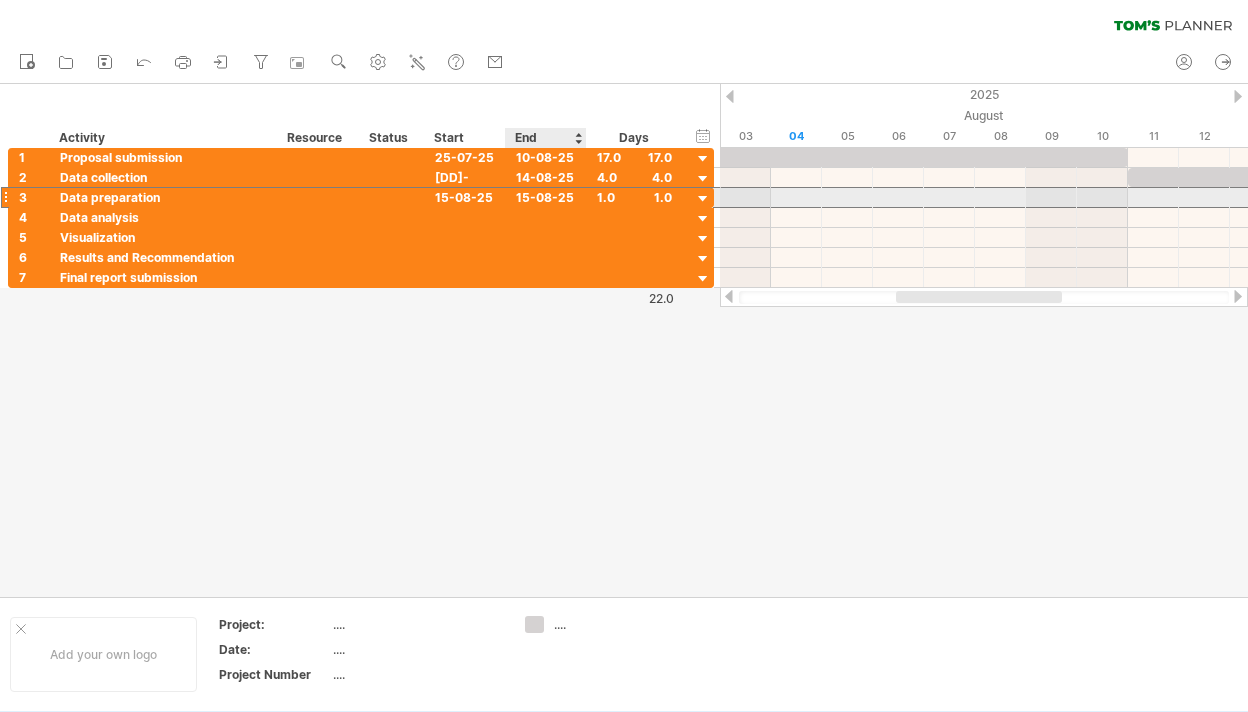 click on "15-08-25" at bounding box center (546, 197) 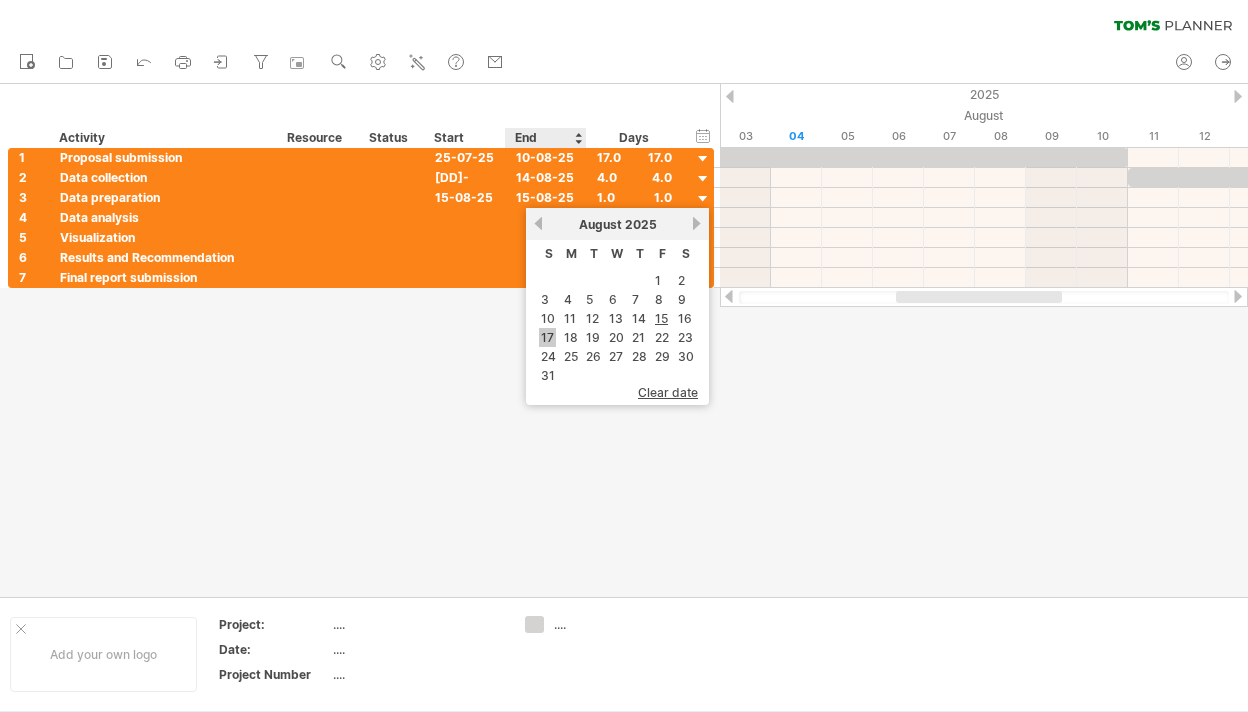 click on "17" at bounding box center (547, 337) 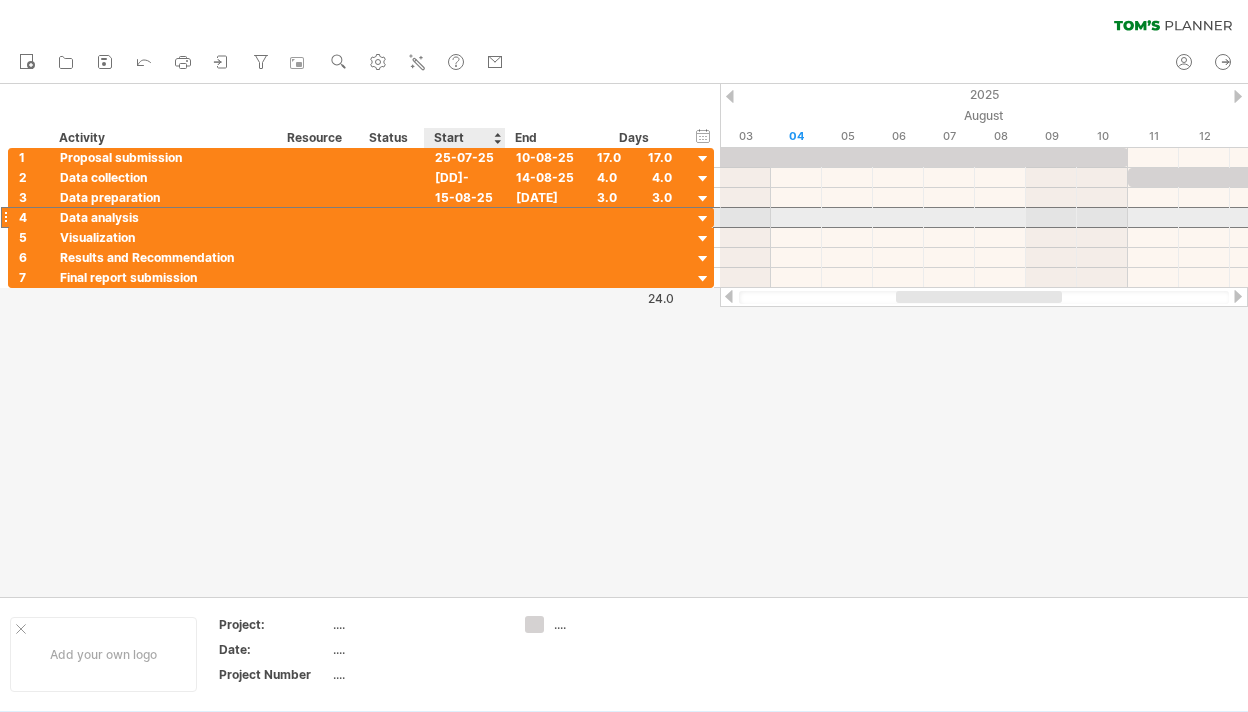 click at bounding box center [465, 217] 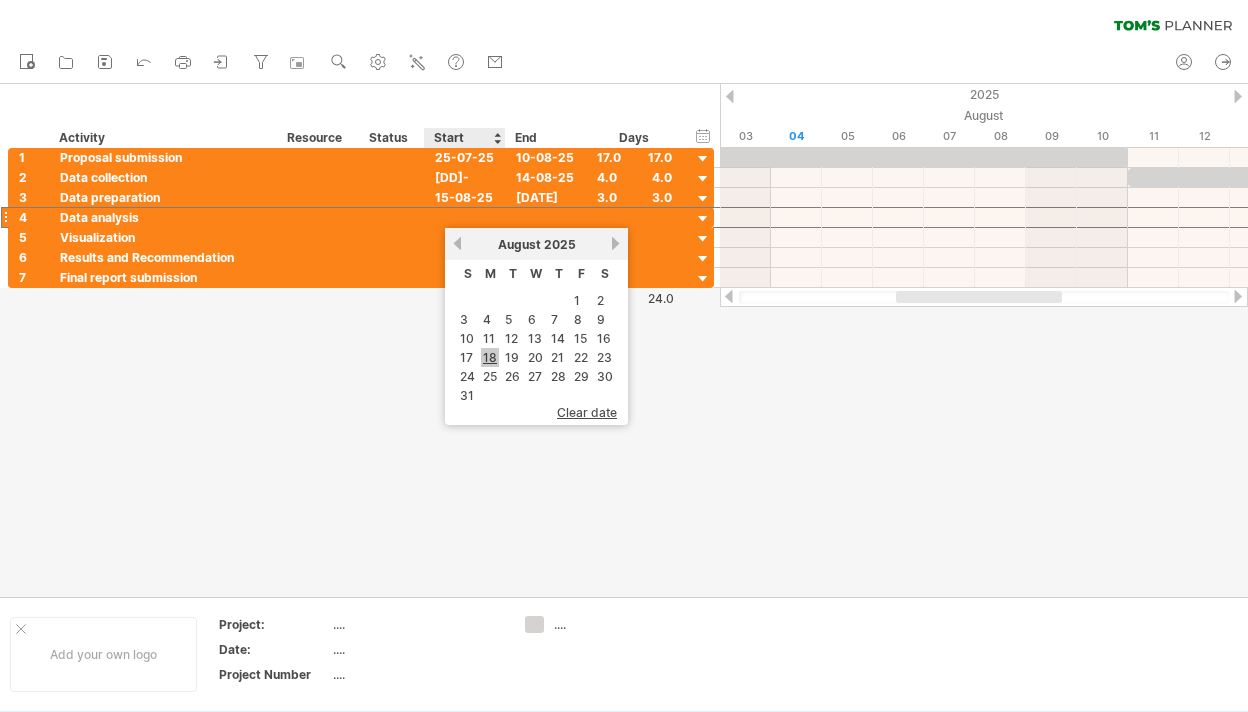 click on "18" at bounding box center [490, 357] 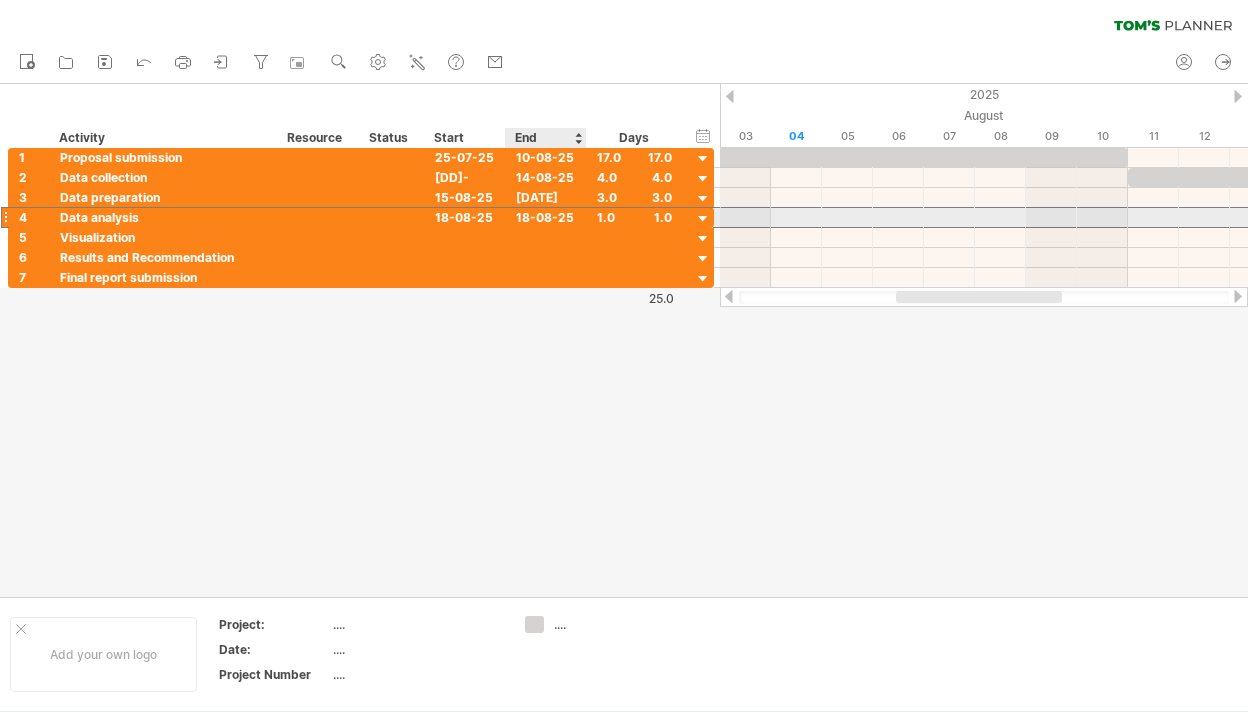 click on "18-08-25" at bounding box center [546, 217] 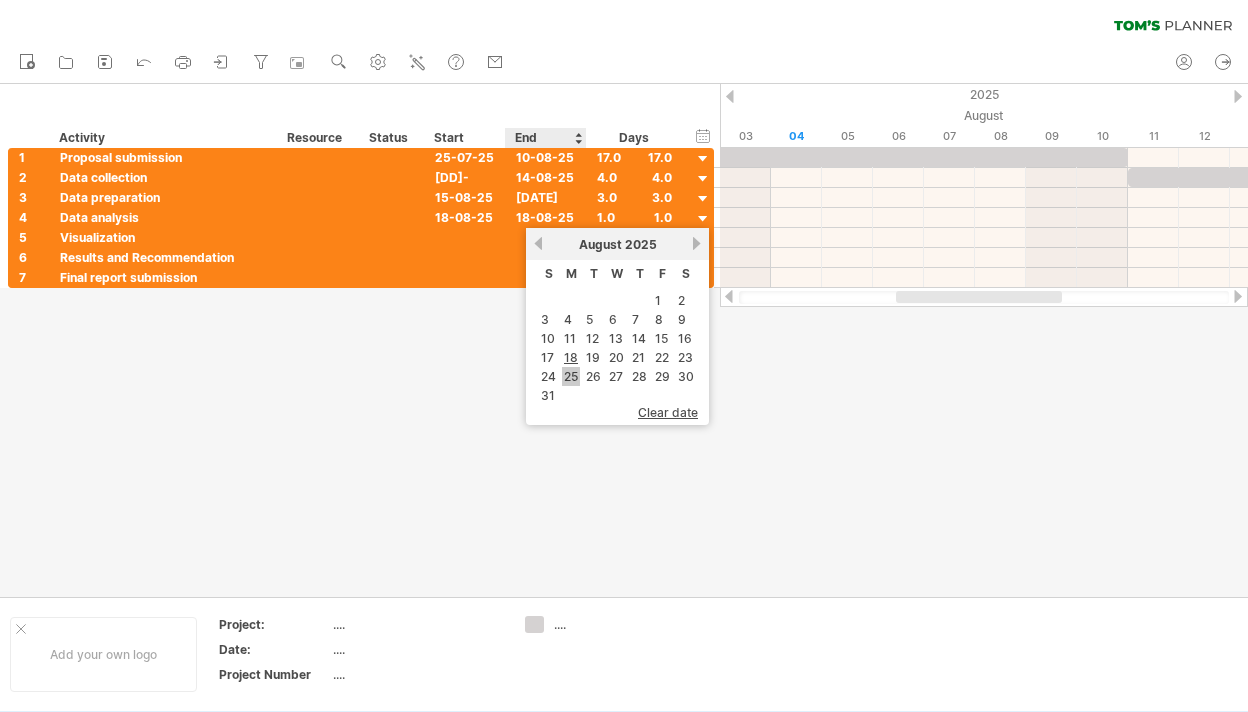 click on "25" at bounding box center (571, 376) 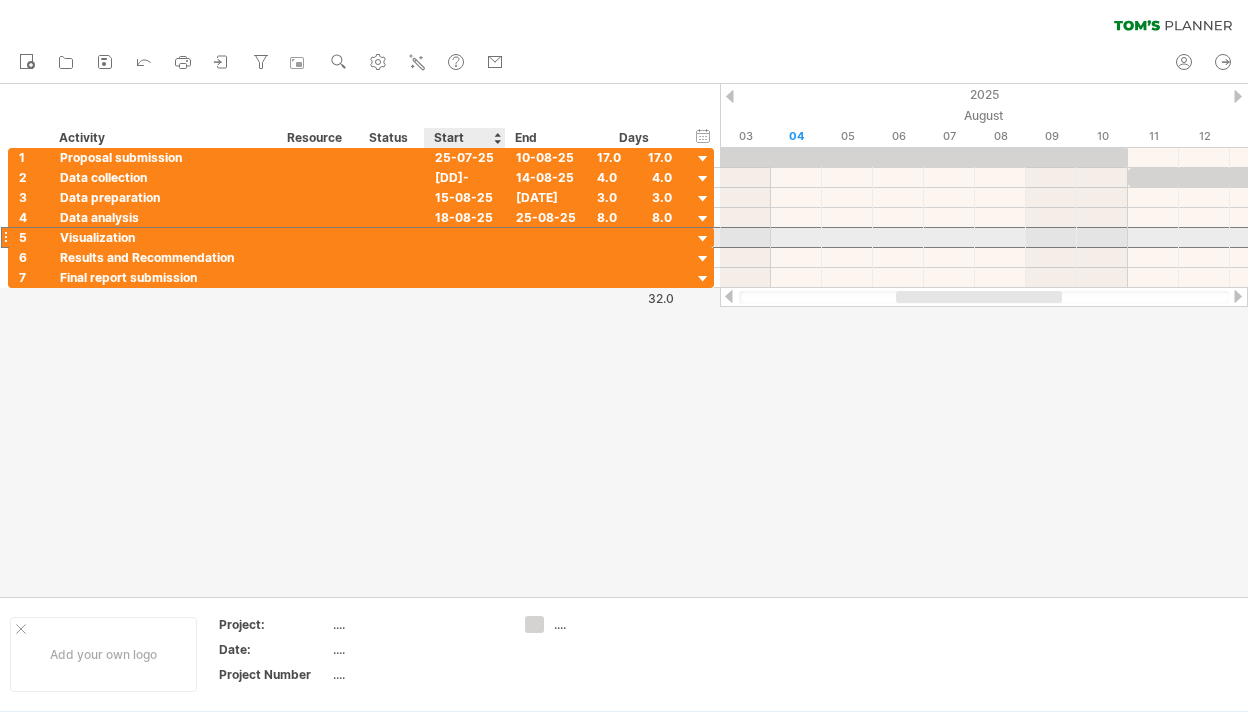 click at bounding box center (465, 237) 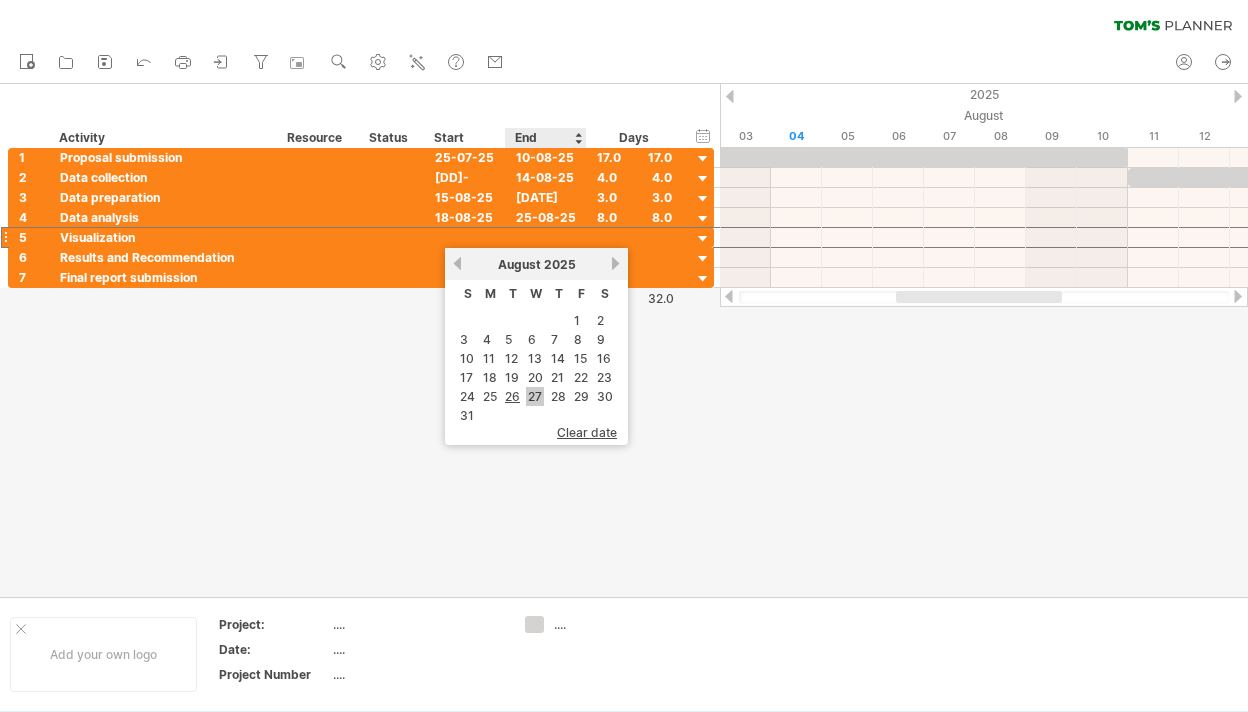 click on "27" at bounding box center [535, 396] 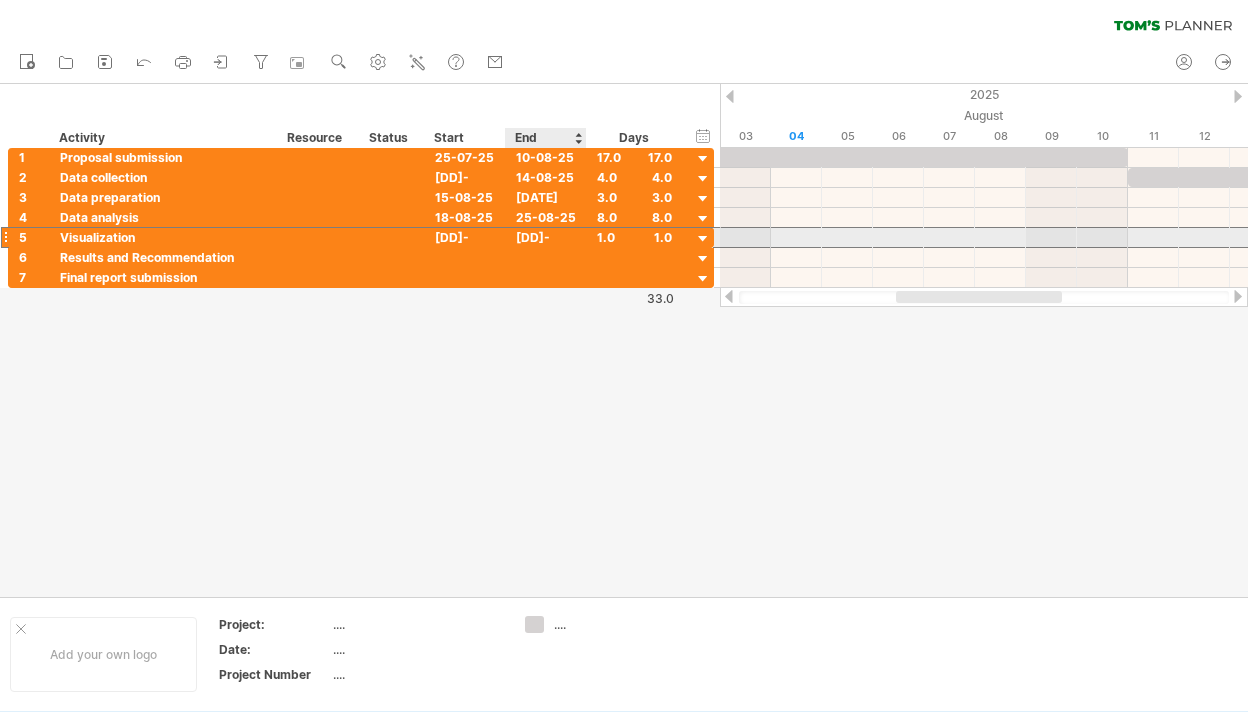 click on "[DD]-[MM]-25" at bounding box center (546, 237) 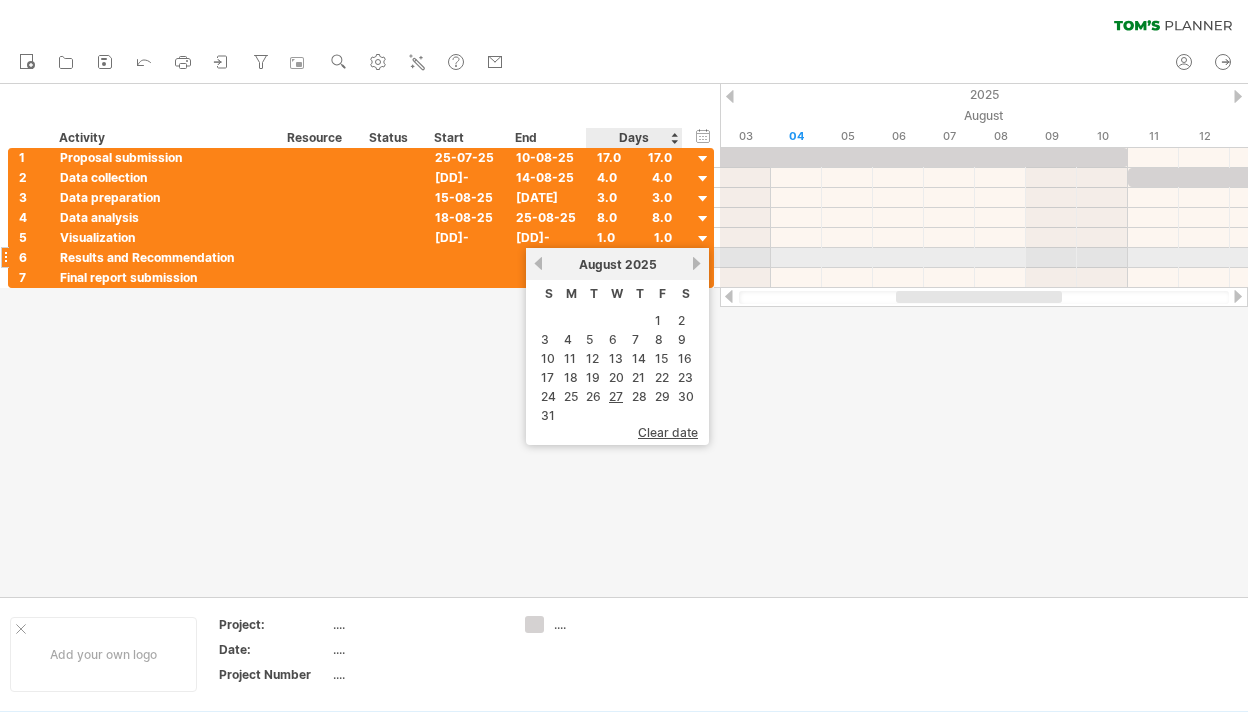 click on "August   2025" at bounding box center [617, 264] 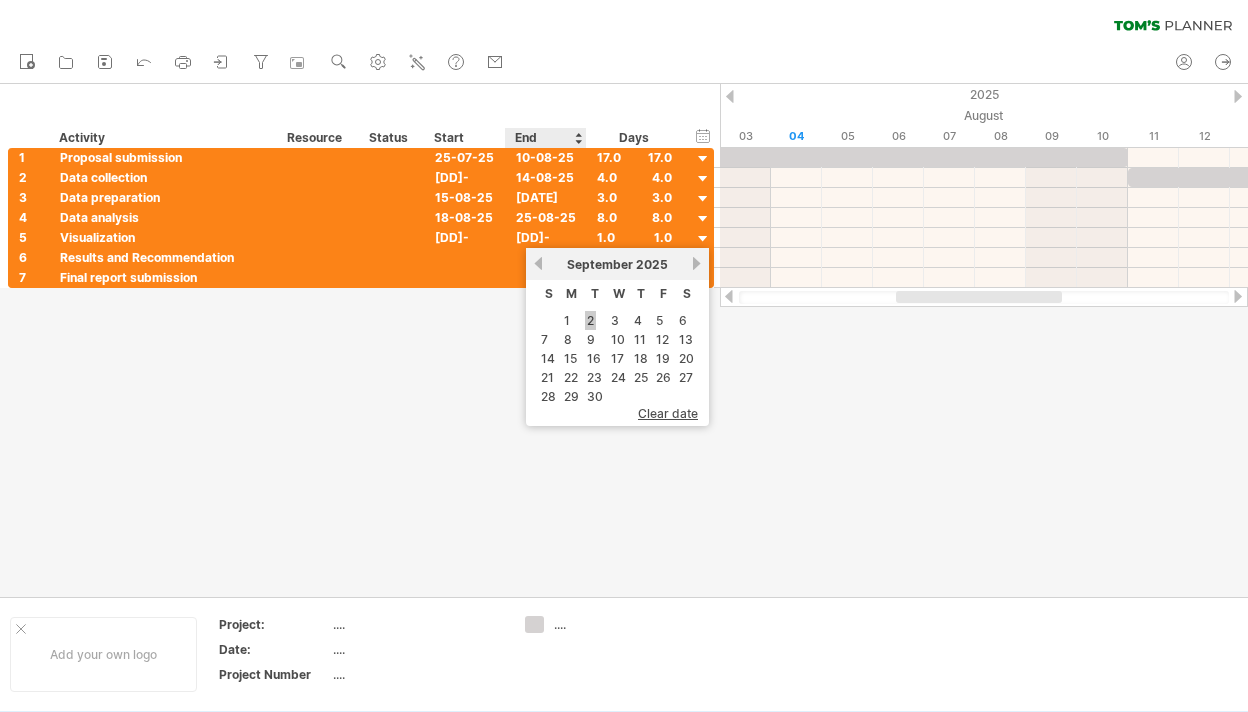 click on "2" at bounding box center [590, 320] 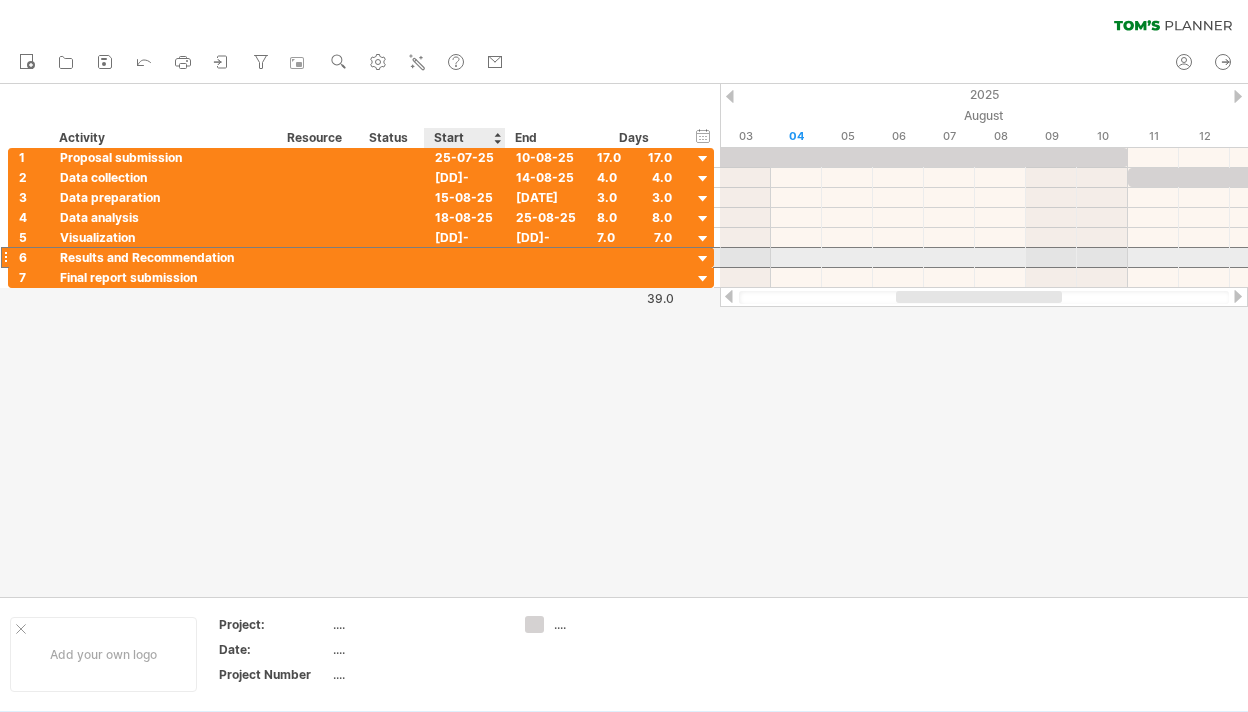 click at bounding box center [465, 257] 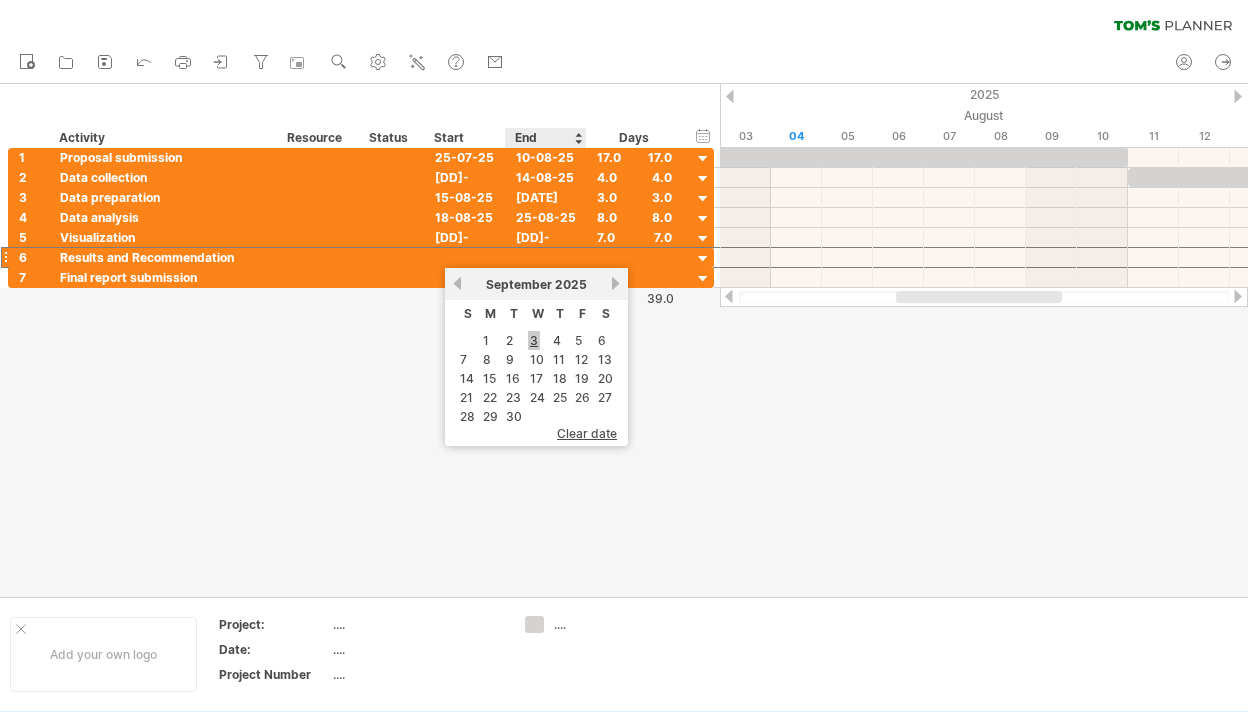 click on "3" at bounding box center (534, 340) 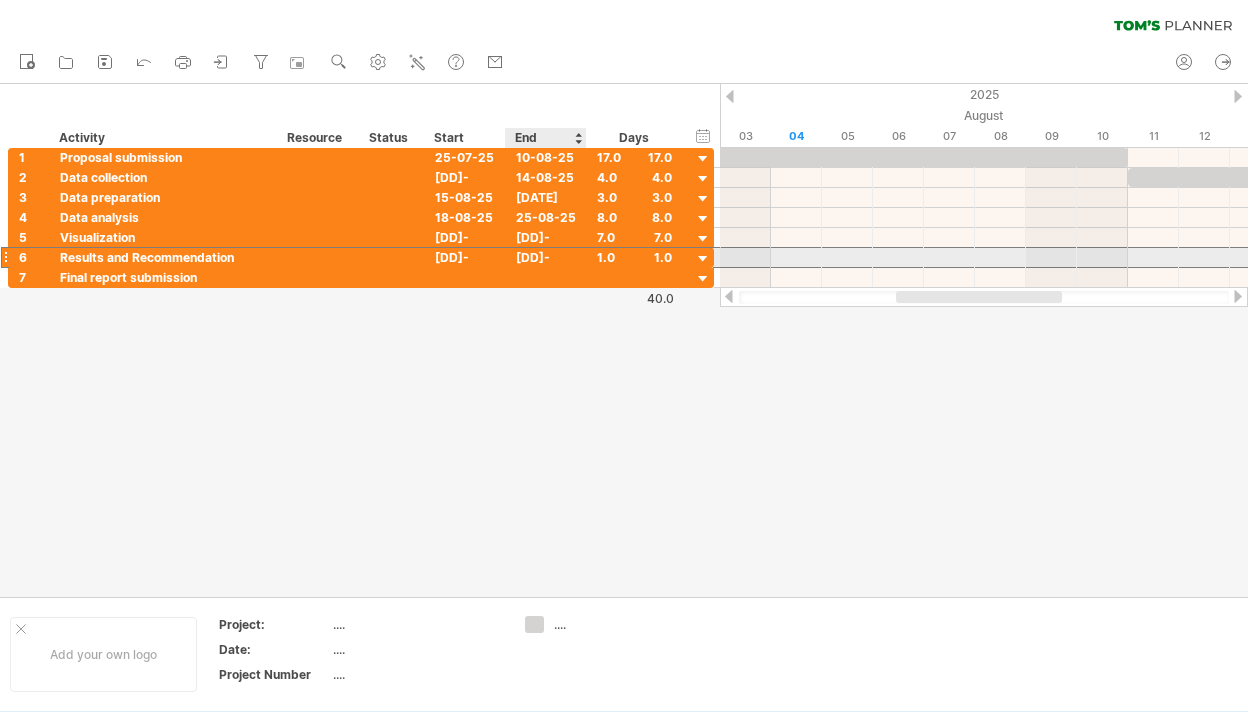 click on "[DD]-[MM]-[YY]" at bounding box center [546, 257] 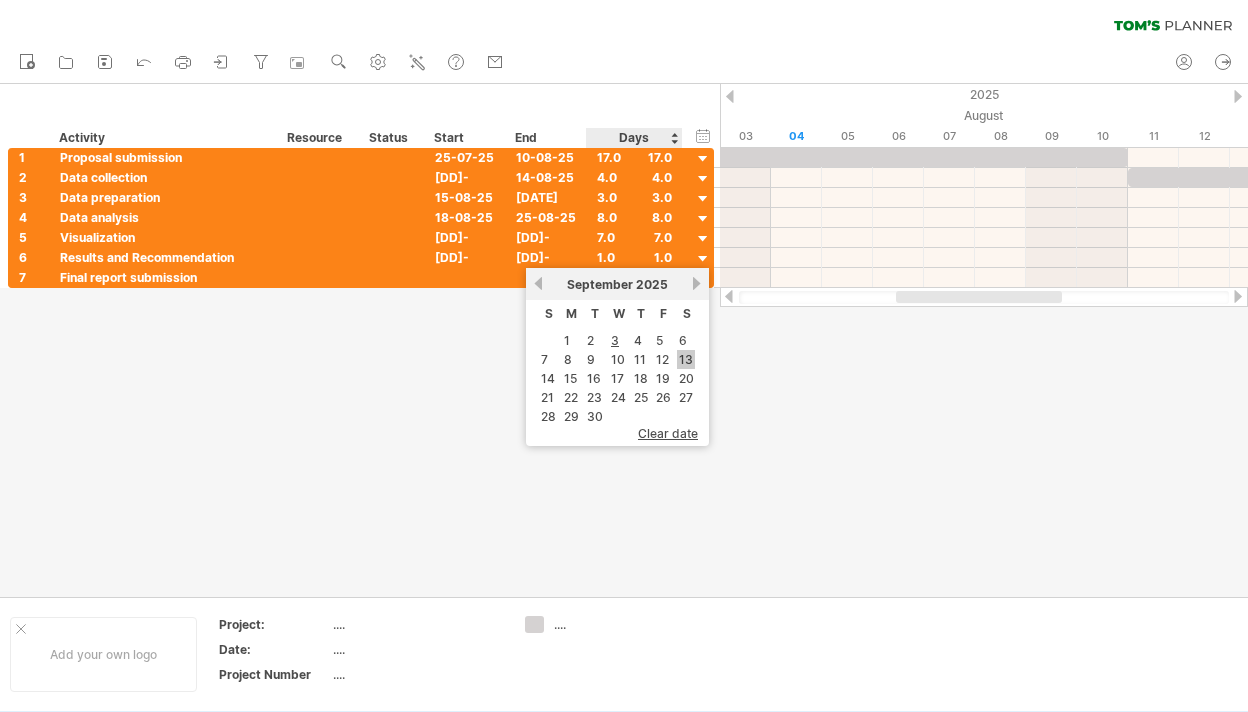 click on "13" at bounding box center [686, 359] 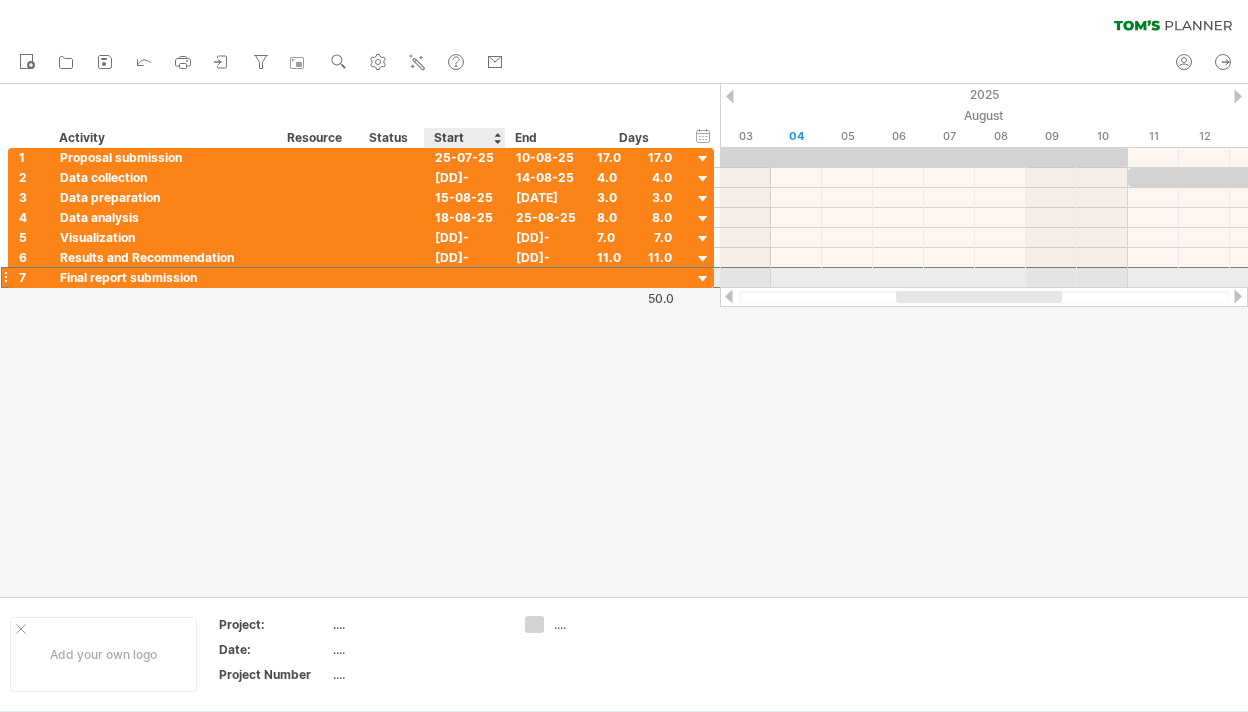 click at bounding box center (465, 277) 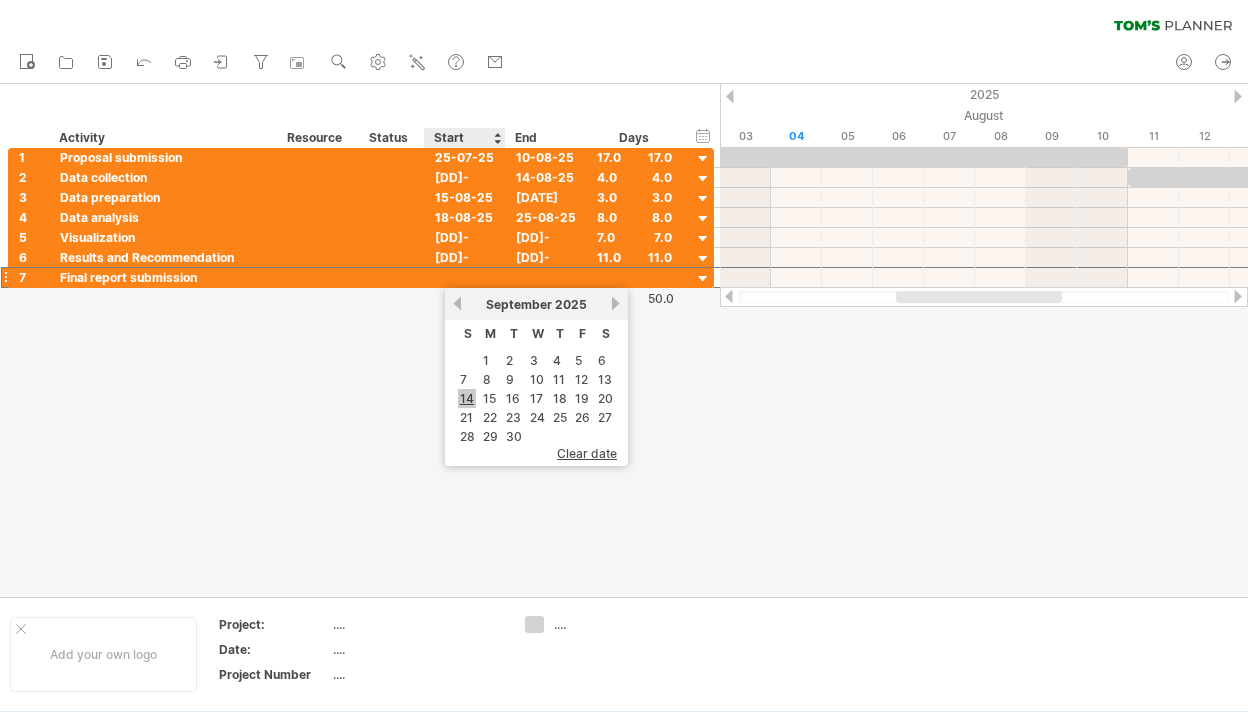 click on "14" at bounding box center [467, 398] 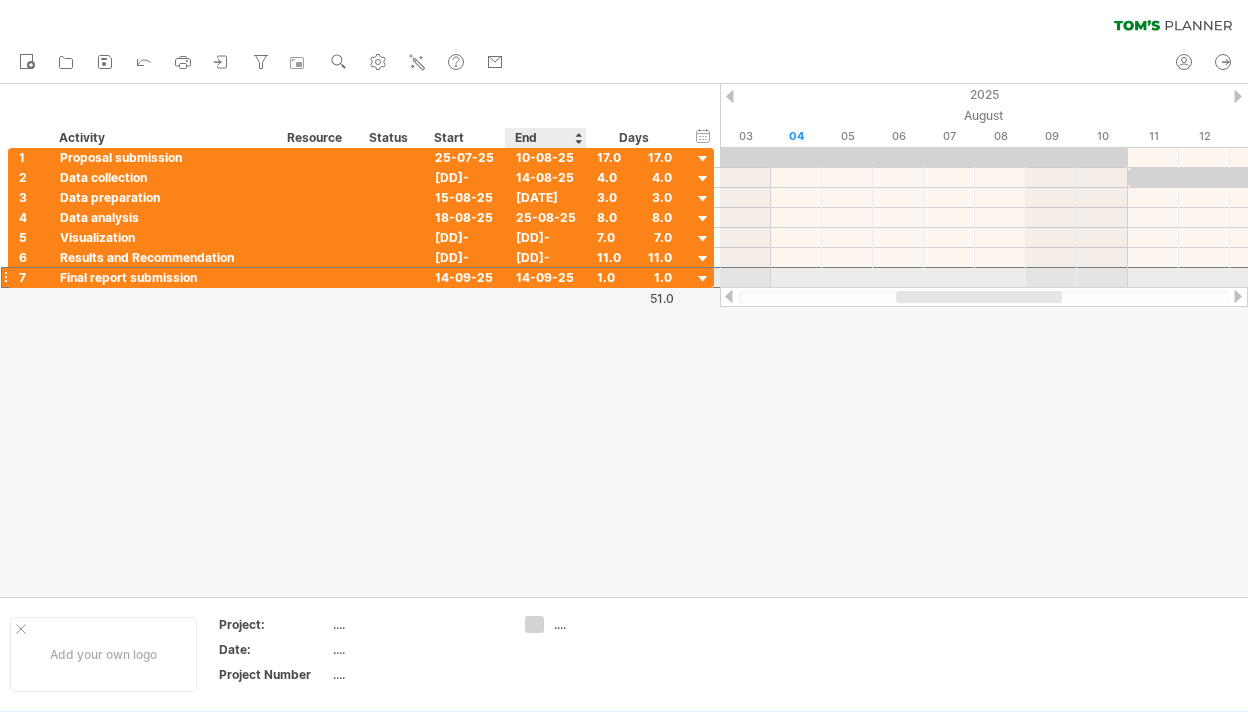 click on "14-09-25" at bounding box center [546, 277] 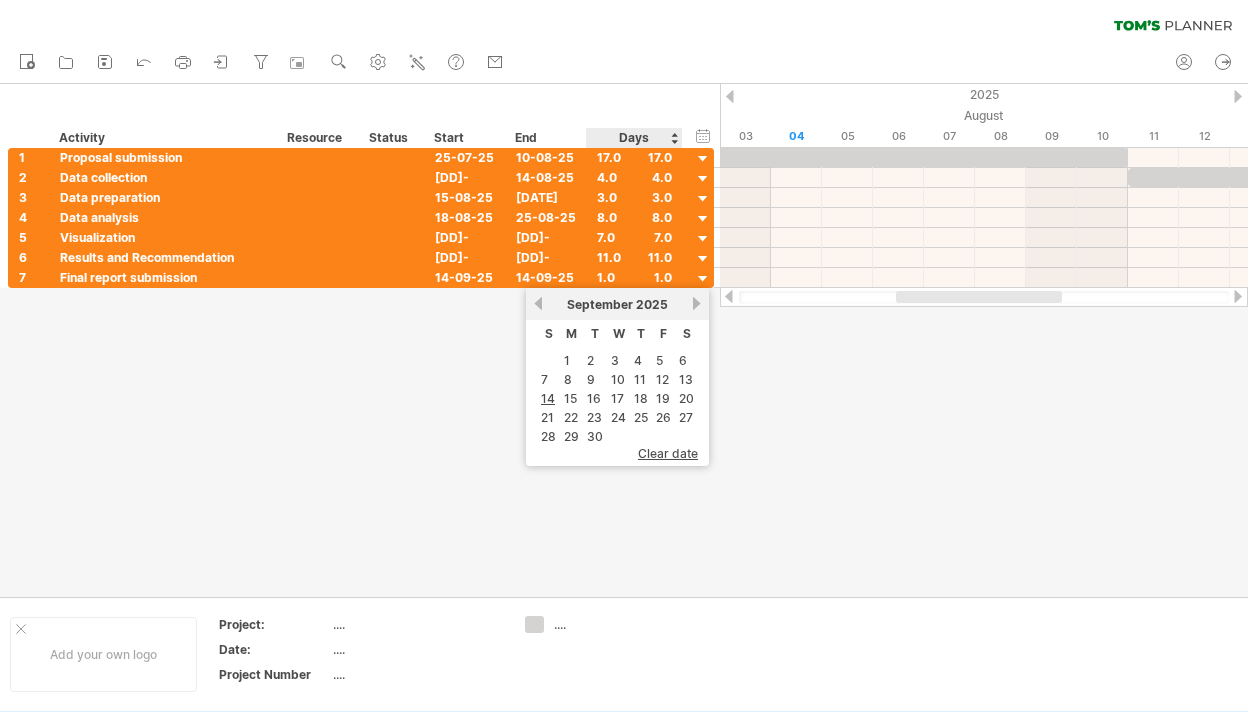 click on "next" at bounding box center (696, 303) 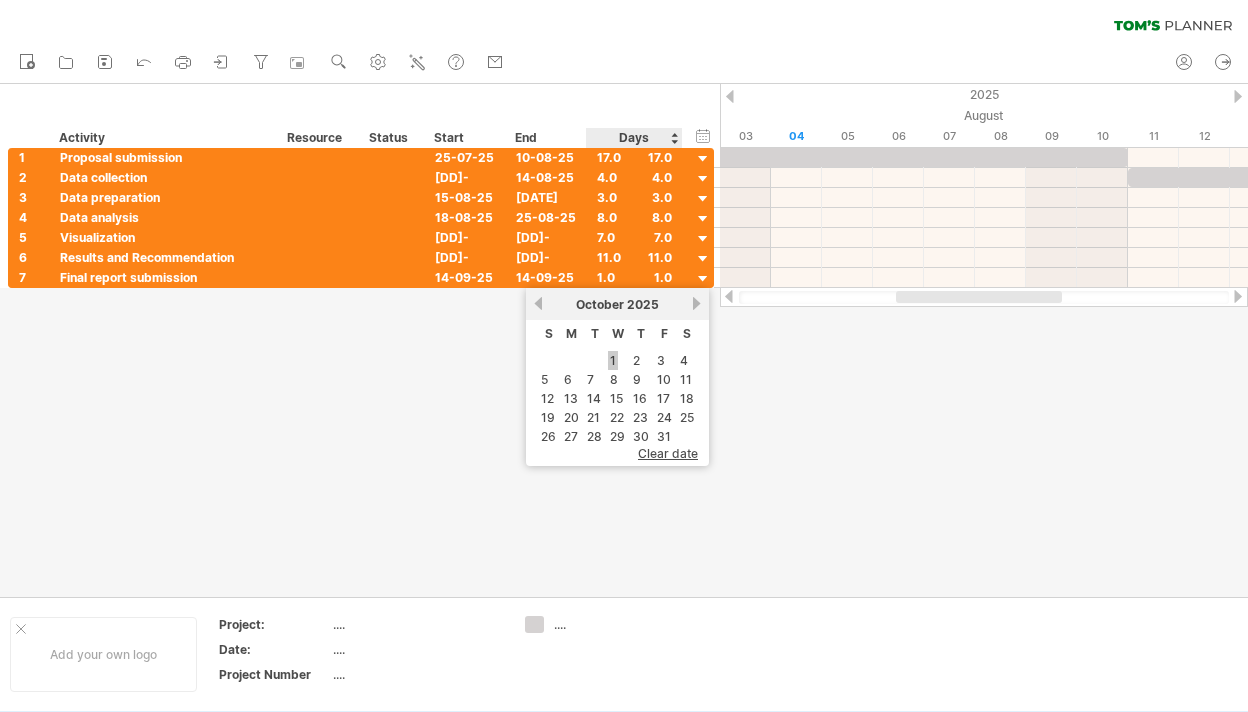 click on "1" at bounding box center [613, 360] 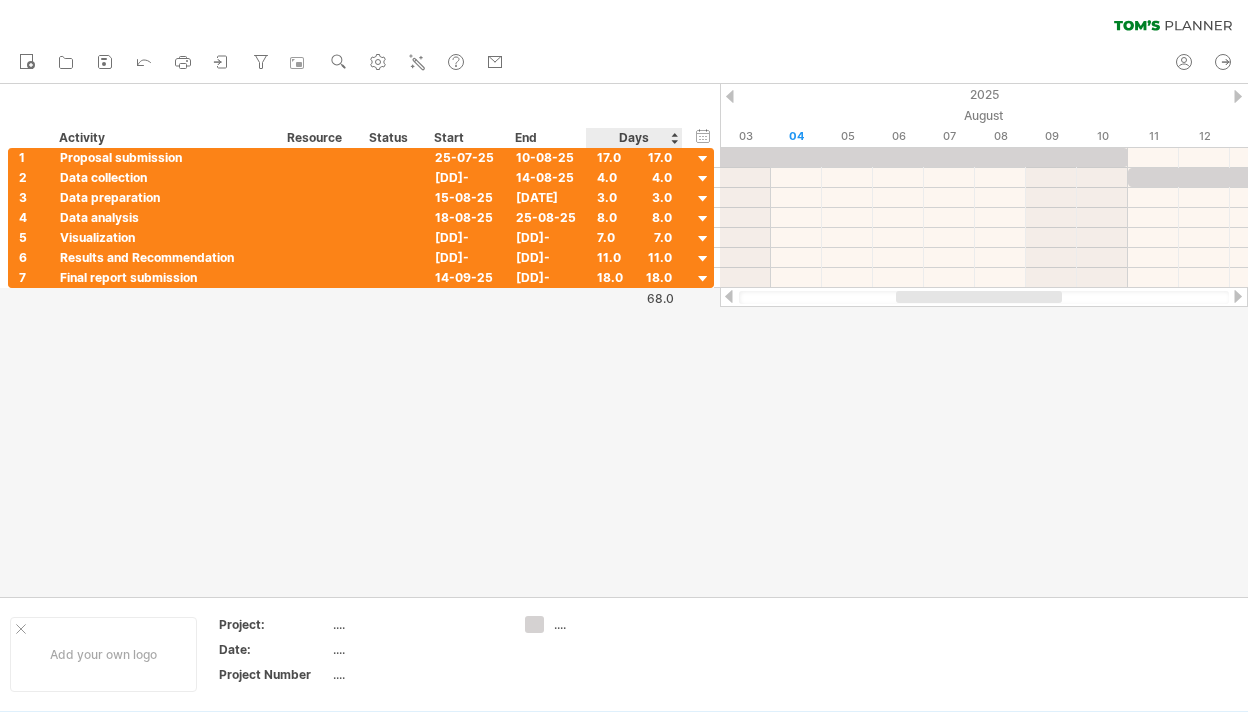 click at bounding box center [624, 340] 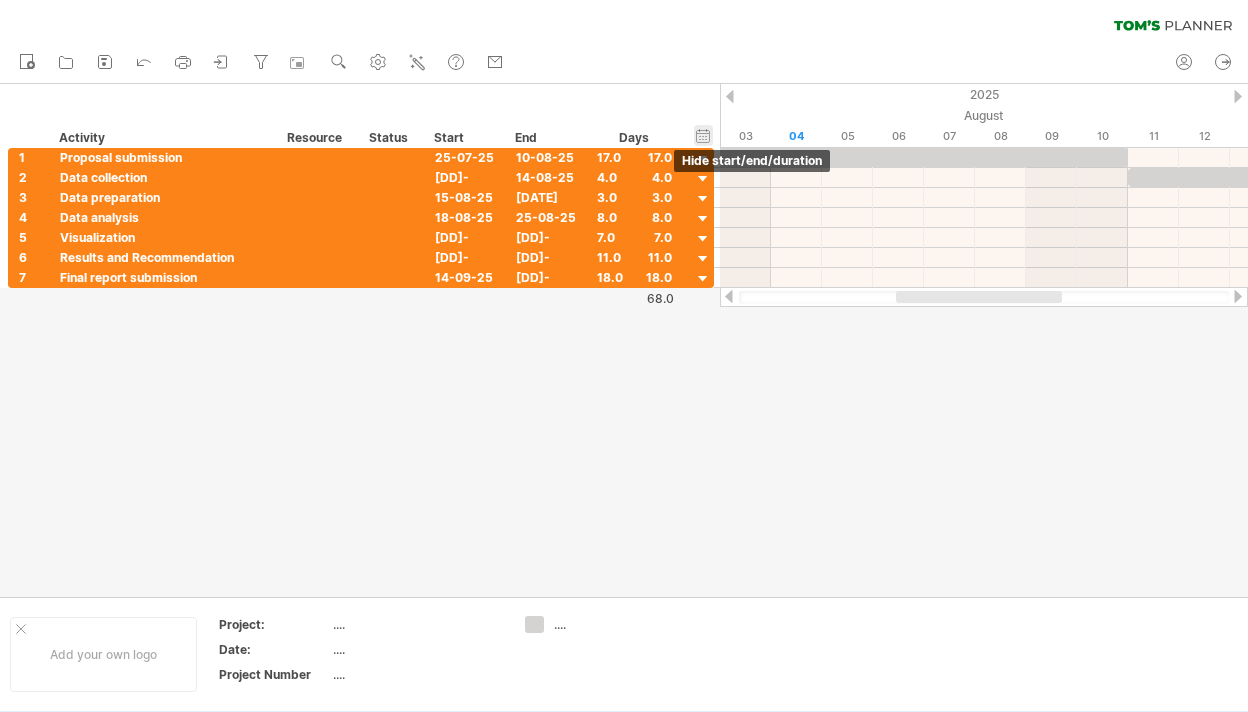 click on "hide start/end/duration show start/end/duration" at bounding box center (703, 135) 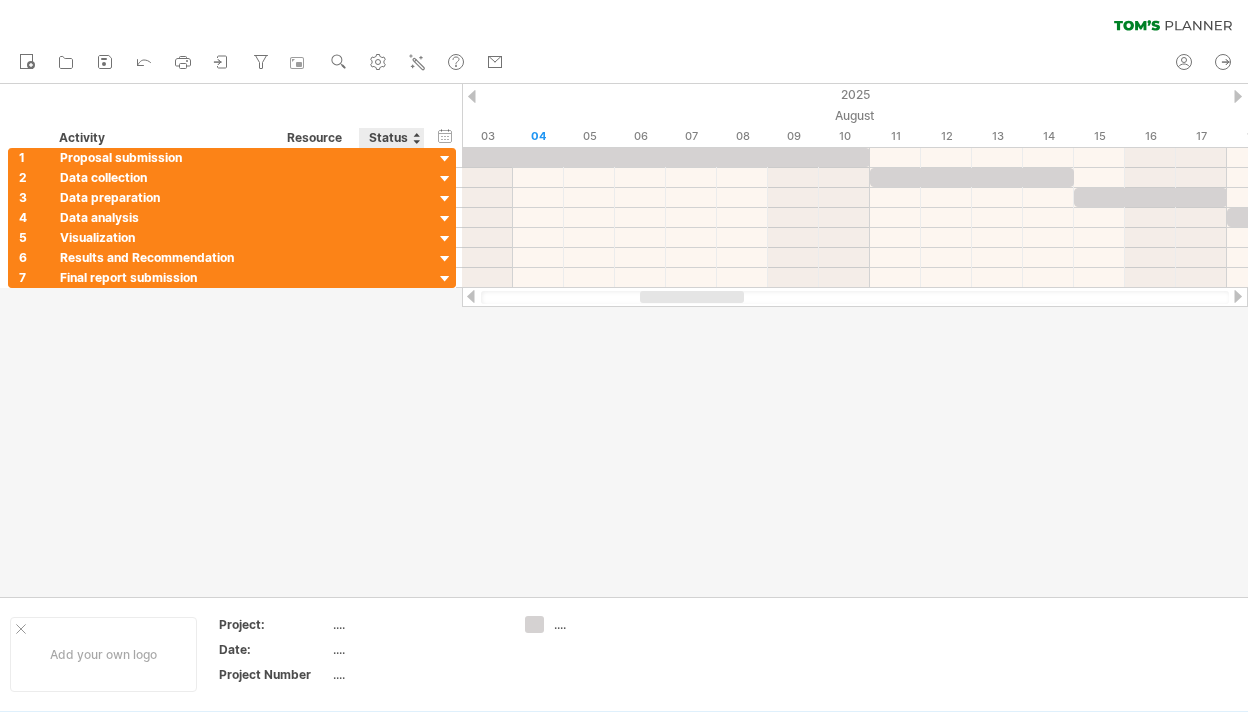 click at bounding box center [416, 138] 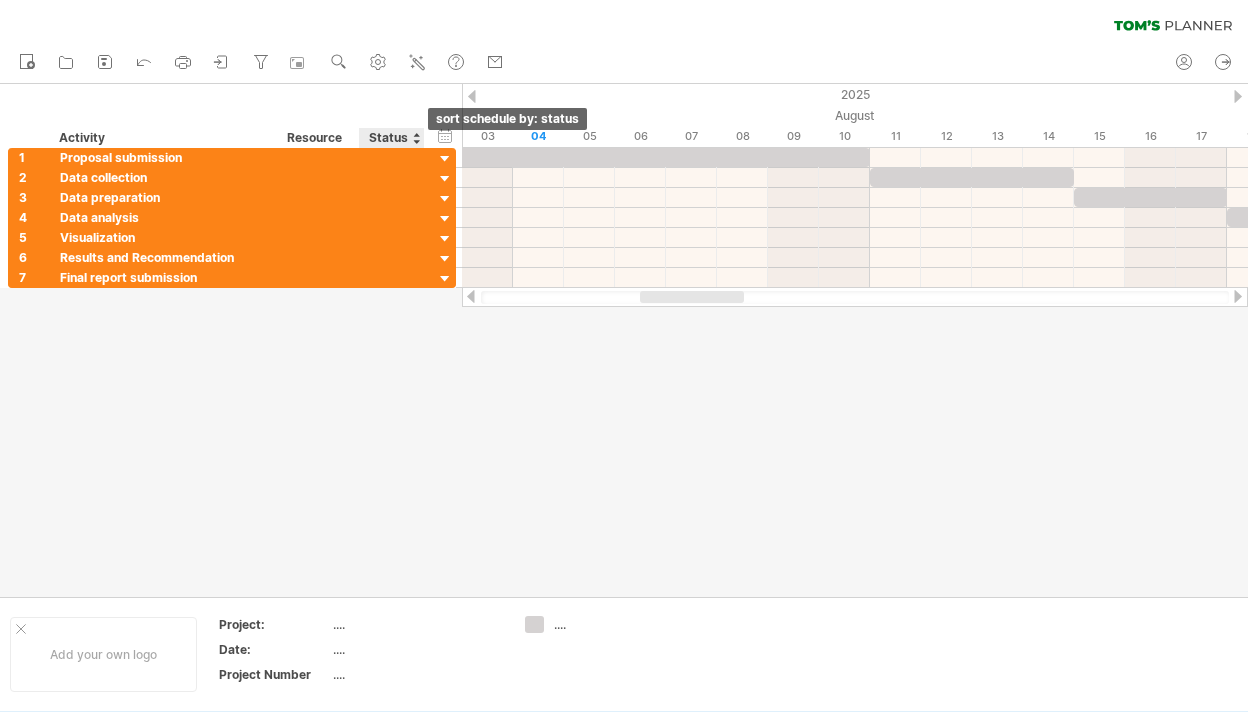click at bounding box center (416, 138) 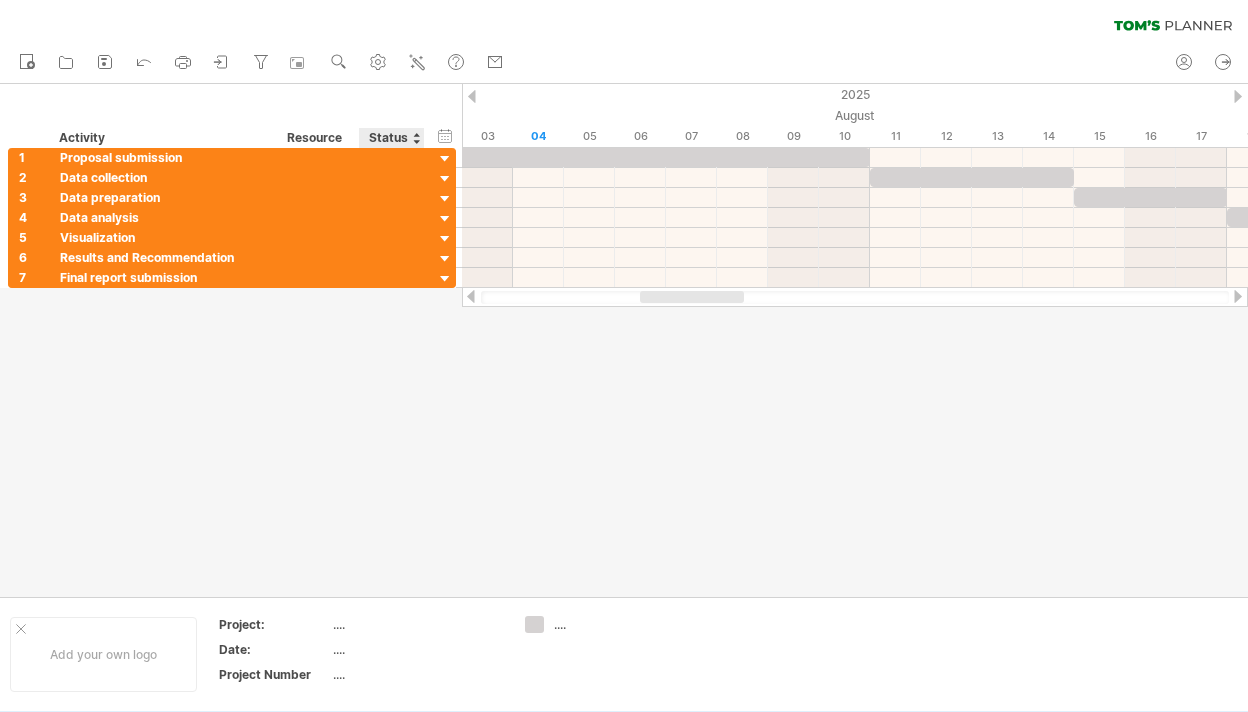 click at bounding box center [624, 340] 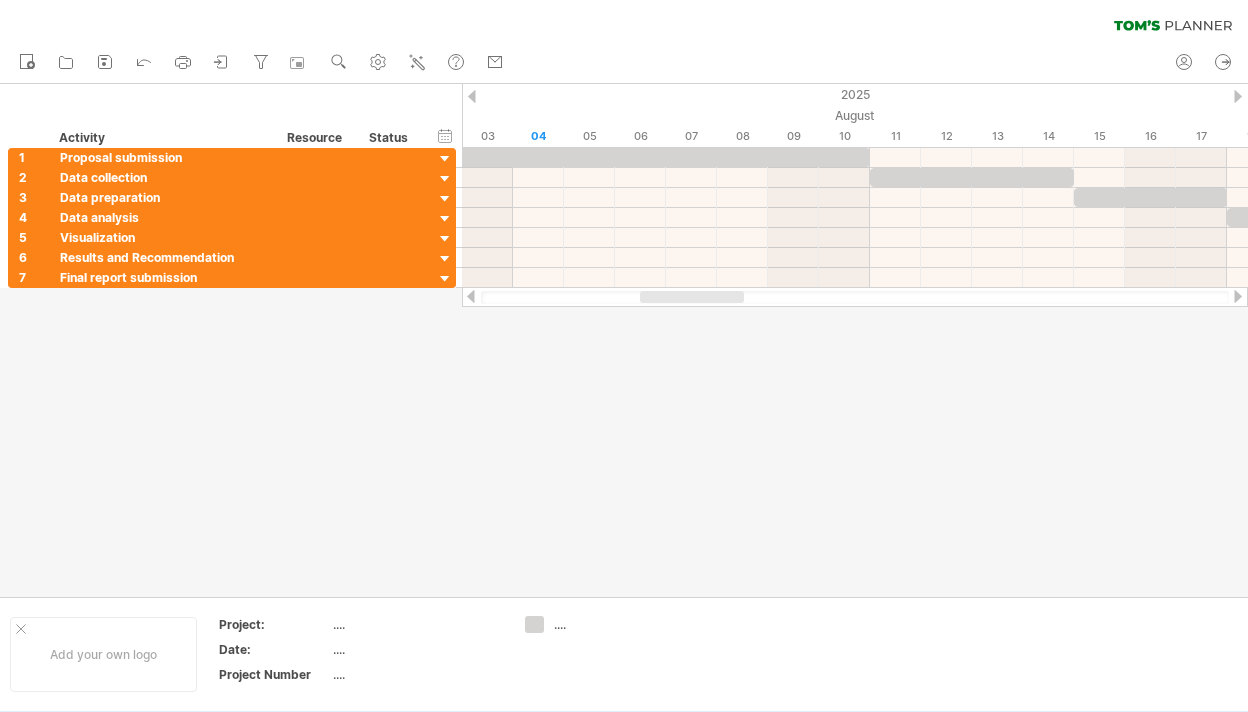 drag, startPoint x: 461, startPoint y: 105, endPoint x: 442, endPoint y: 103, distance: 19.104973 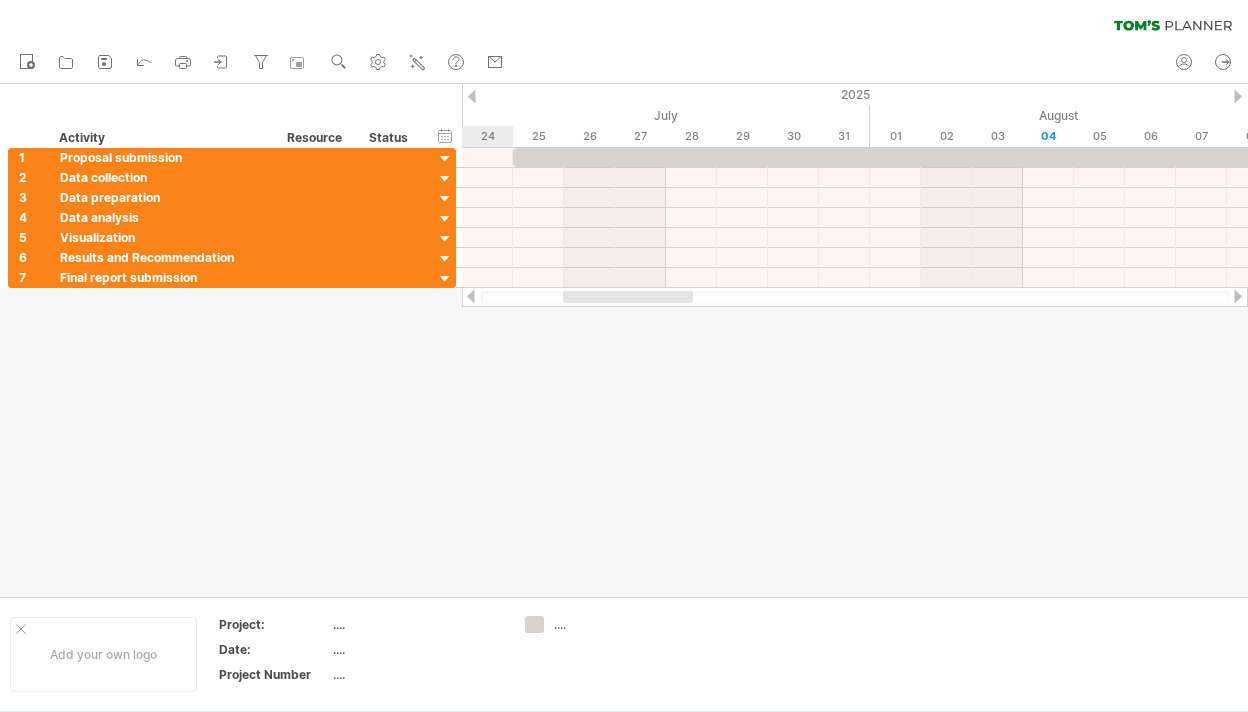 click at bounding box center (472, 96) 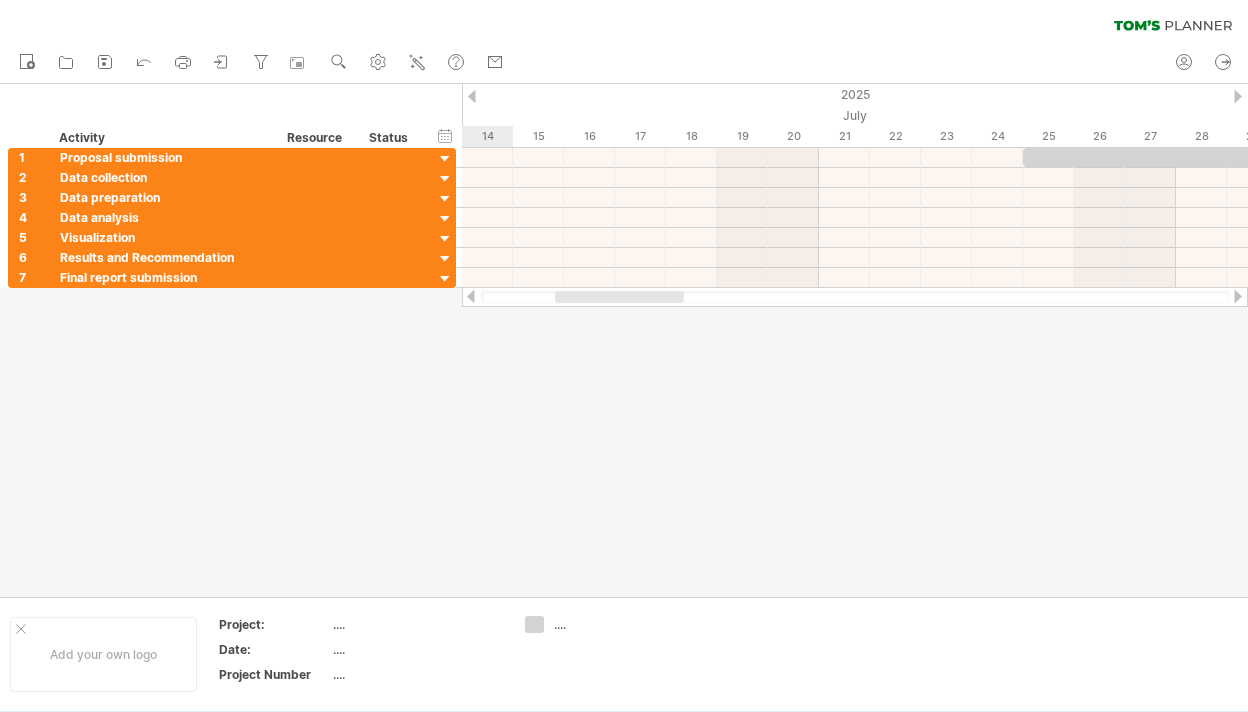 click at bounding box center (472, 96) 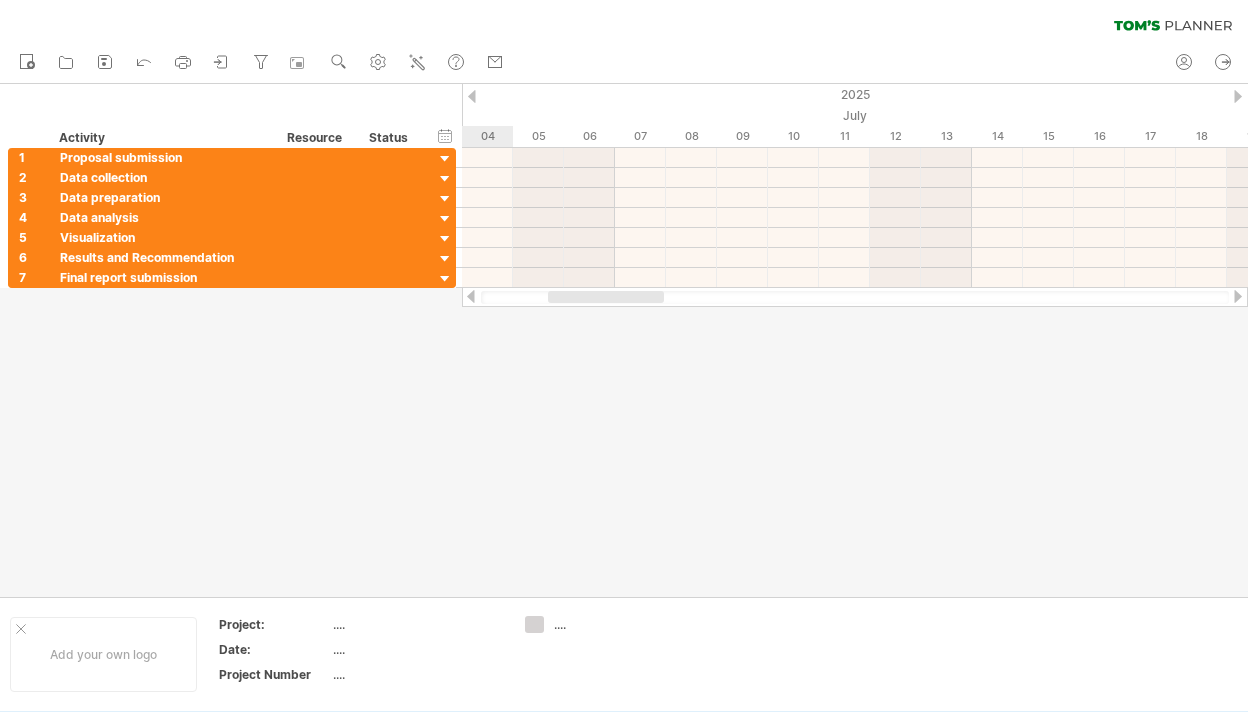 click at bounding box center [472, 96] 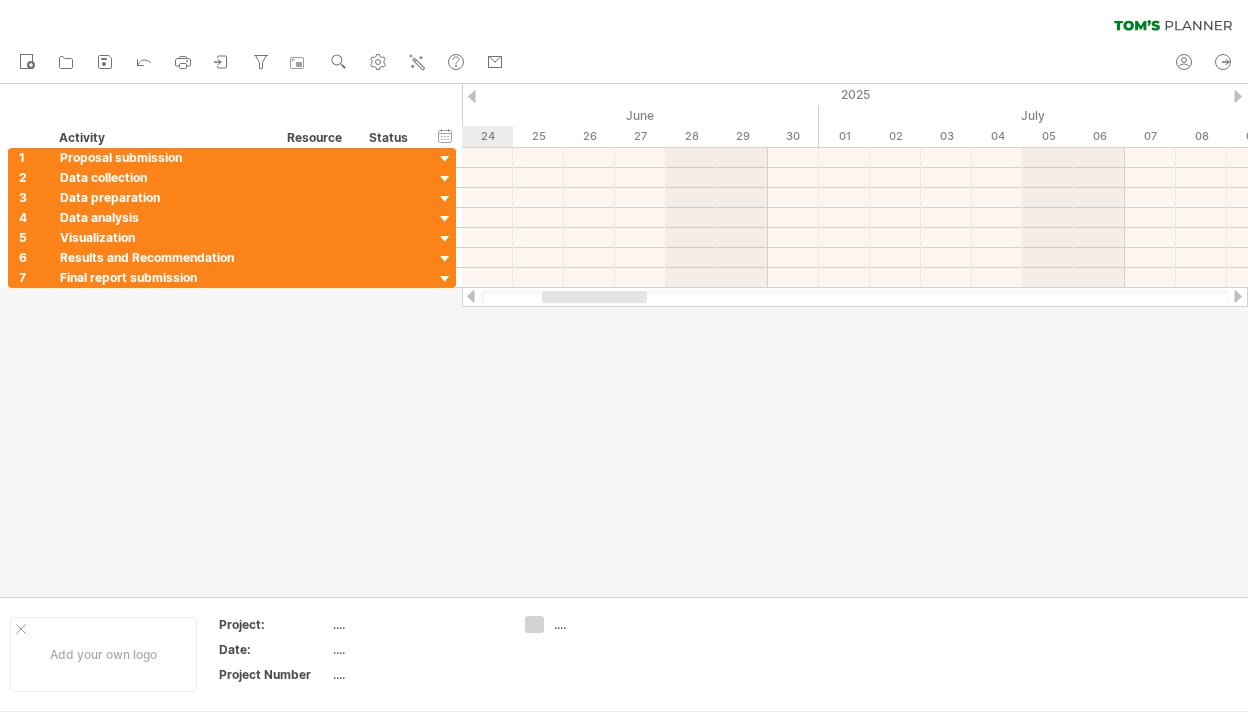 click at bounding box center (472, 96) 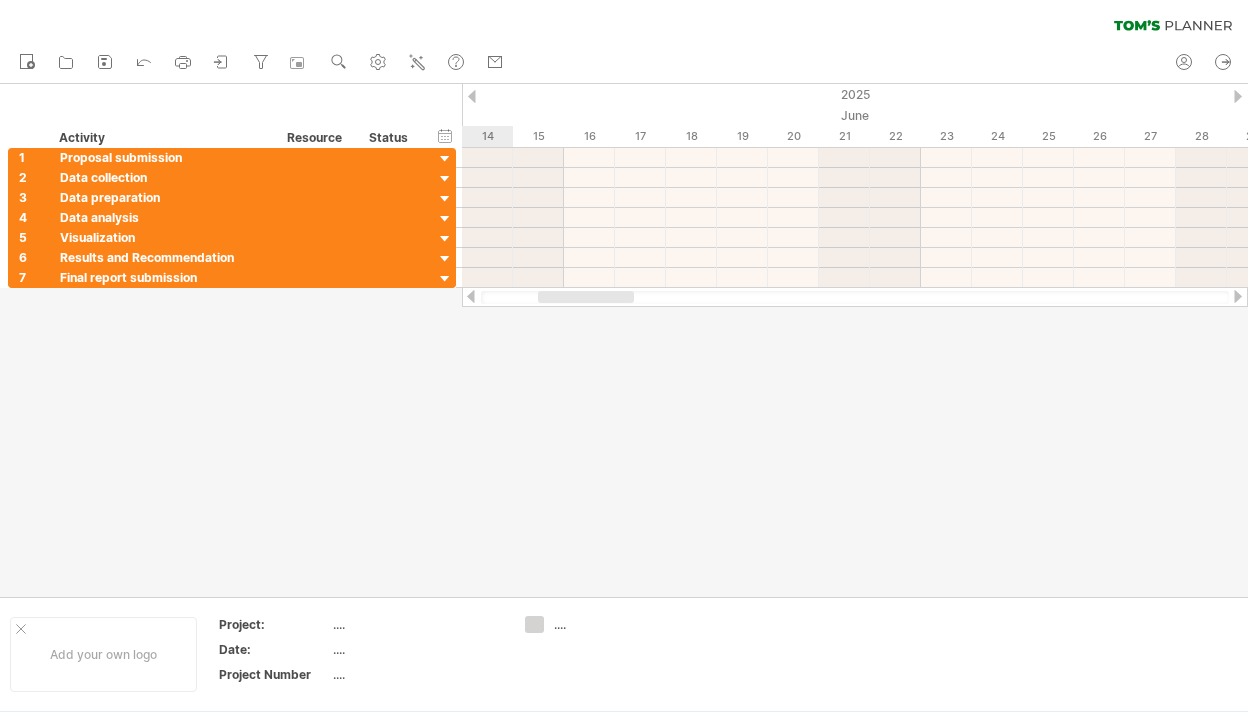 click at bounding box center (472, 96) 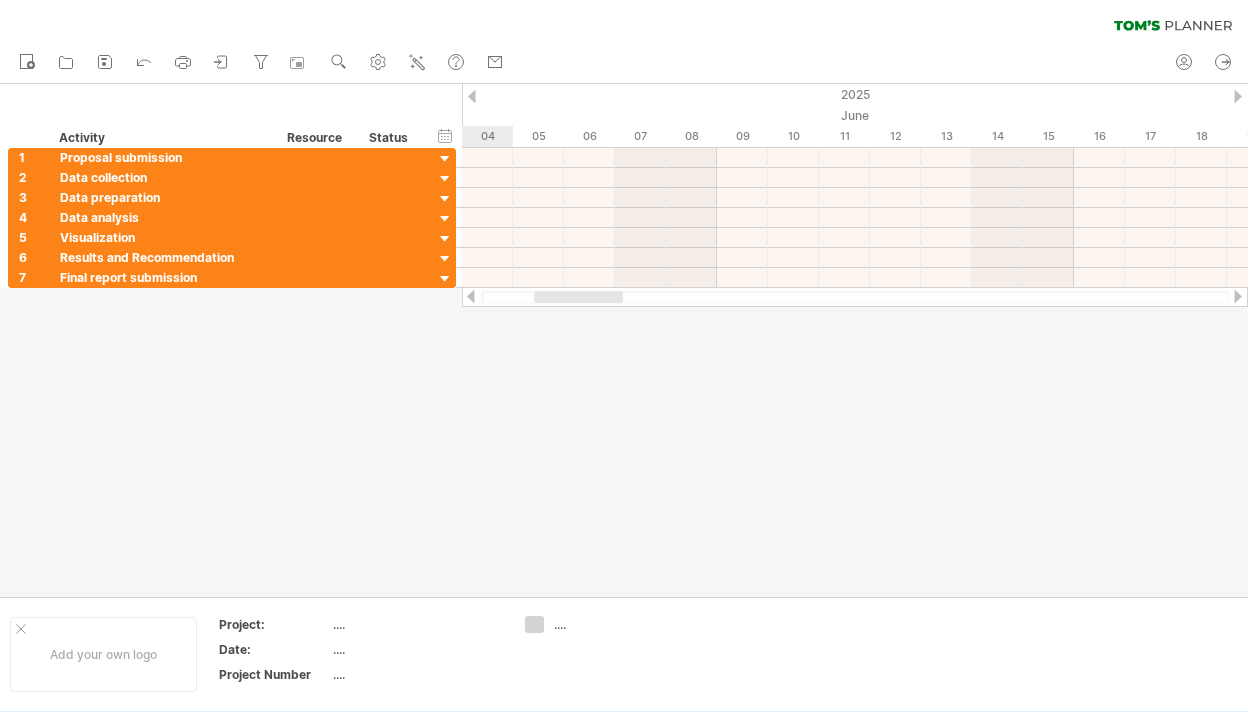 click at bounding box center (472, 96) 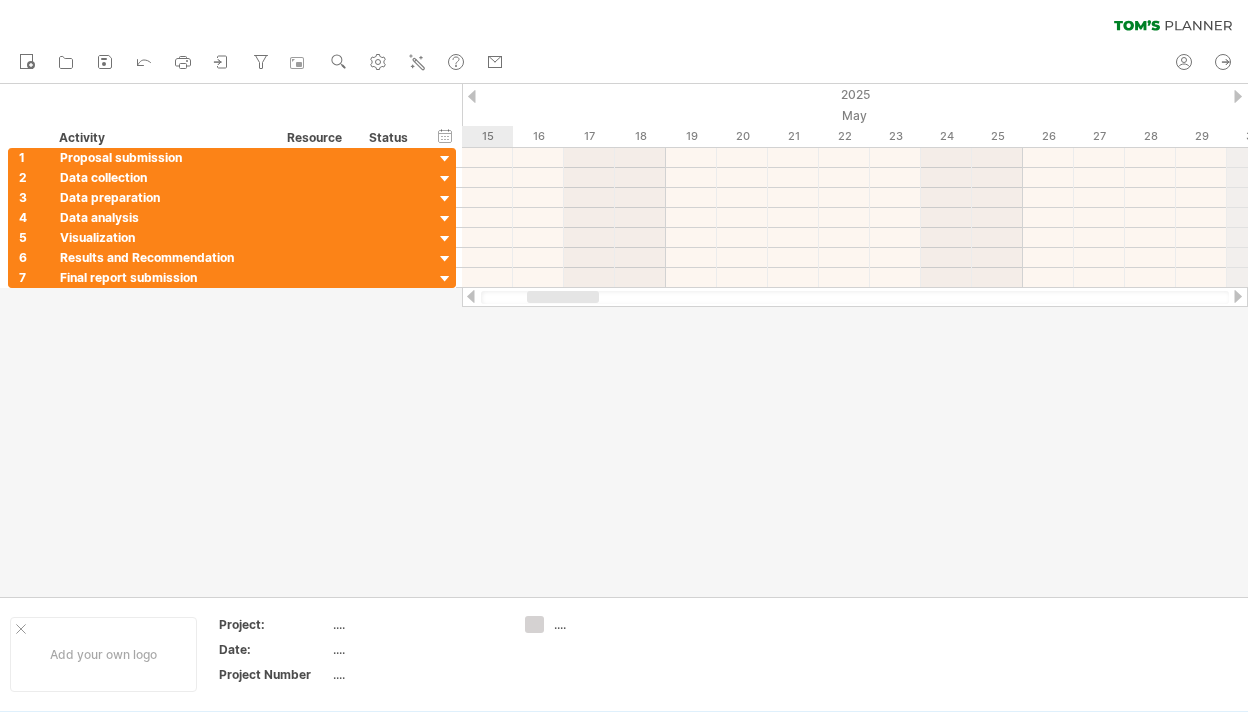 click on "2025" at bounding box center (1125, 94) 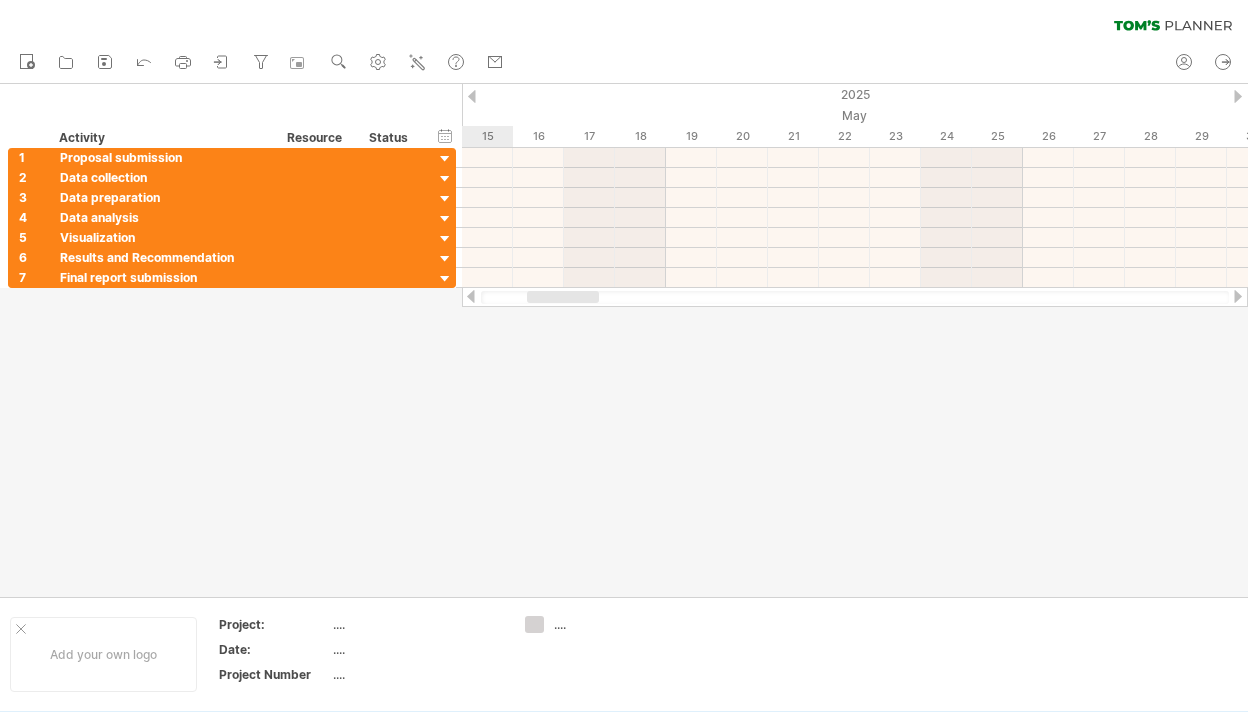click at bounding box center (1238, 96) 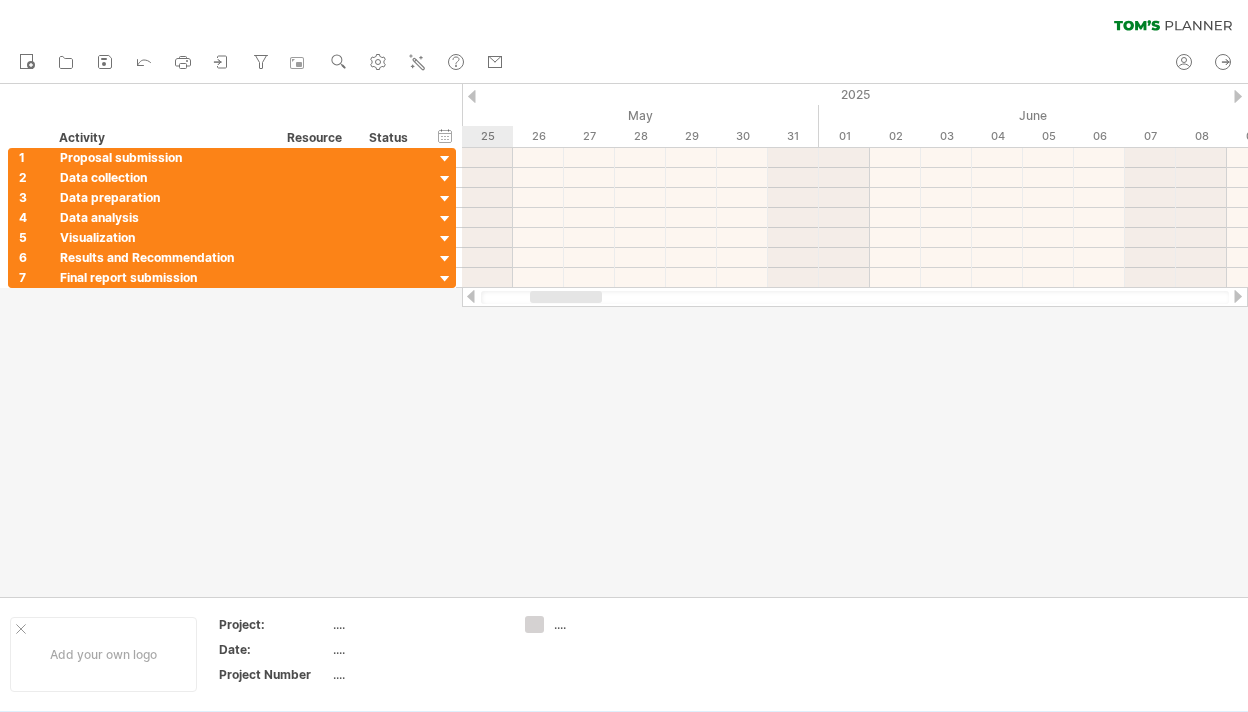click at bounding box center [1238, 96] 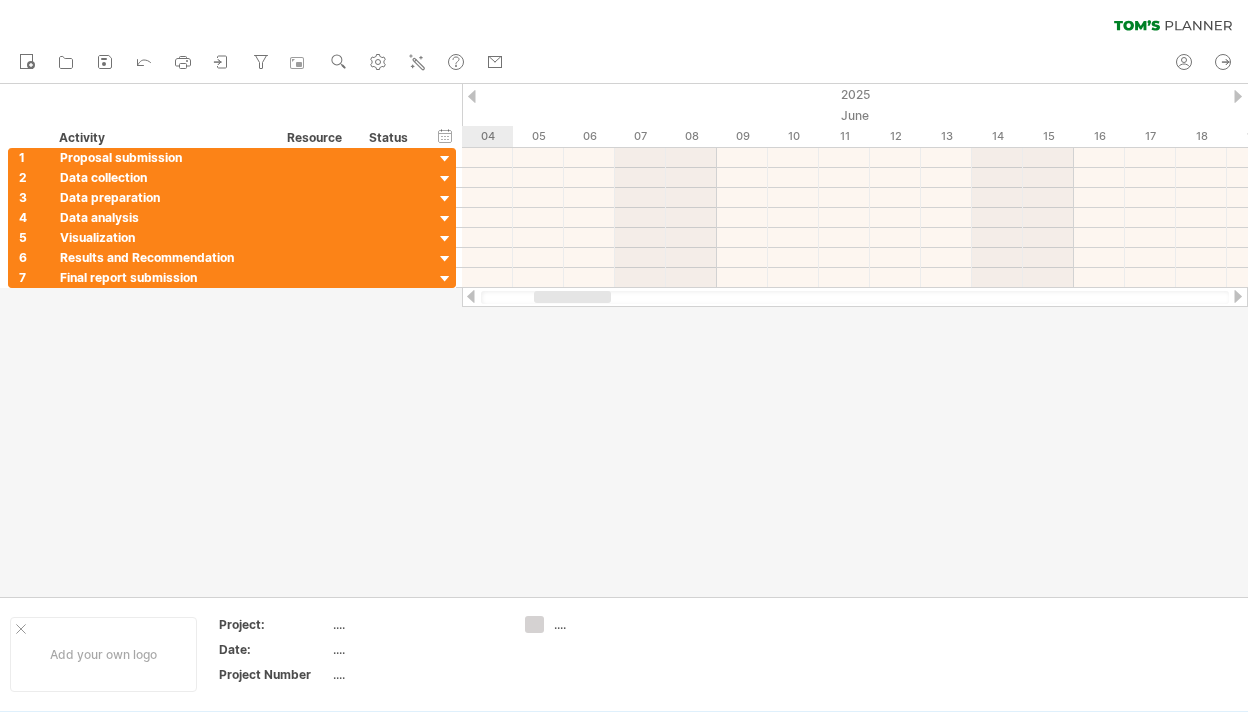 click at bounding box center [1238, 96] 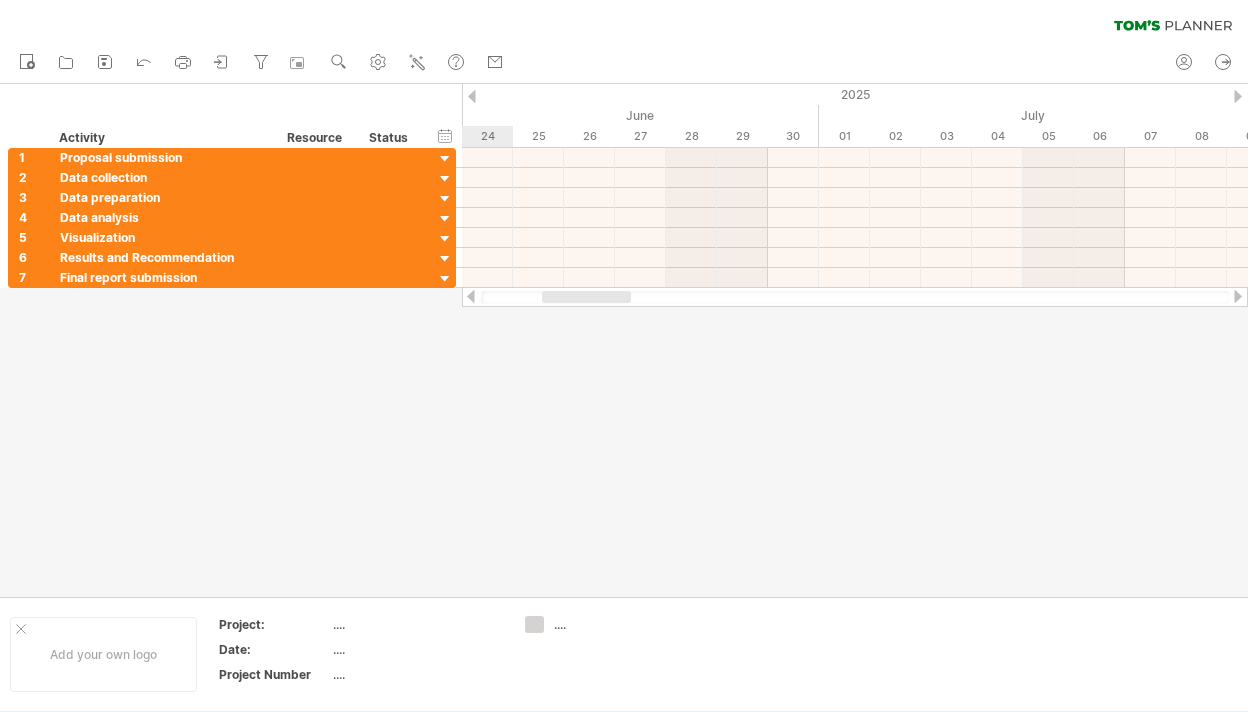 click at bounding box center [1238, 96] 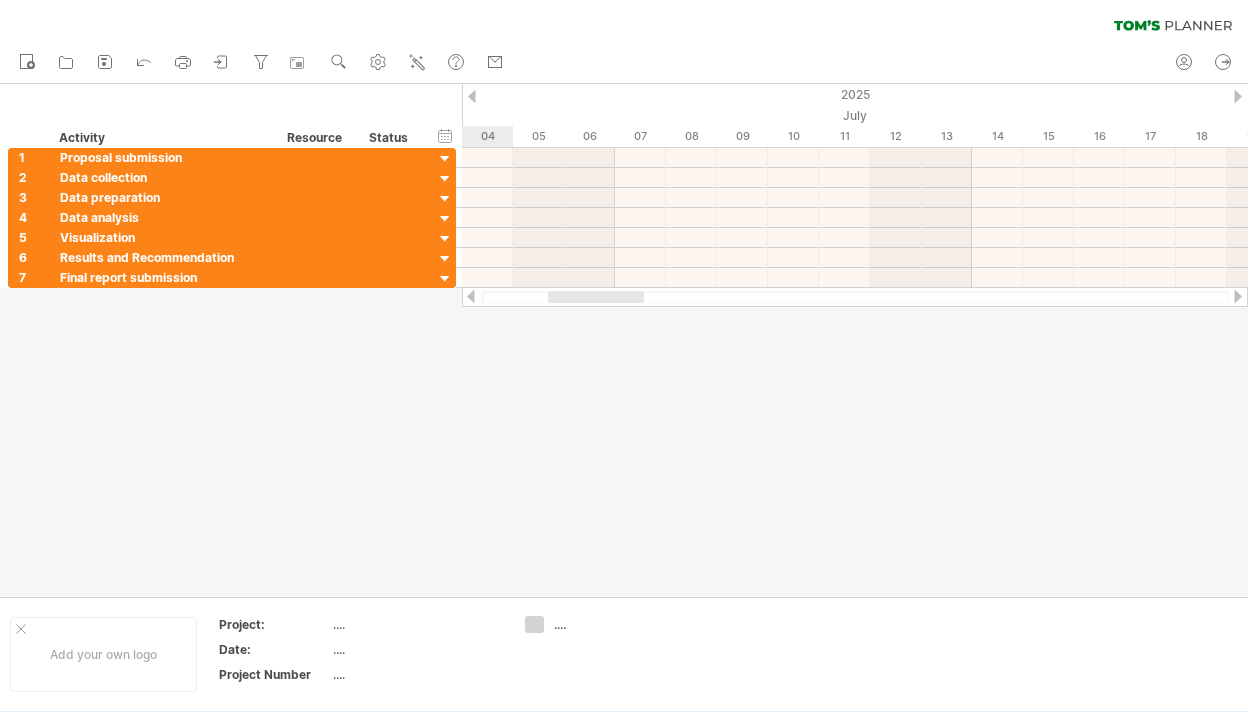 click at bounding box center (1238, 96) 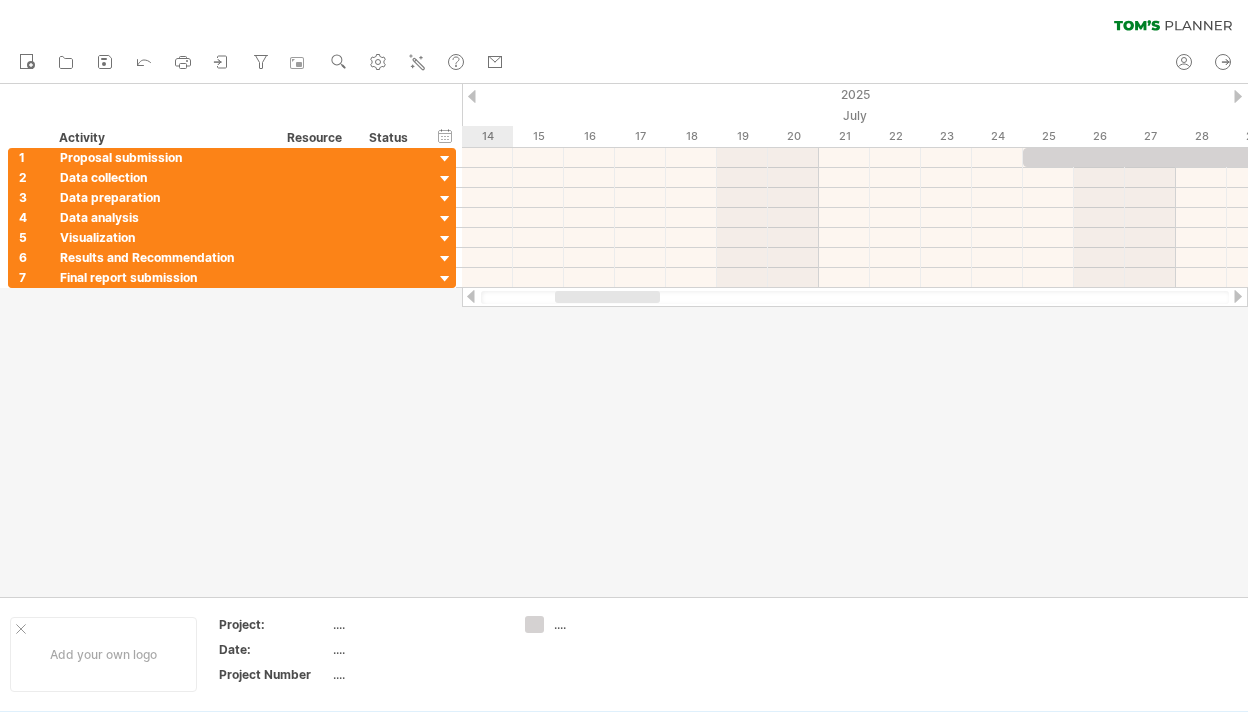 click at bounding box center [1238, 96] 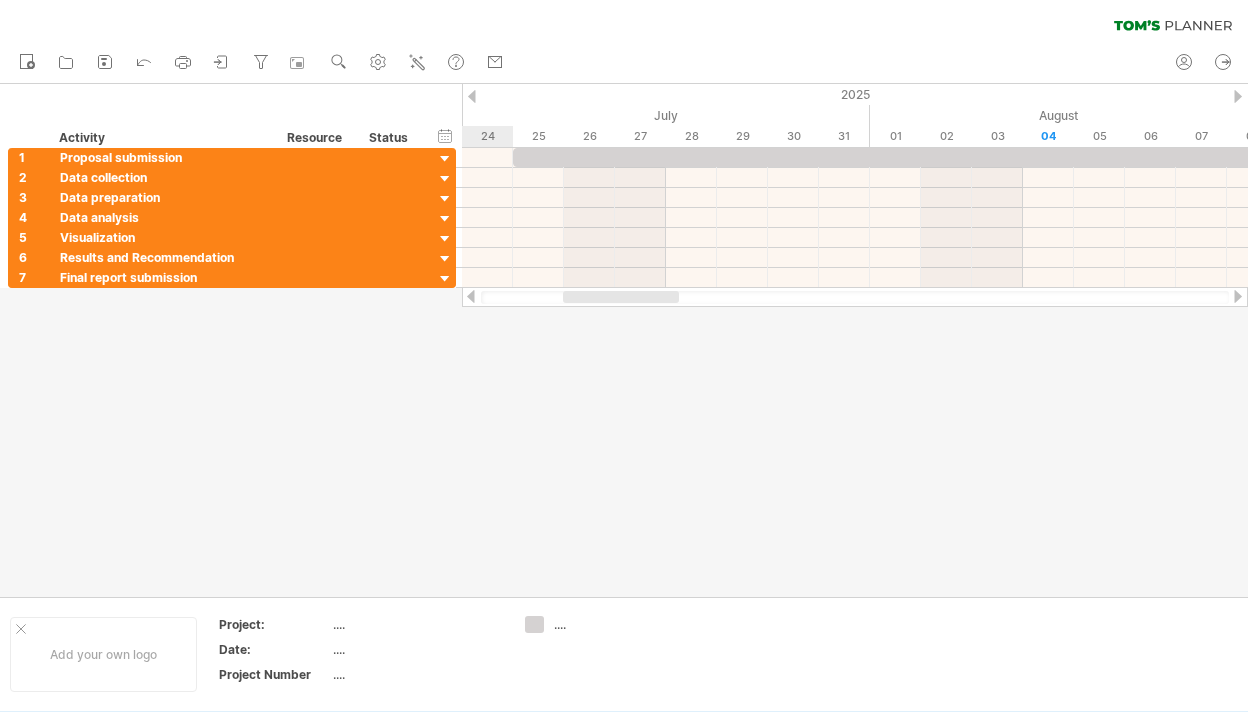 click at bounding box center [1238, 96] 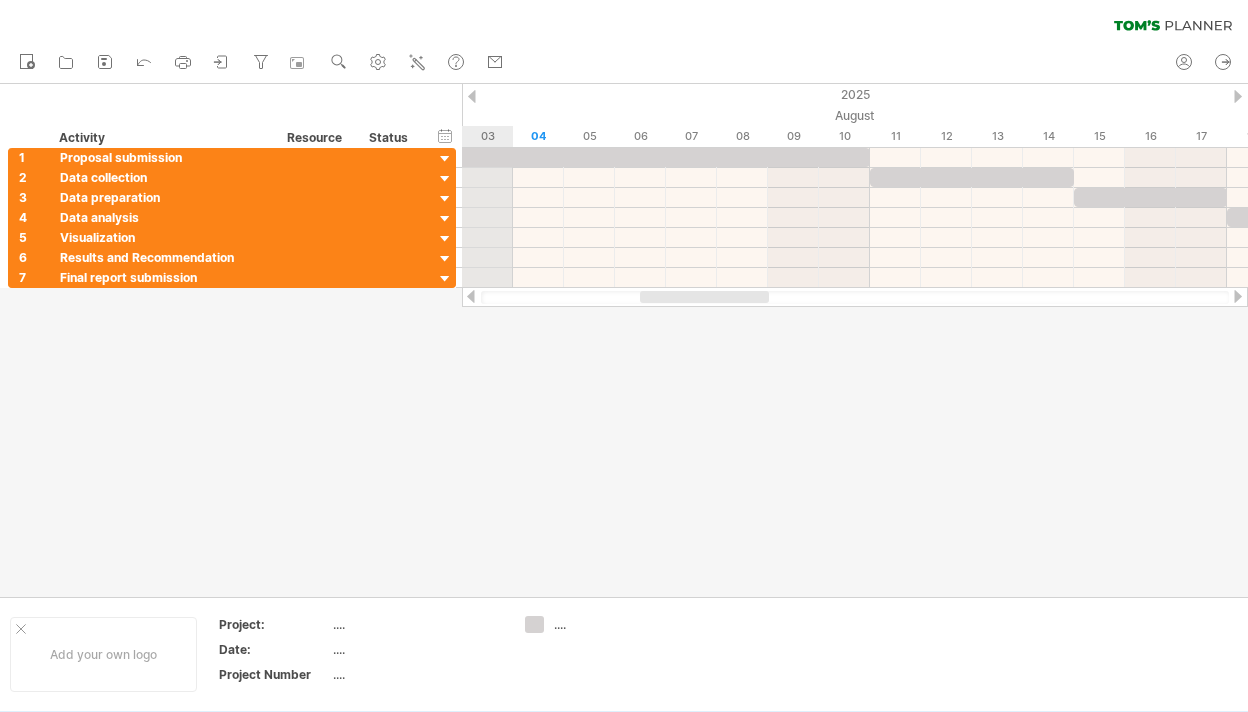 click on "Trying to reach plan.tomsplanner.com
Connected again...
0%
clear filter
new 1" at bounding box center (624, 356) 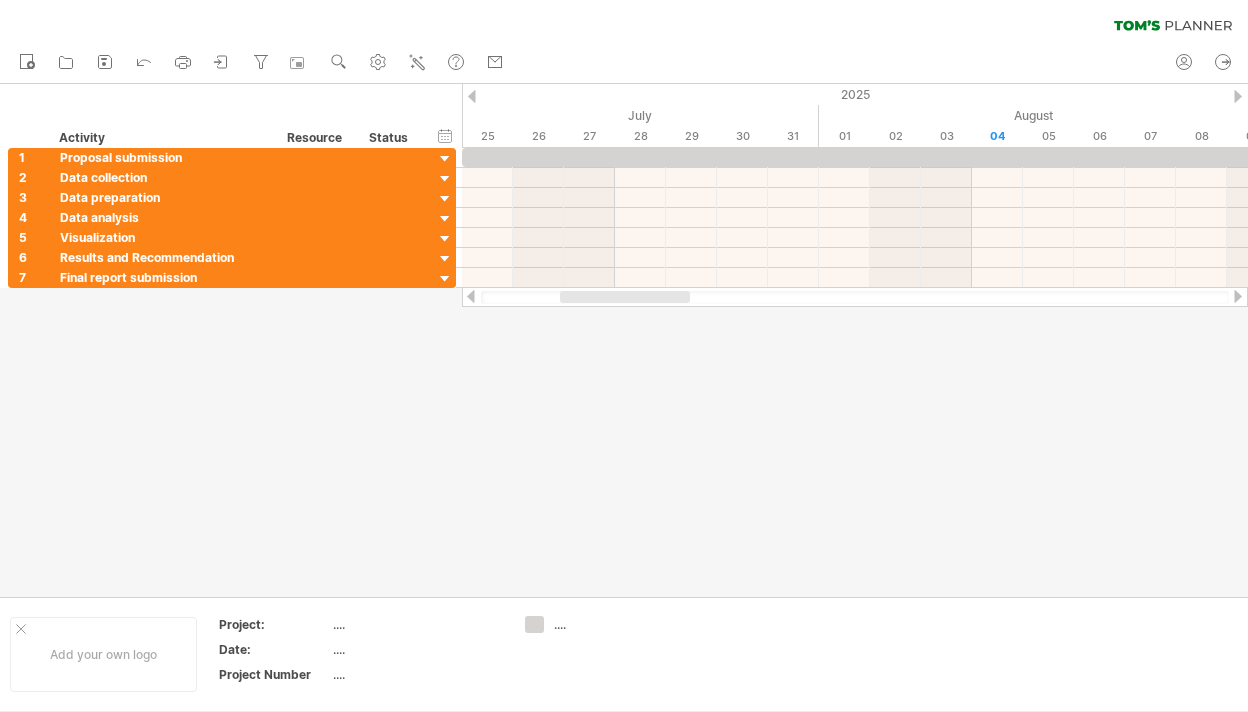 drag, startPoint x: 679, startPoint y: 297, endPoint x: 599, endPoint y: 295, distance: 80.024994 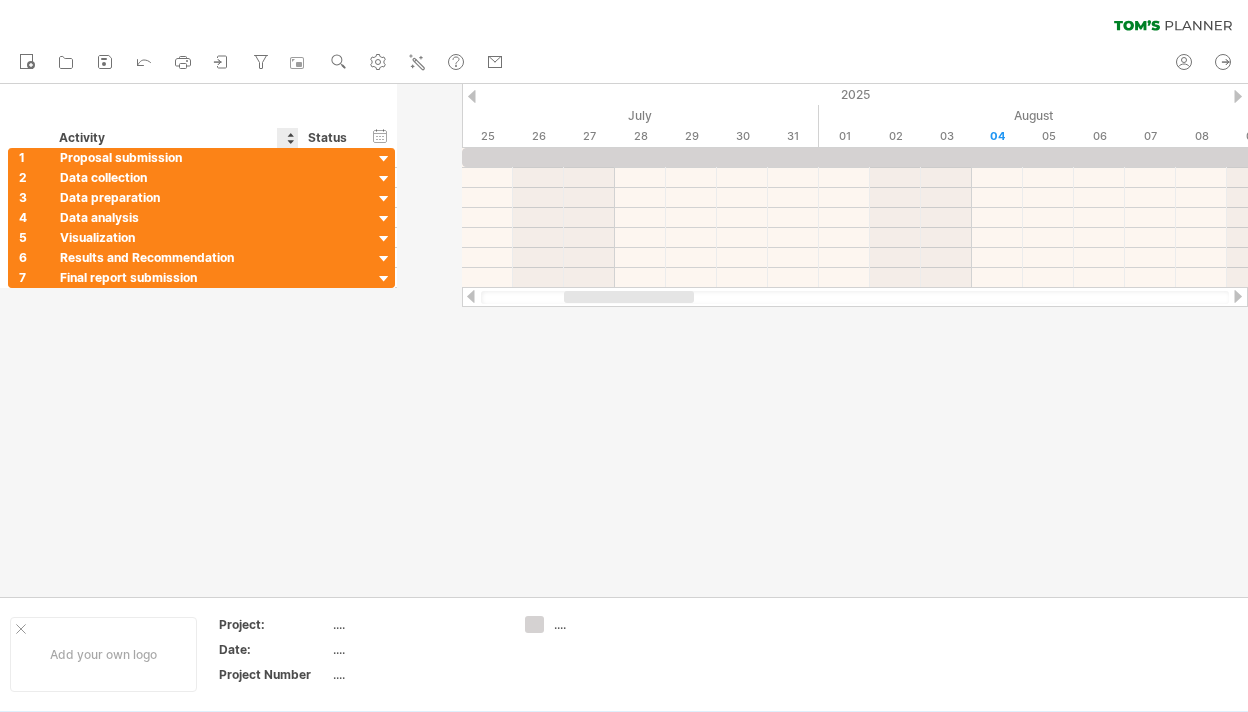 drag, startPoint x: 356, startPoint y: 145, endPoint x: 279, endPoint y: 147, distance: 77.02597 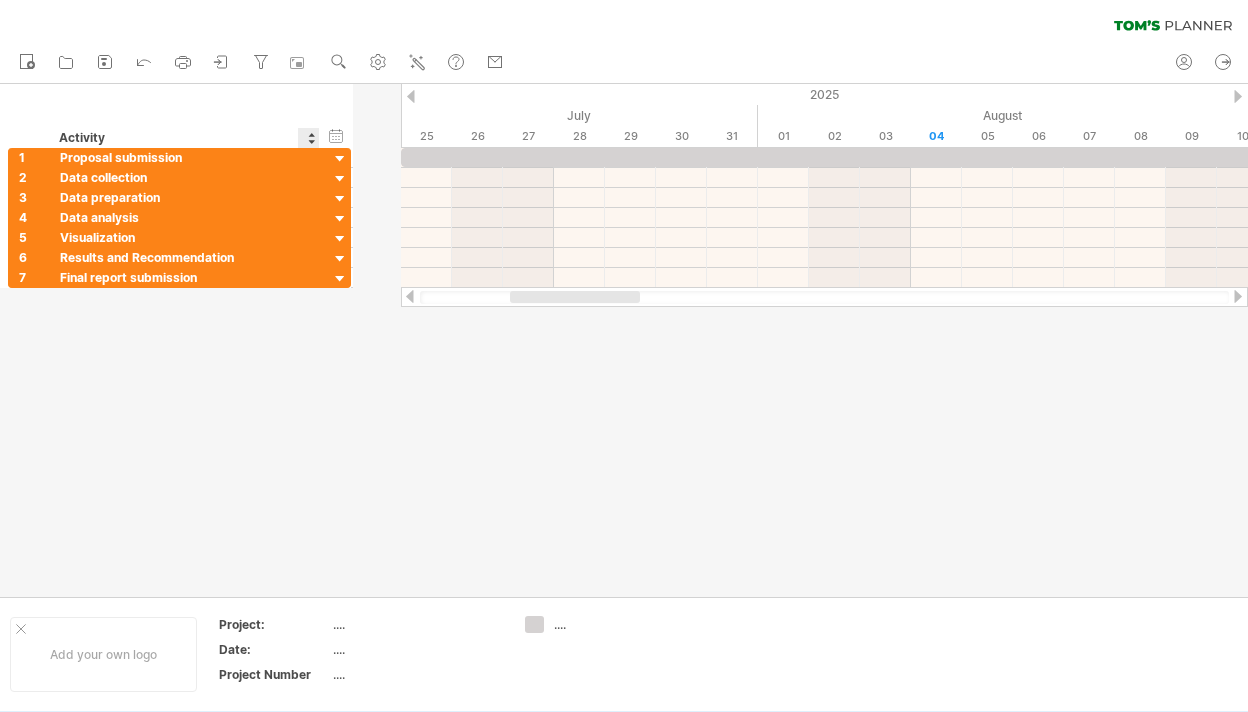 drag, startPoint x: 360, startPoint y: 136, endPoint x: 286, endPoint y: 136, distance: 74 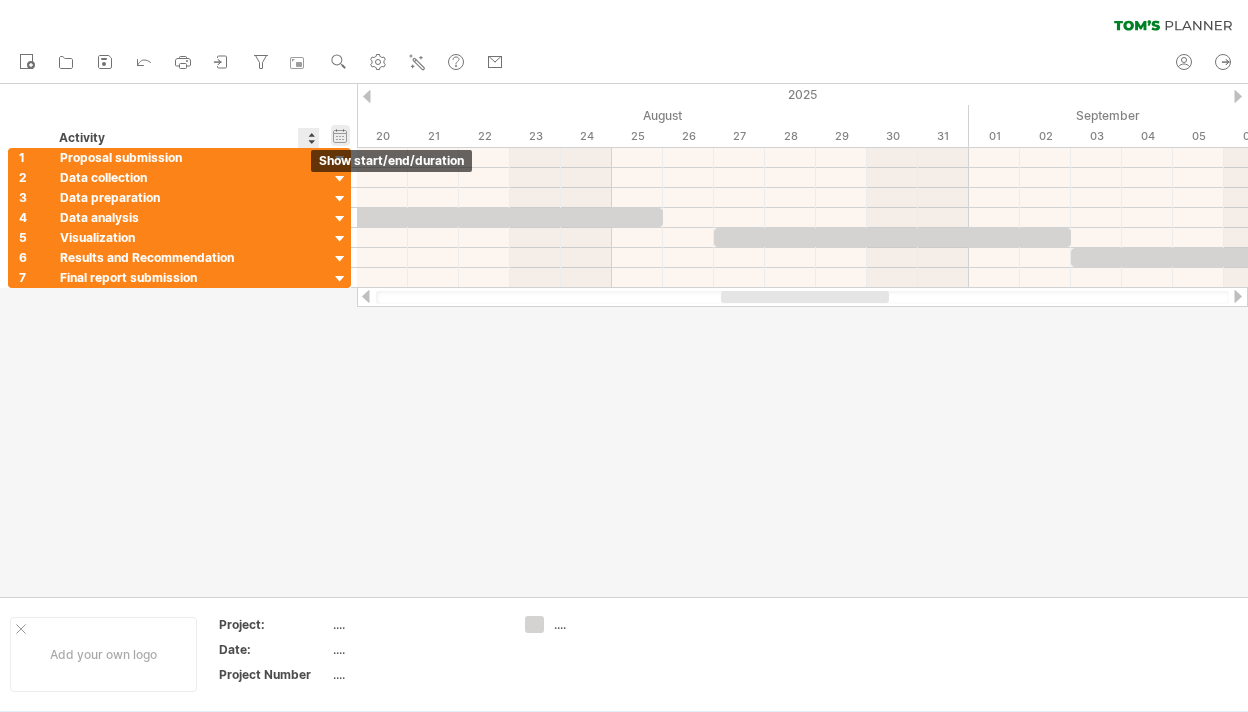 click on "hide start/end/duration show start/end/duration" at bounding box center (340, 135) 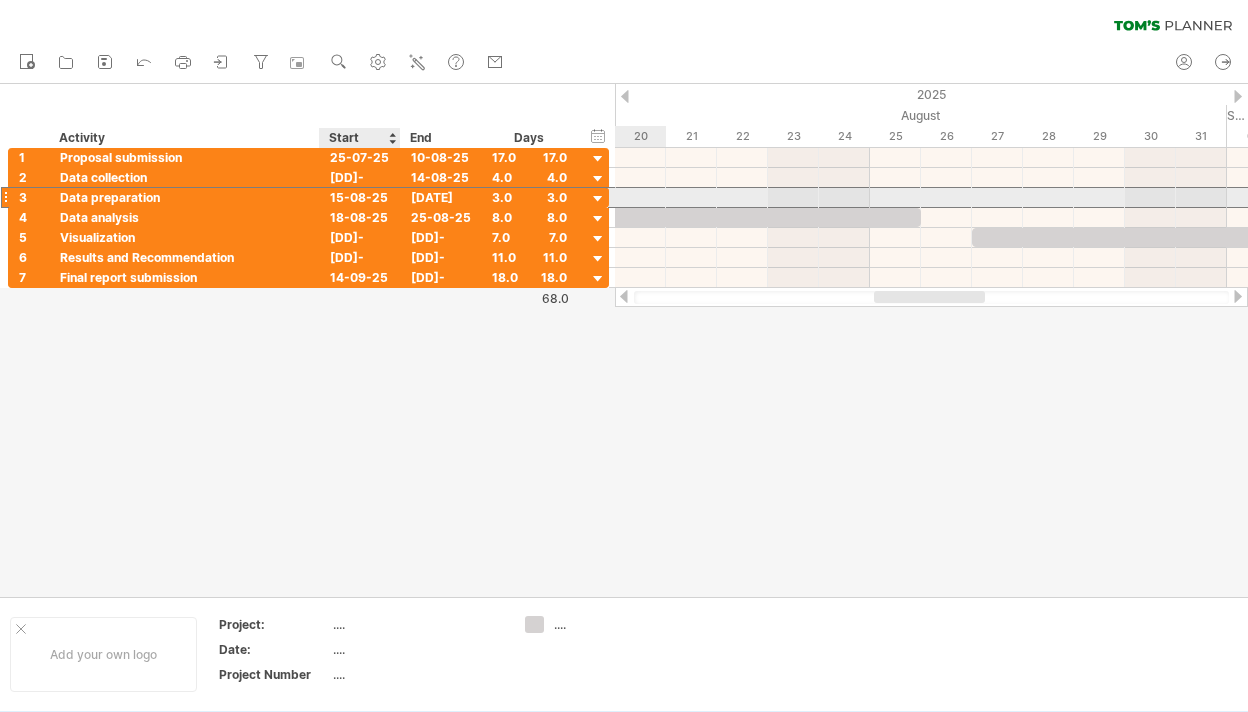 click on "15-08-25" at bounding box center [360, 197] 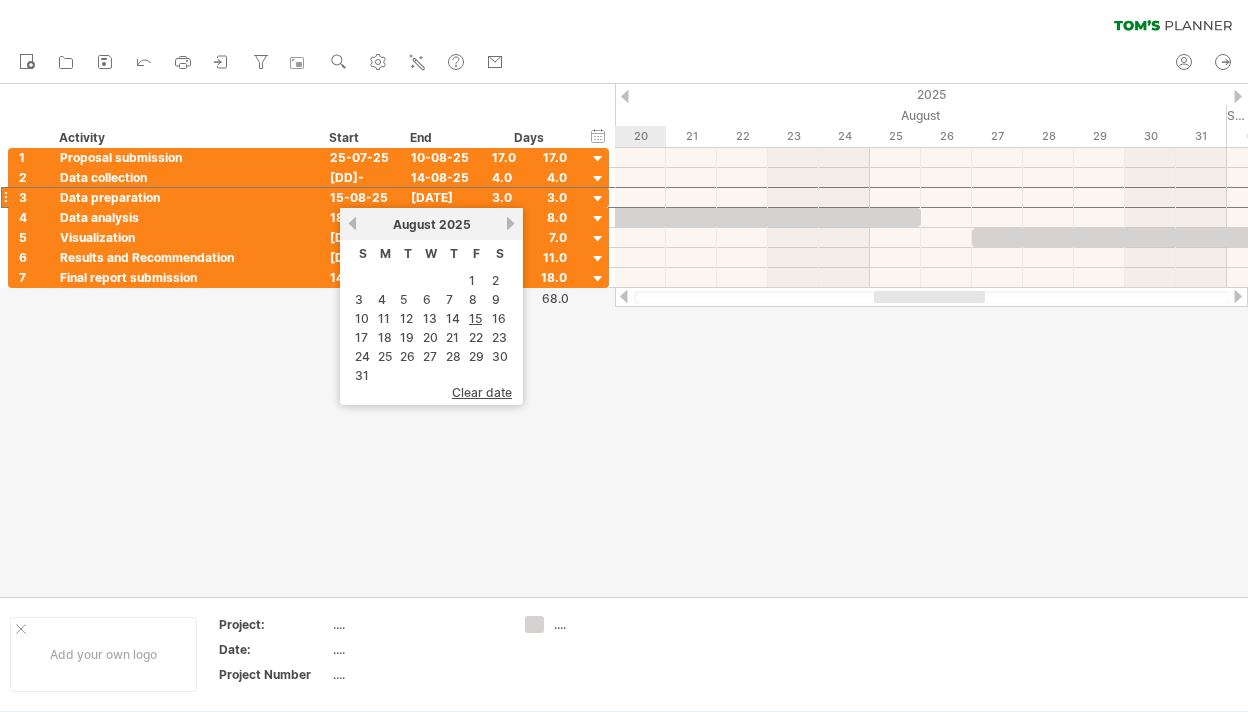 click at bounding box center [624, 340] 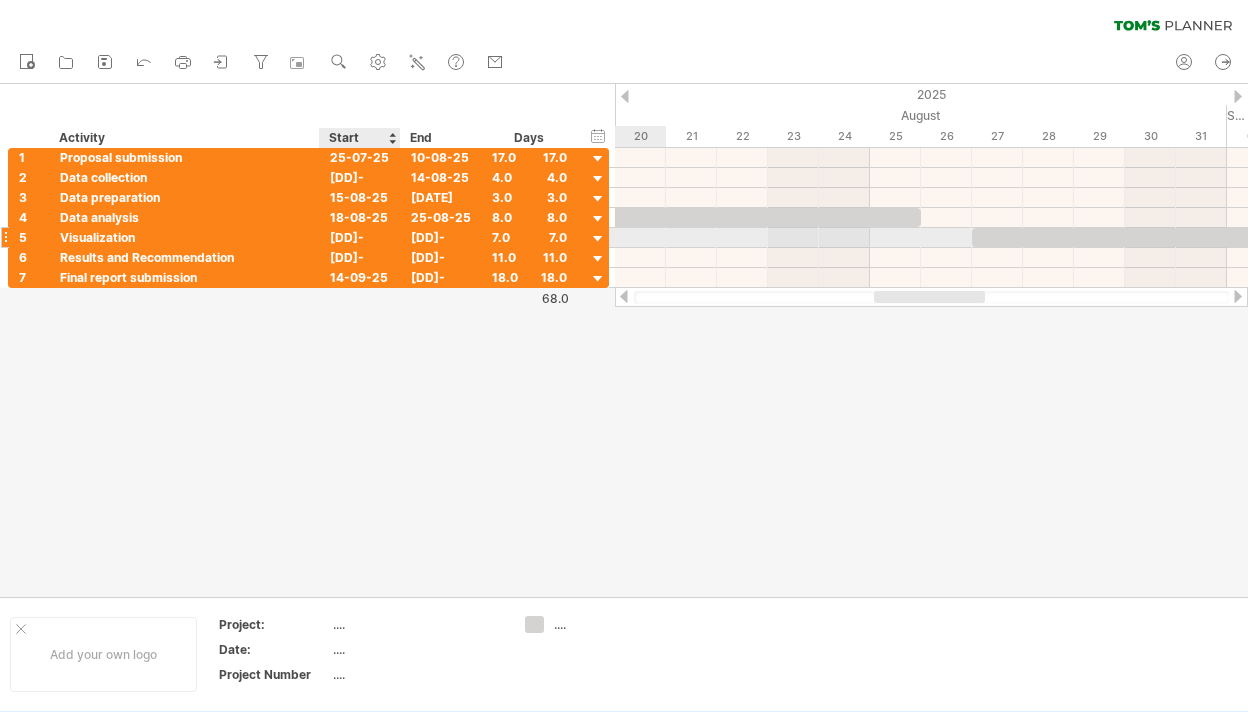 click on "[DD]-[MM]-25" at bounding box center (360, 237) 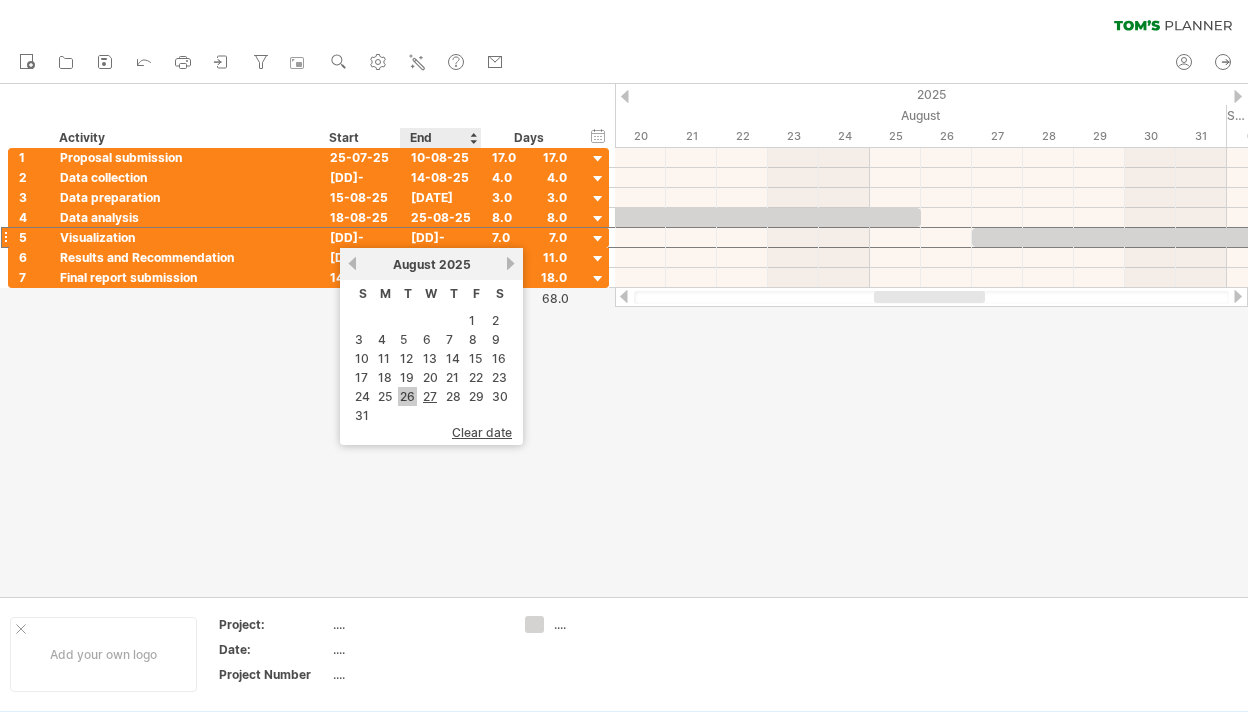 click on "26" at bounding box center [407, 396] 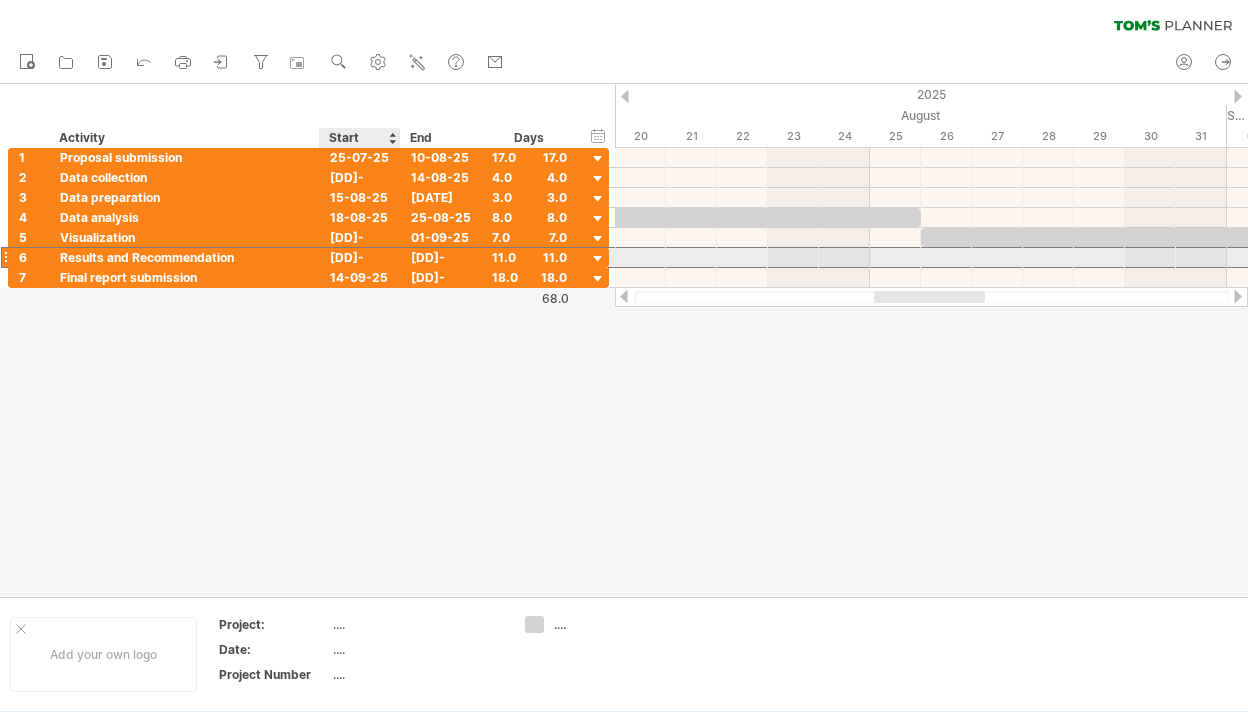 click on "[DD]-[MM]-[YY]" at bounding box center [360, 257] 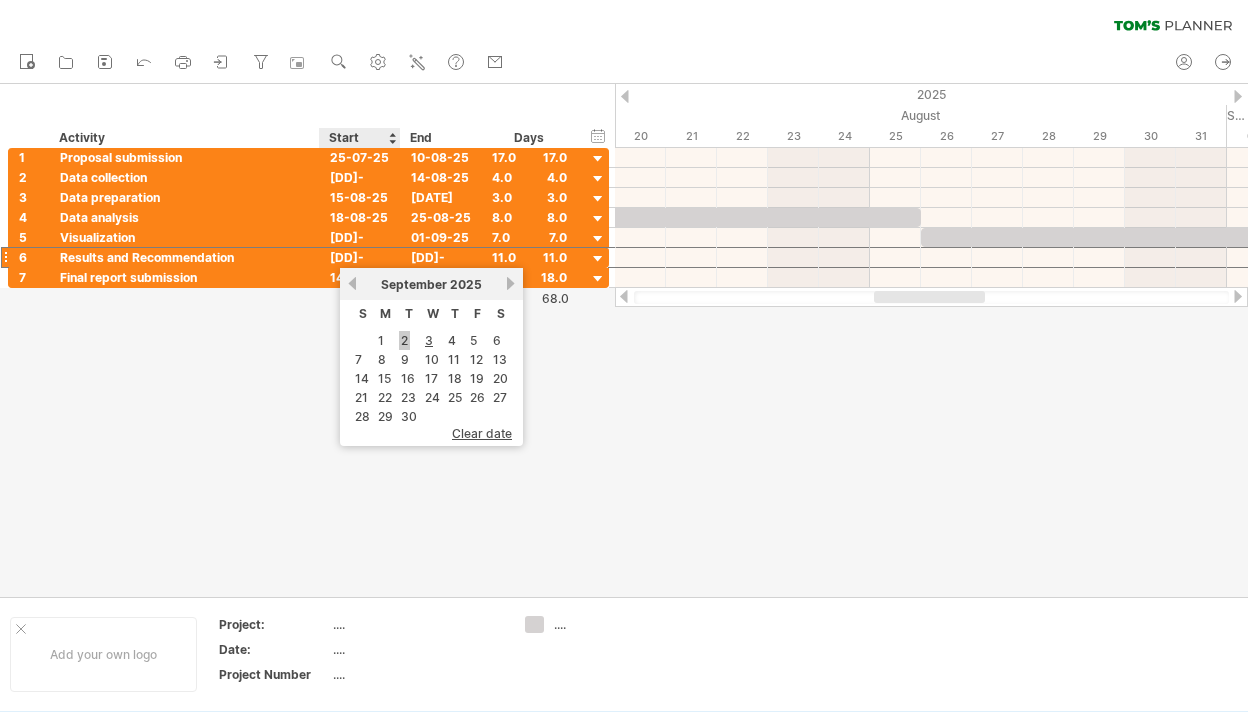 click on "2" at bounding box center (404, 340) 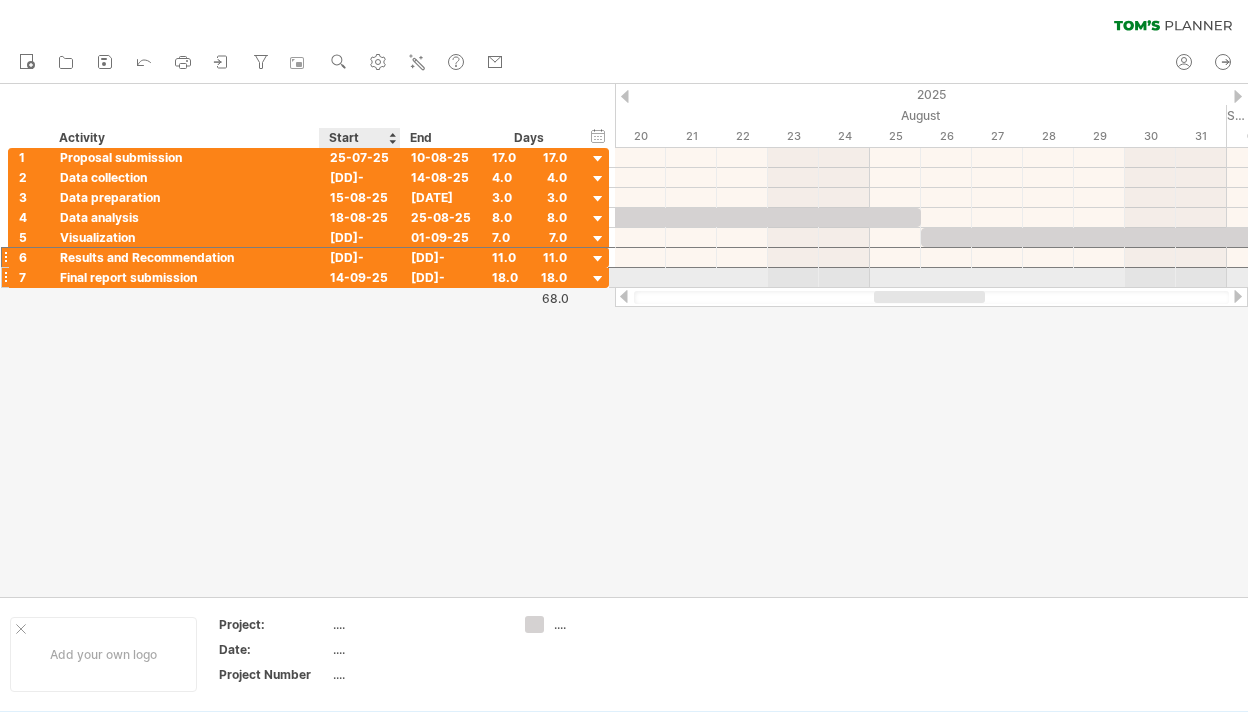 click on "14-09-25" at bounding box center [360, 277] 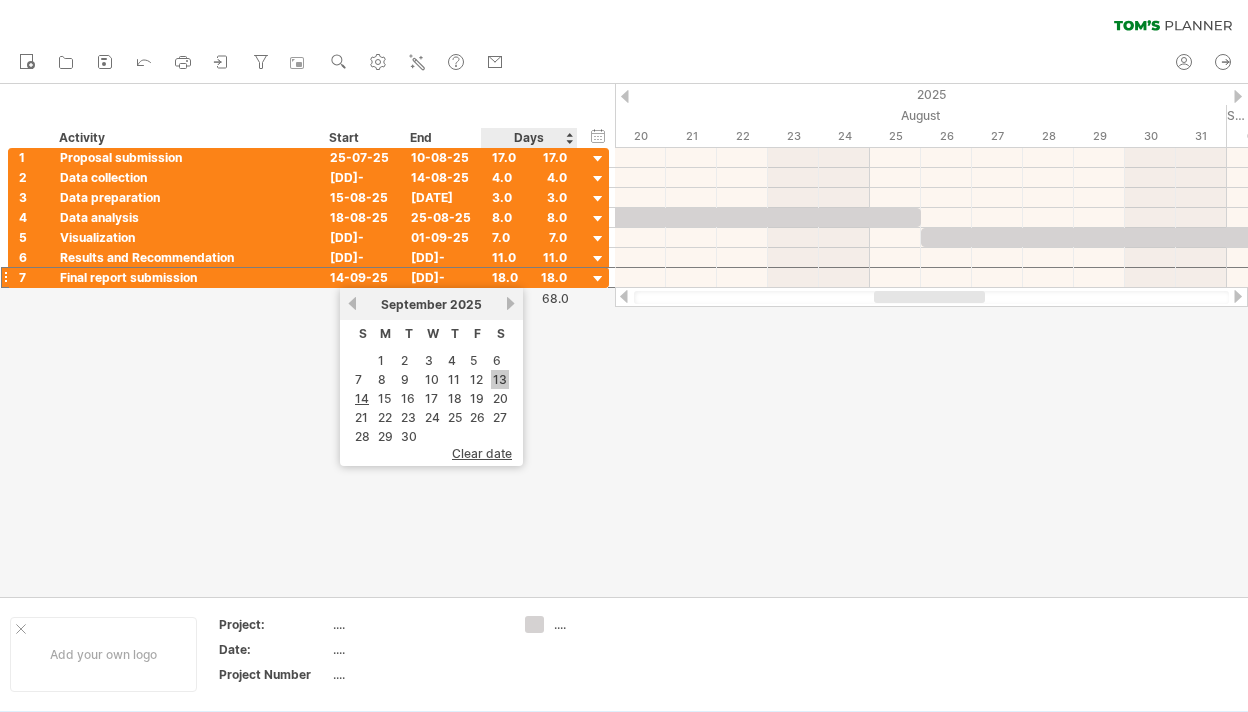 click on "13" at bounding box center [500, 379] 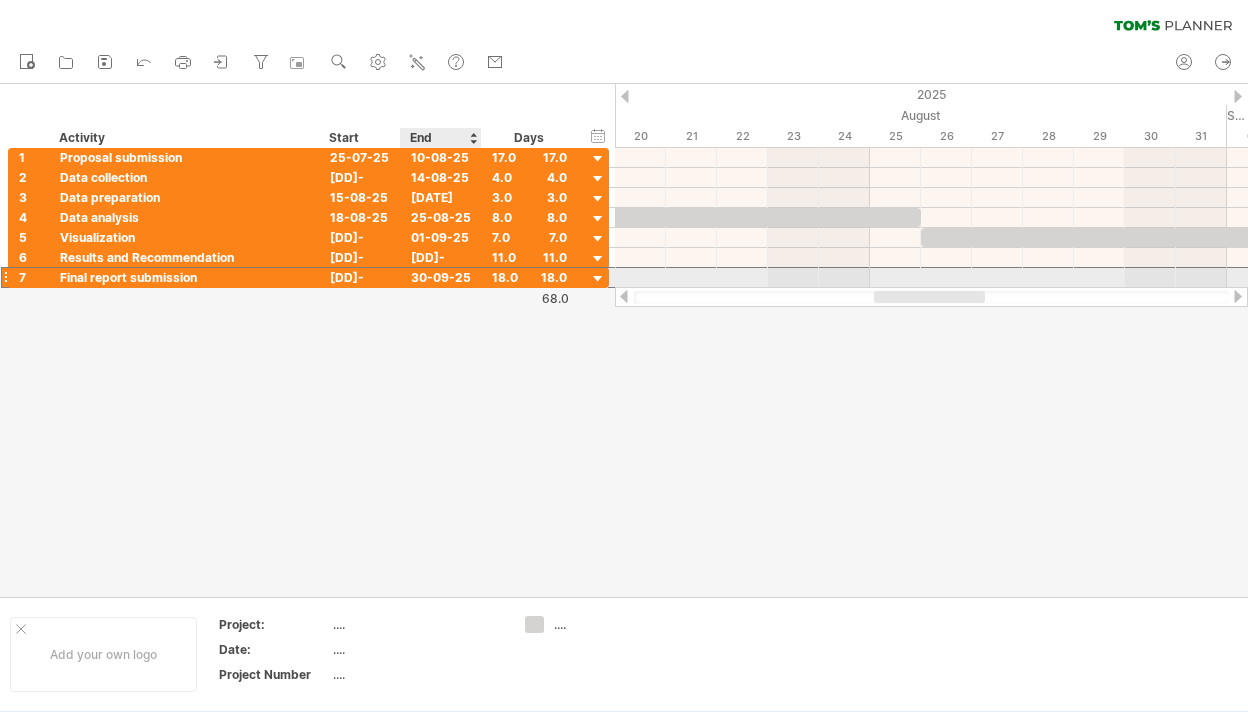 click on "30-09-25" at bounding box center (441, 277) 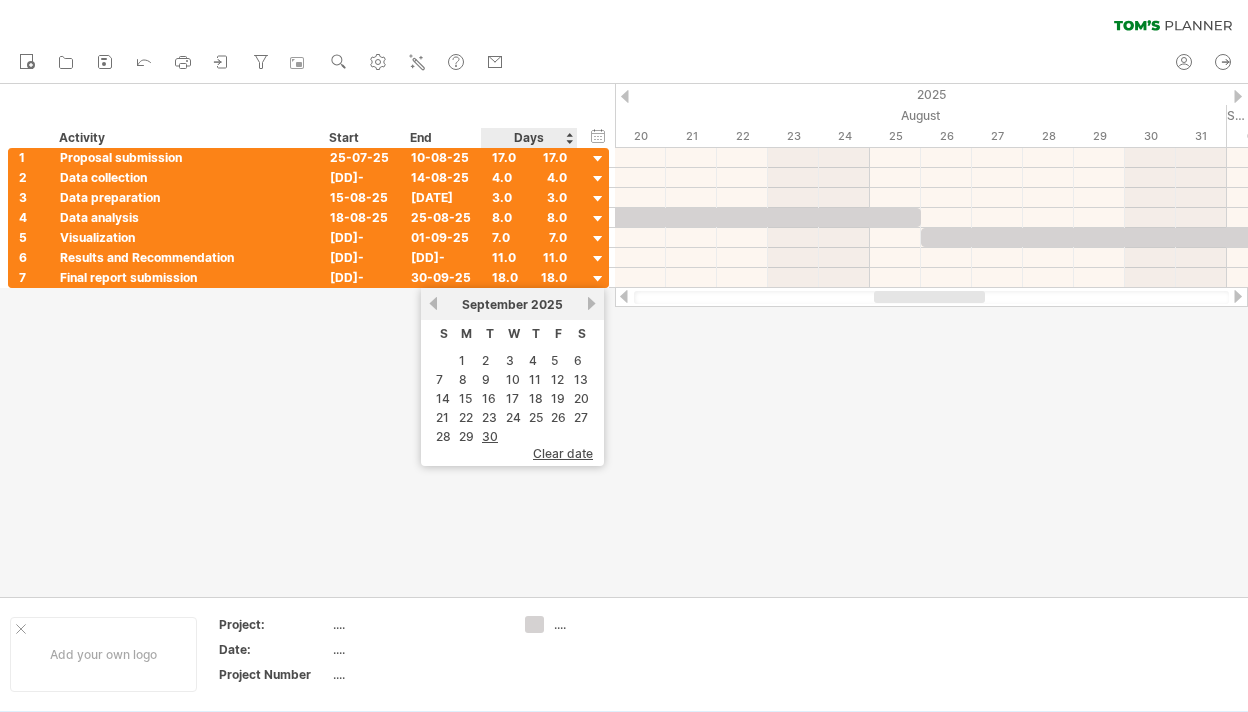 click on "[MONTH] 2025" at bounding box center (512, 304) 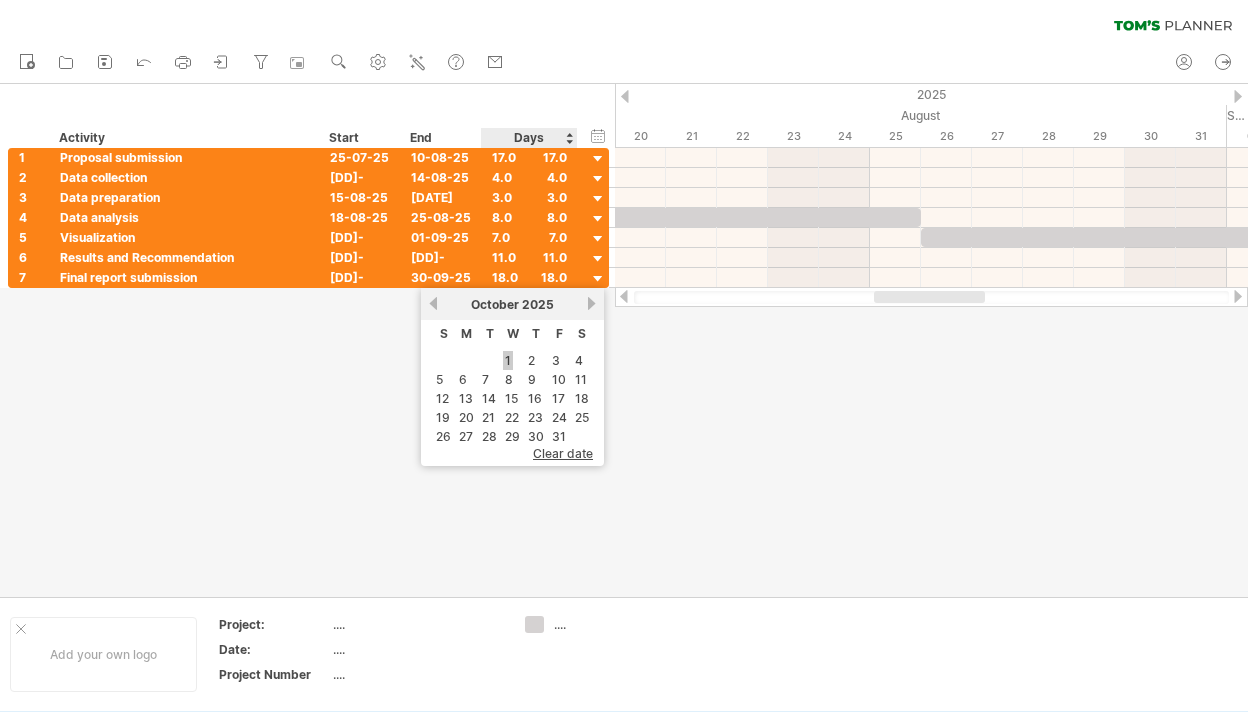 click on "1" at bounding box center [508, 360] 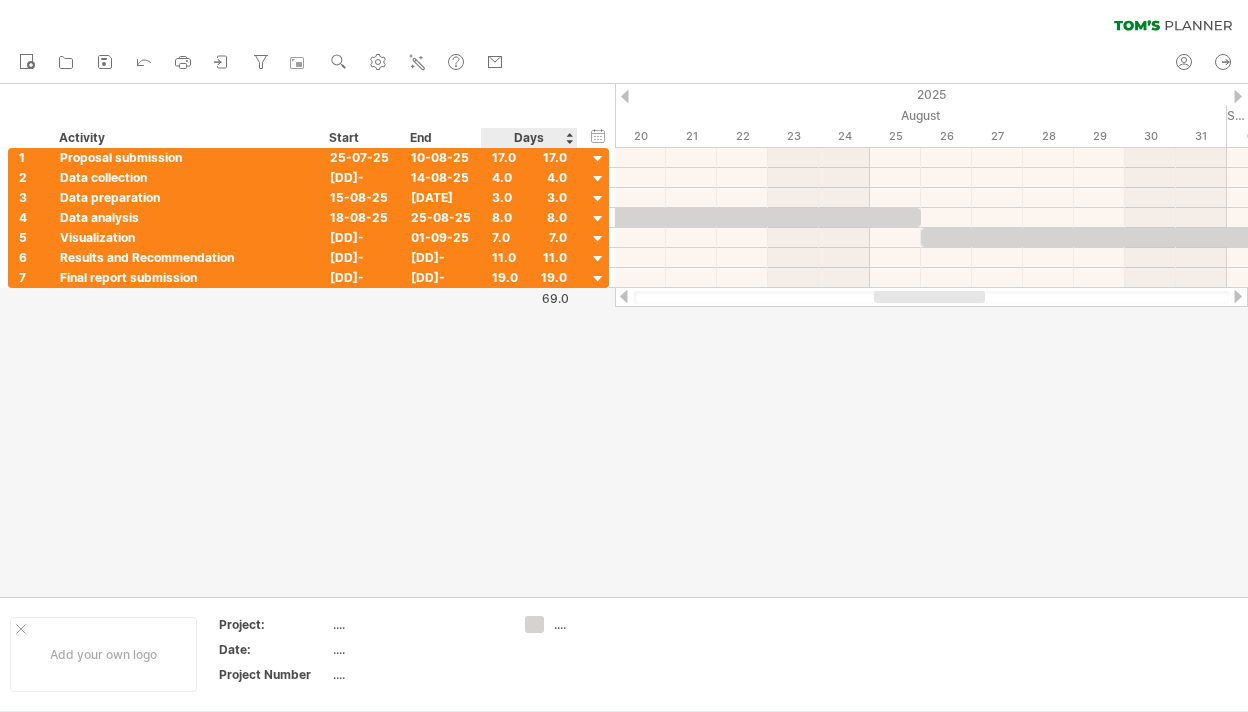 click at bounding box center [624, 340] 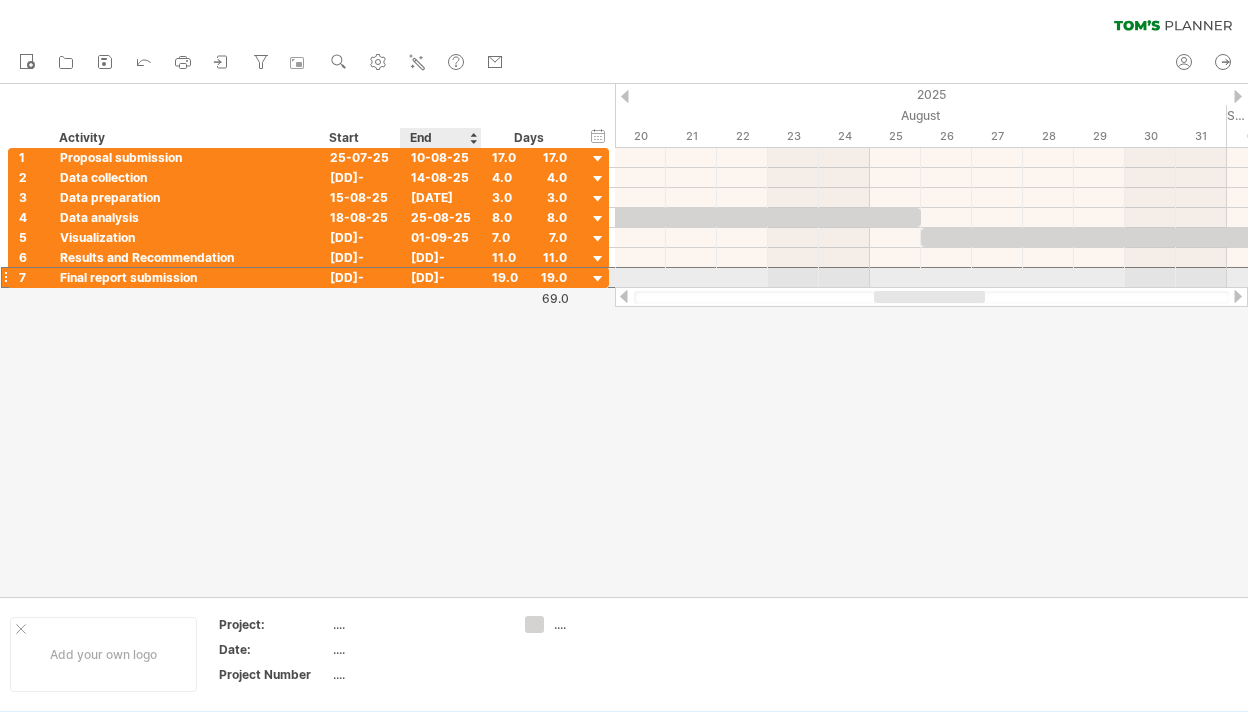 click on "[DD]-[MM]-25" at bounding box center (441, 277) 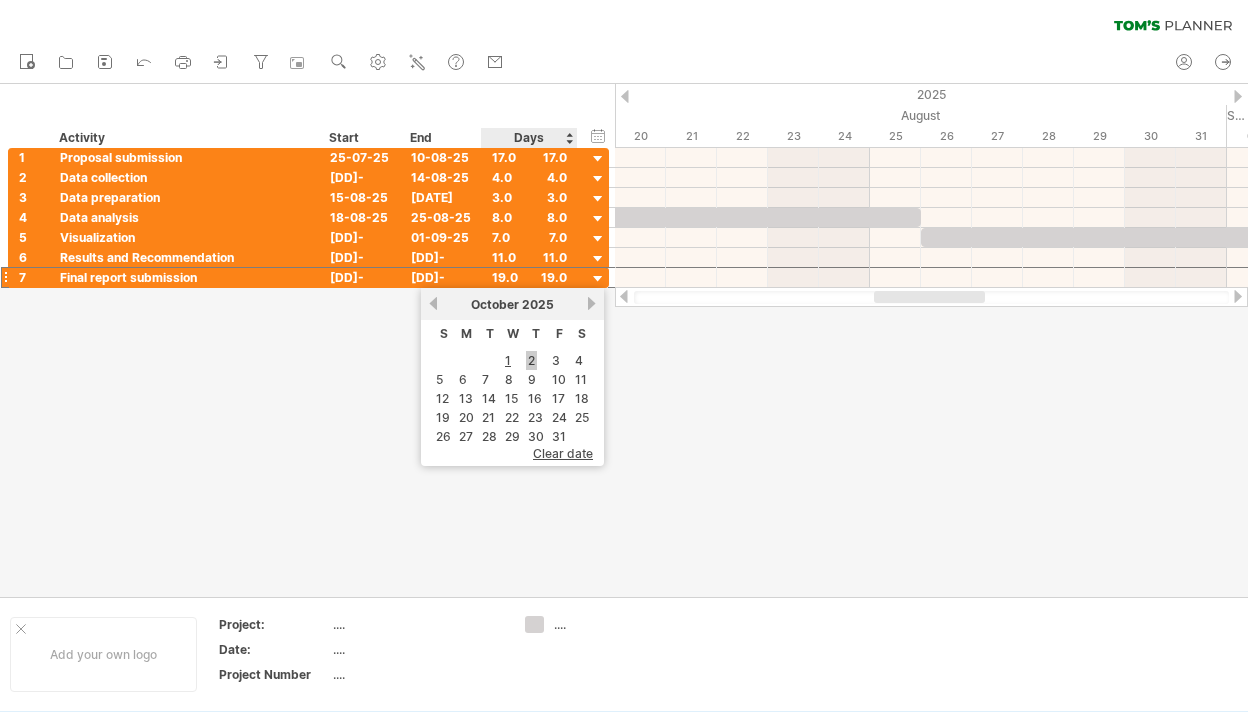 click on "2" at bounding box center (531, 360) 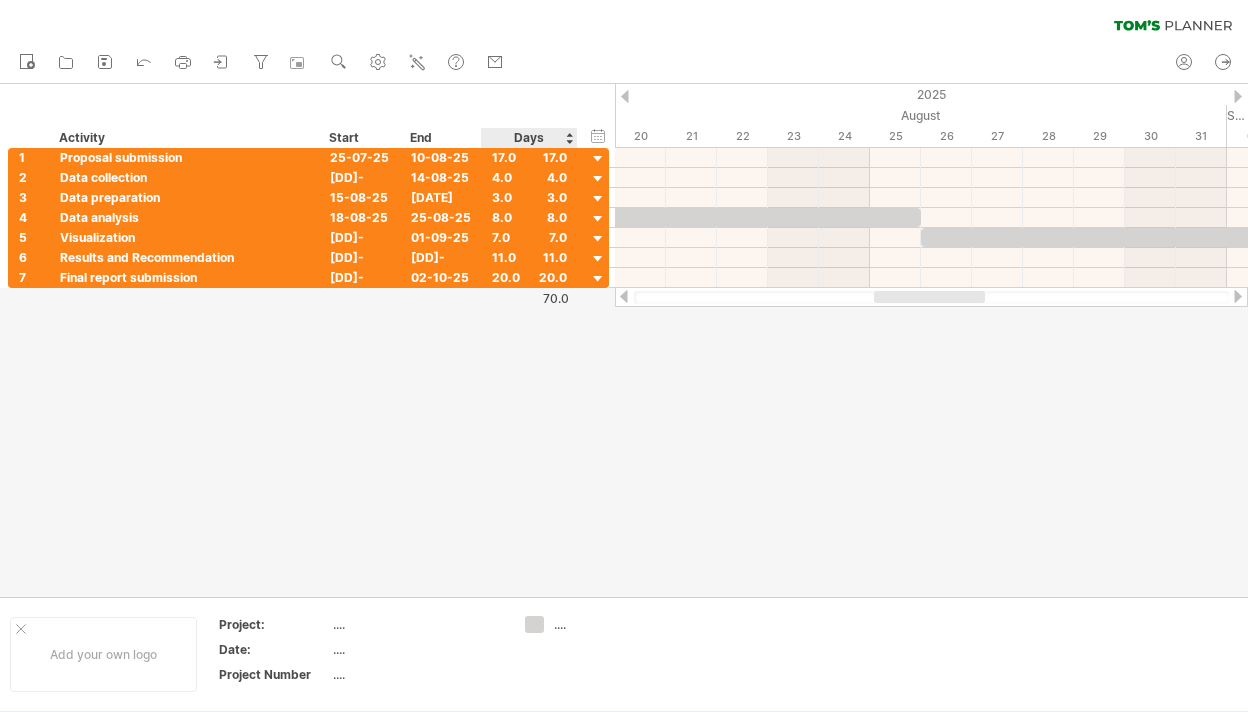 click at bounding box center (624, 340) 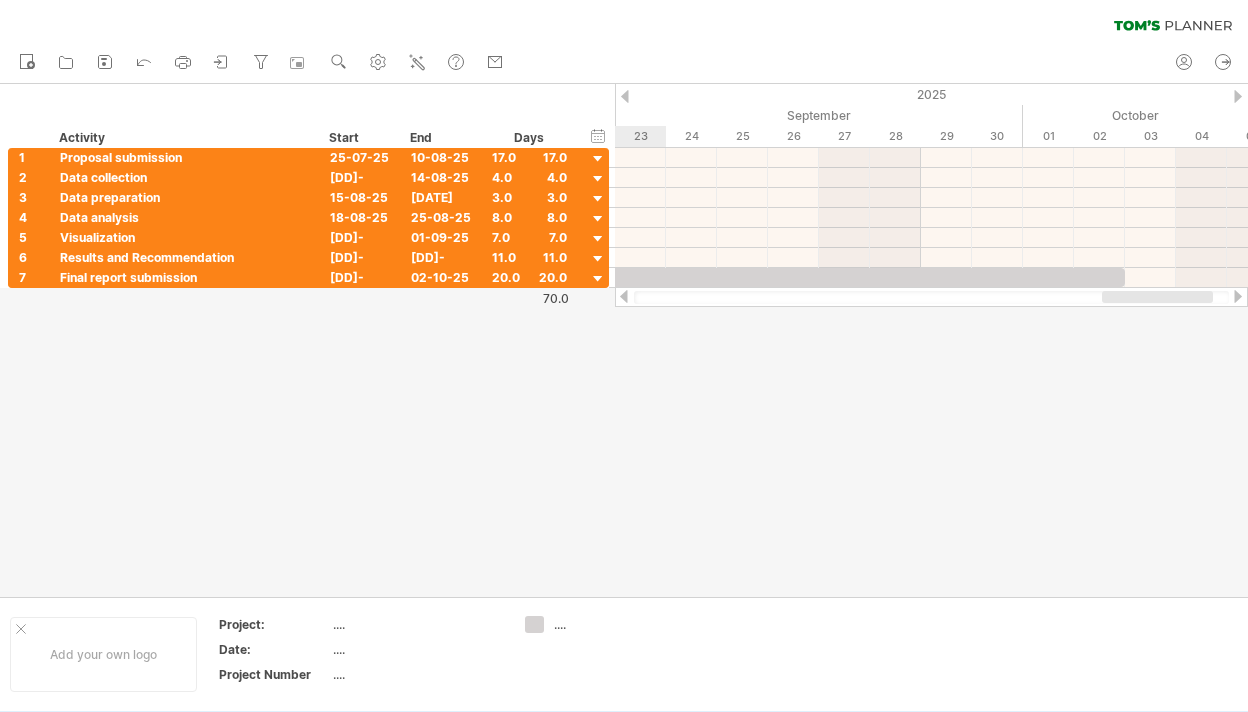 drag, startPoint x: 916, startPoint y: 295, endPoint x: 1144, endPoint y: 297, distance: 228.00877 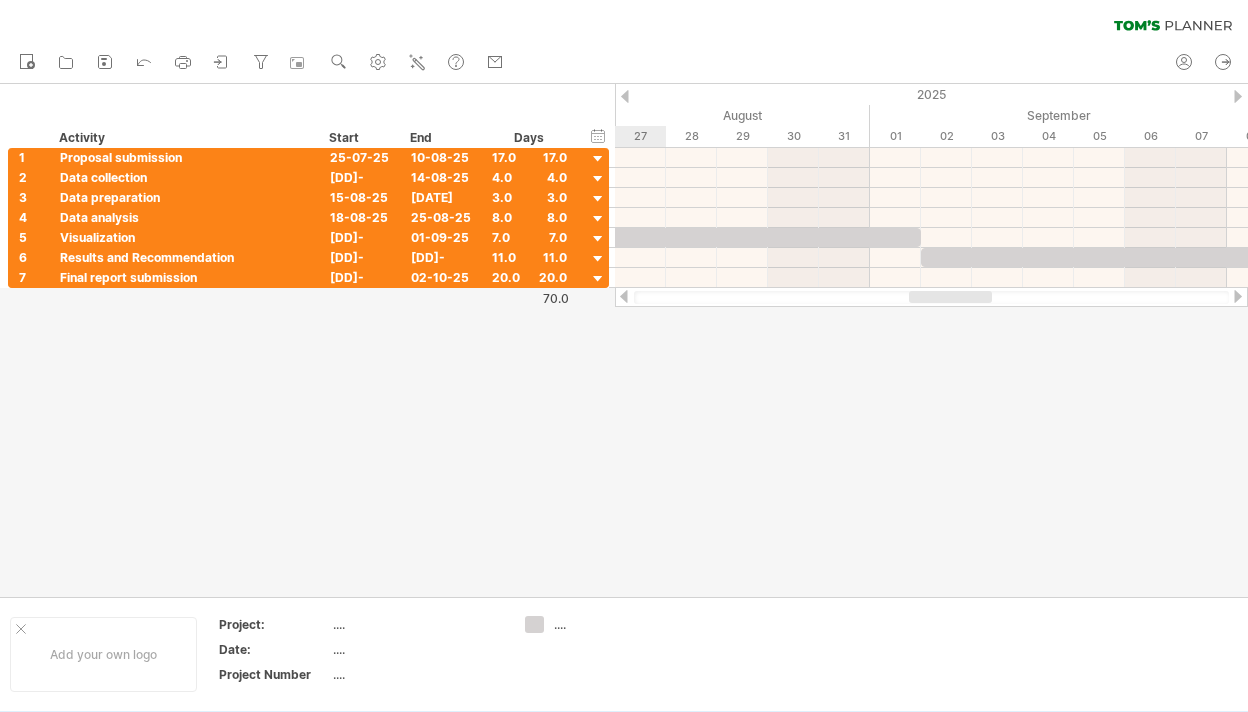 drag, startPoint x: 1145, startPoint y: 297, endPoint x: 930, endPoint y: 305, distance: 215.14879 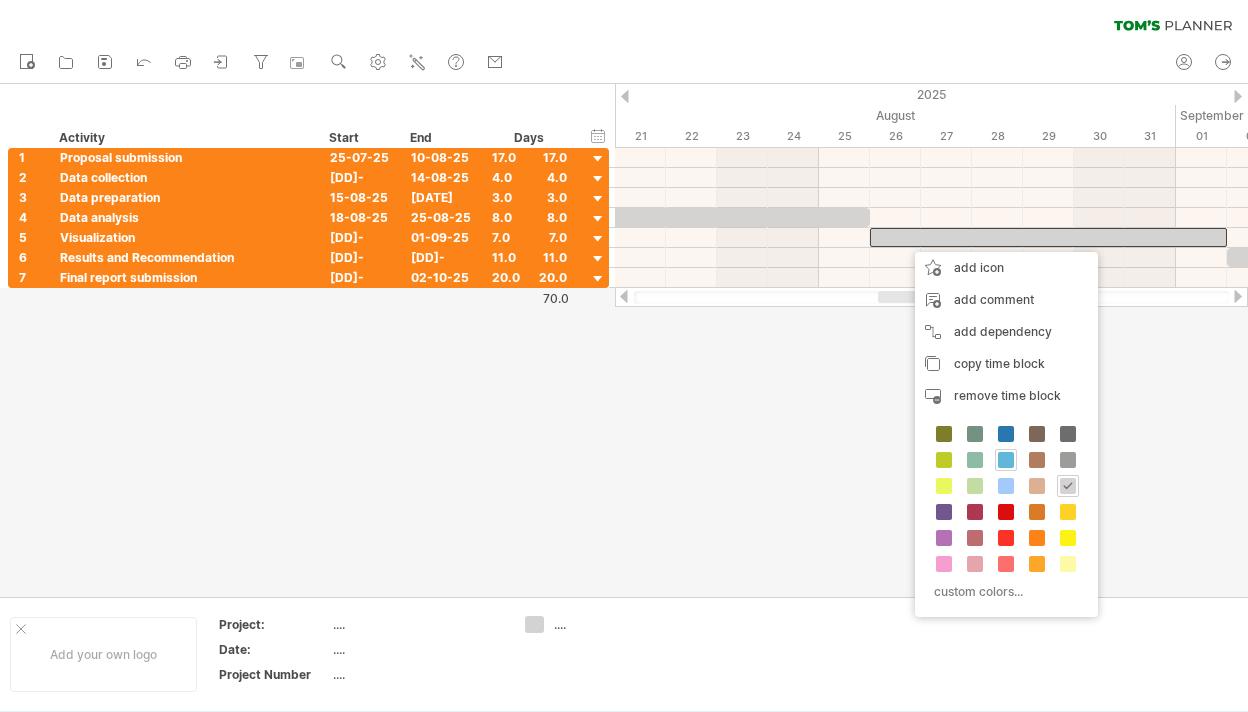 click at bounding box center (1006, 460) 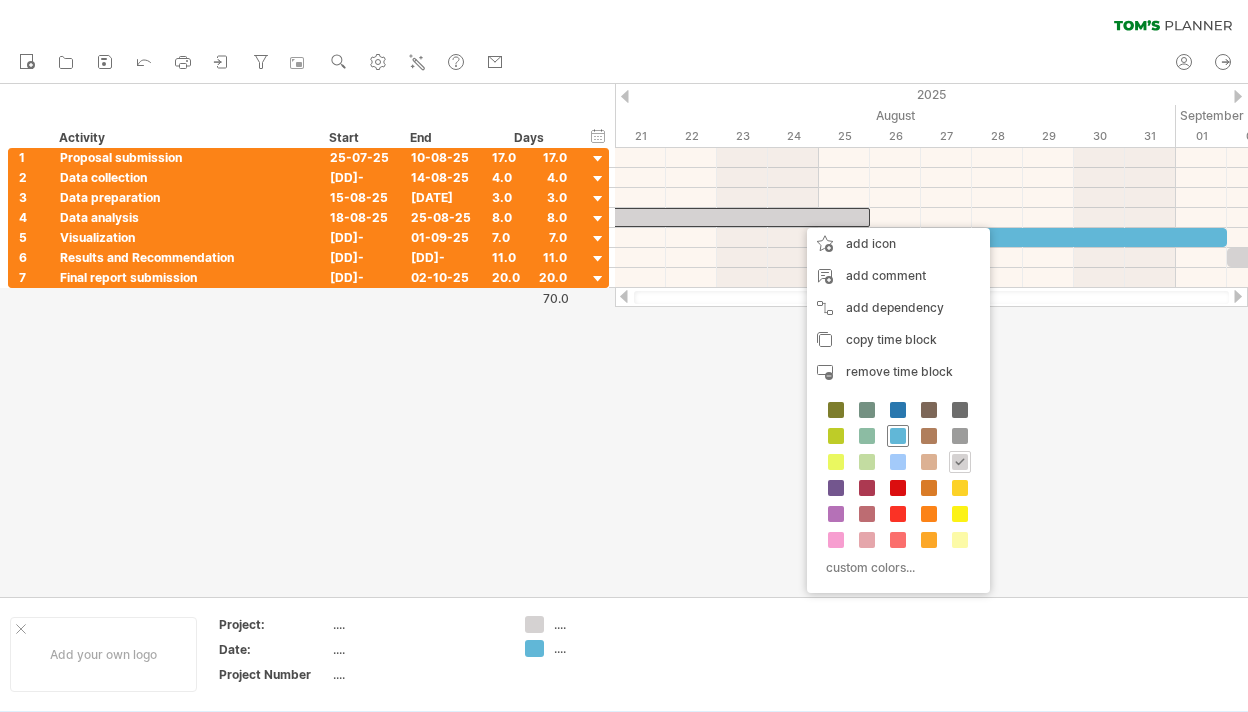 click at bounding box center (898, 436) 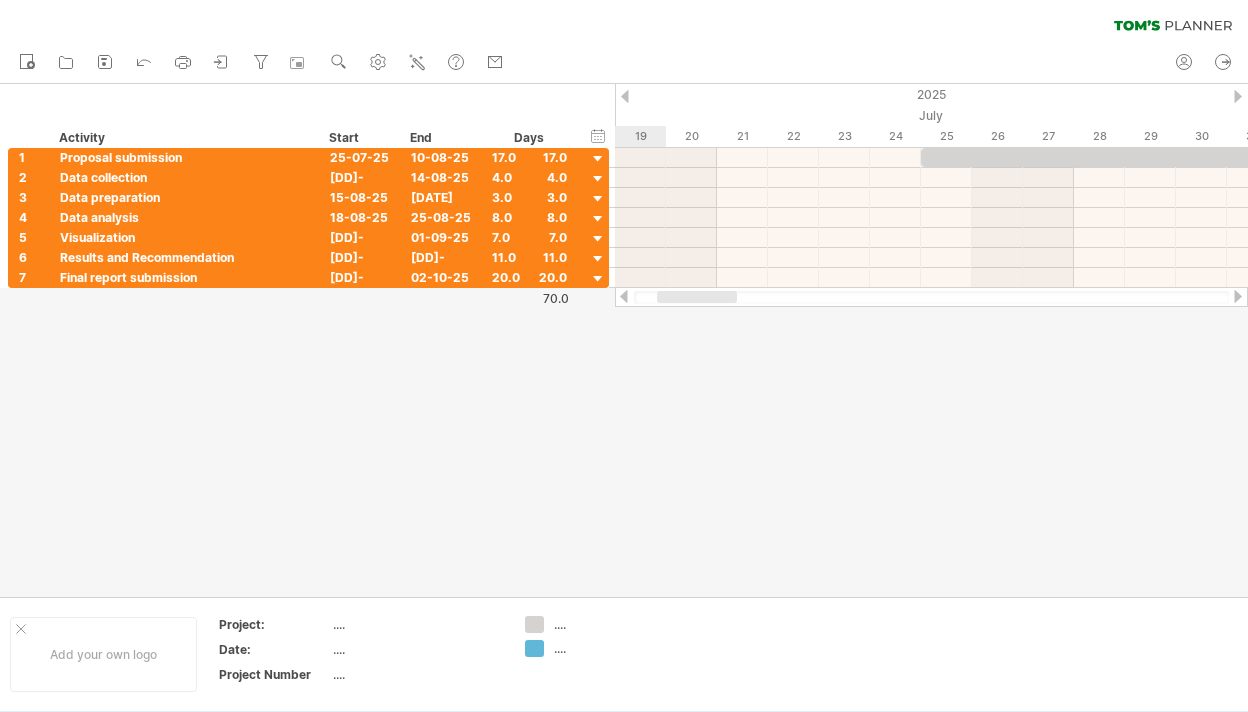 drag, startPoint x: 912, startPoint y: 299, endPoint x: 691, endPoint y: 310, distance: 221.27359 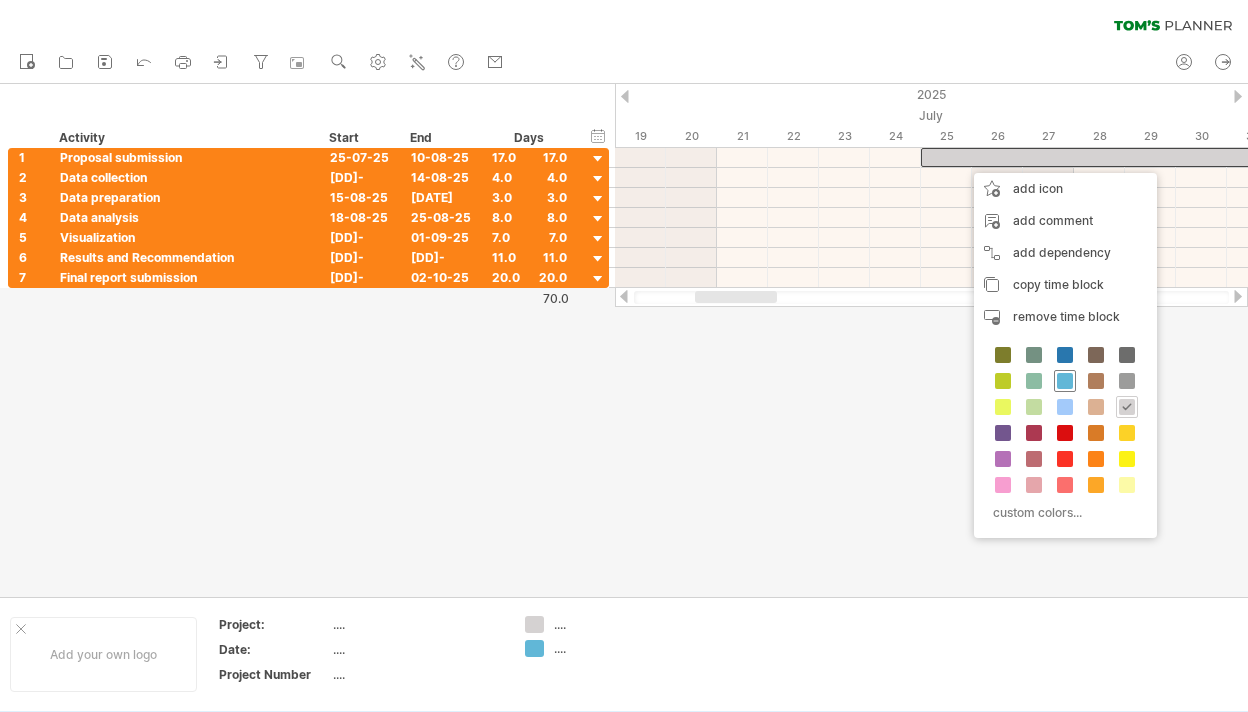 click at bounding box center [1065, 381] 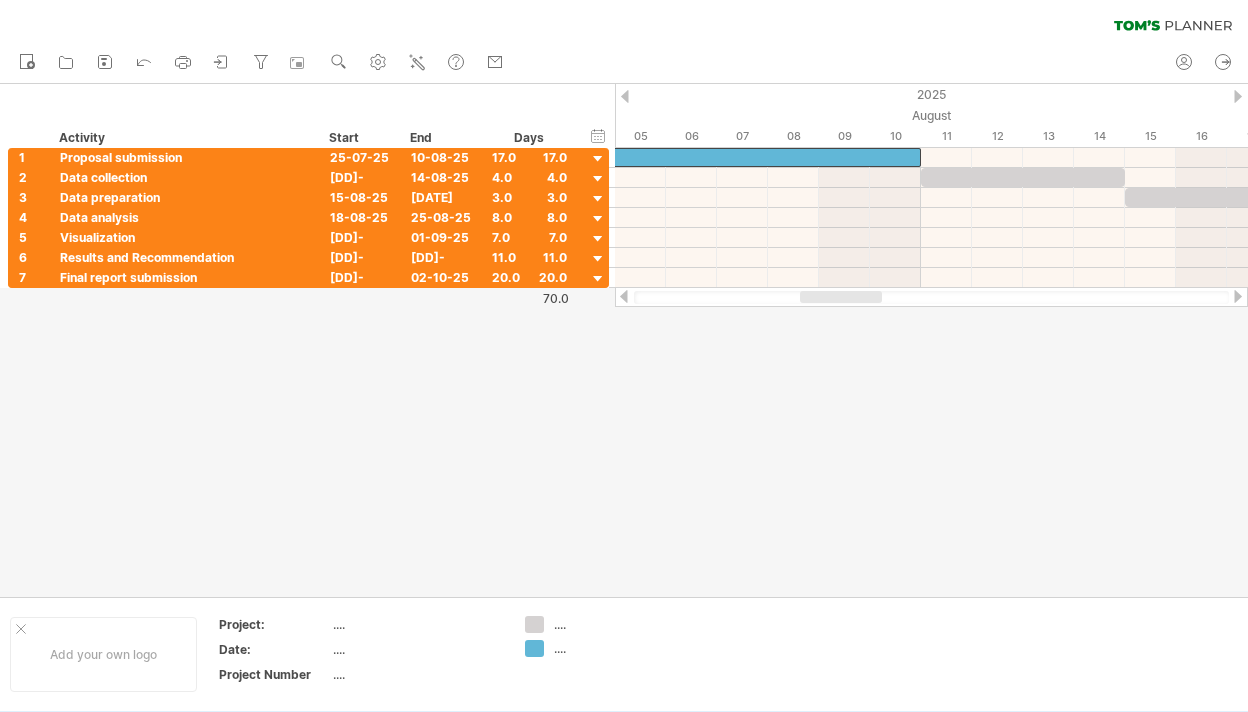 drag, startPoint x: 730, startPoint y: 298, endPoint x: 836, endPoint y: 294, distance: 106.07545 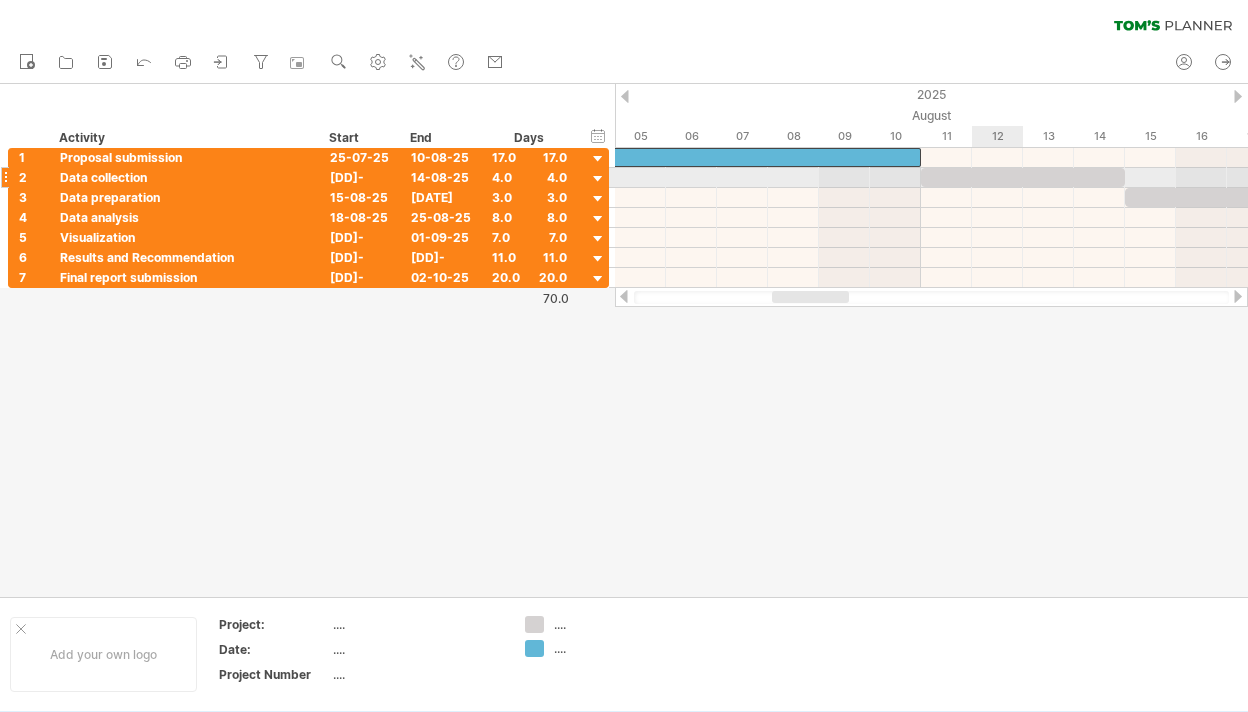 click at bounding box center [1023, 177] 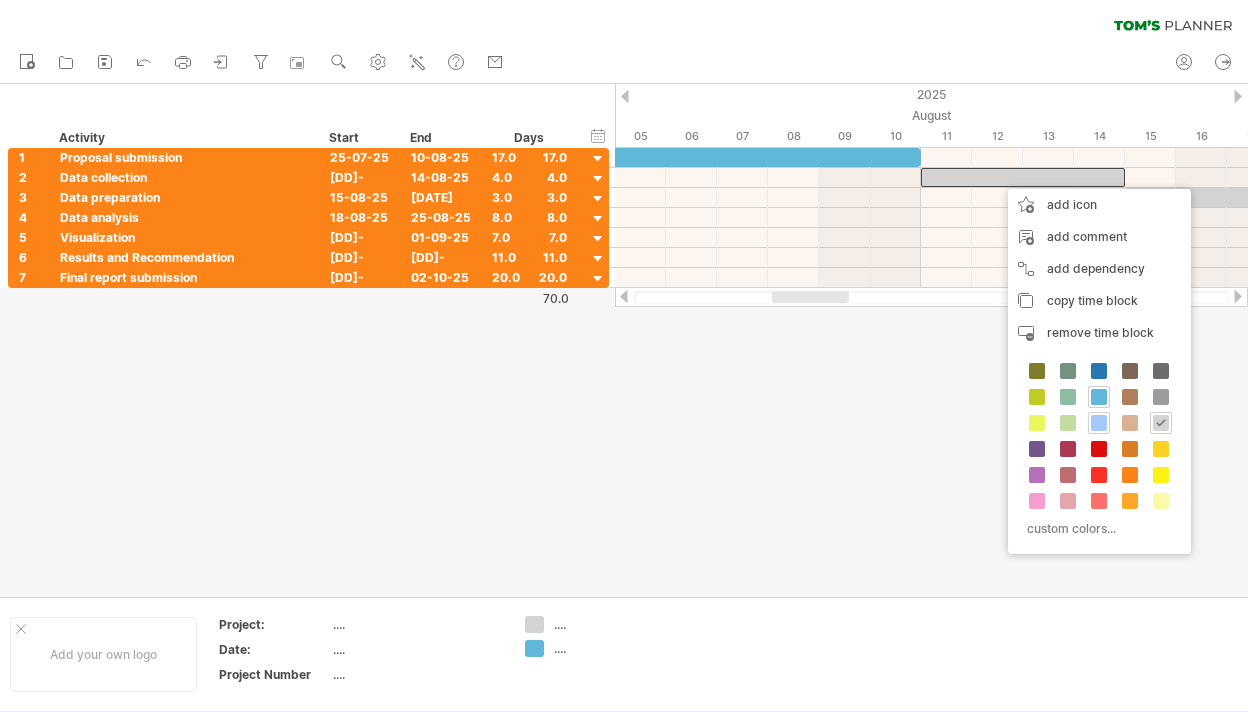 click at bounding box center [1099, 423] 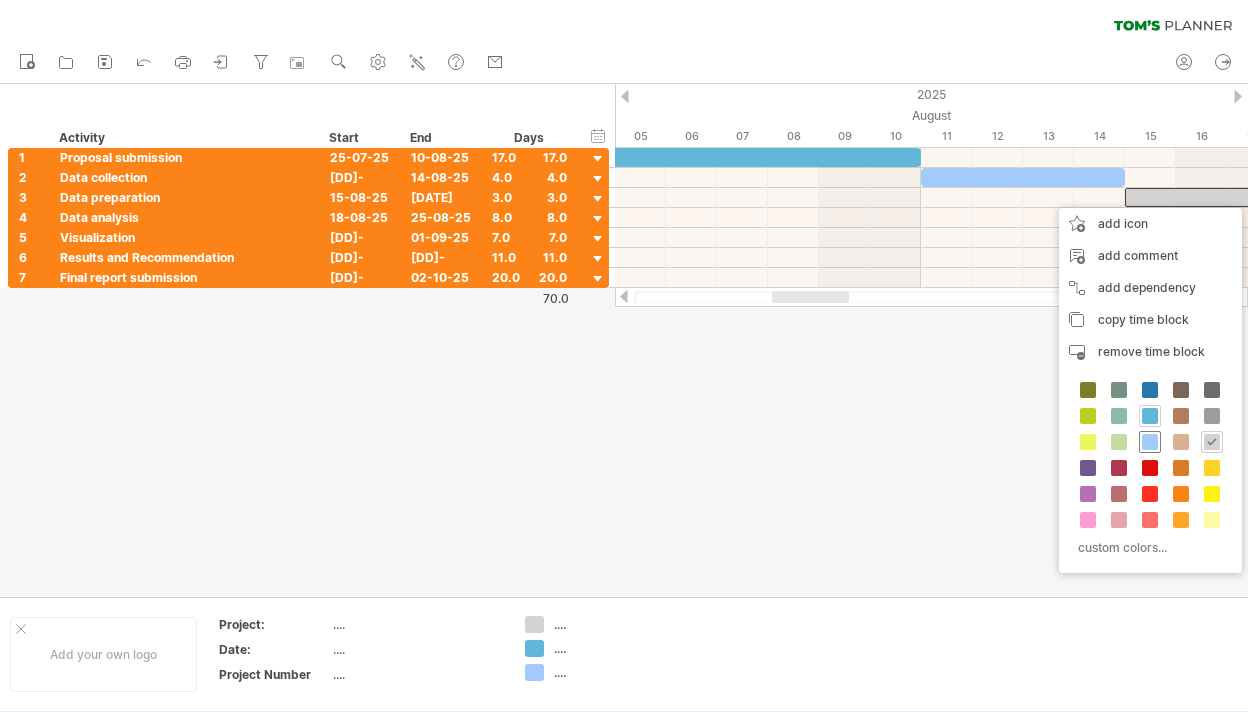 click at bounding box center [1150, 442] 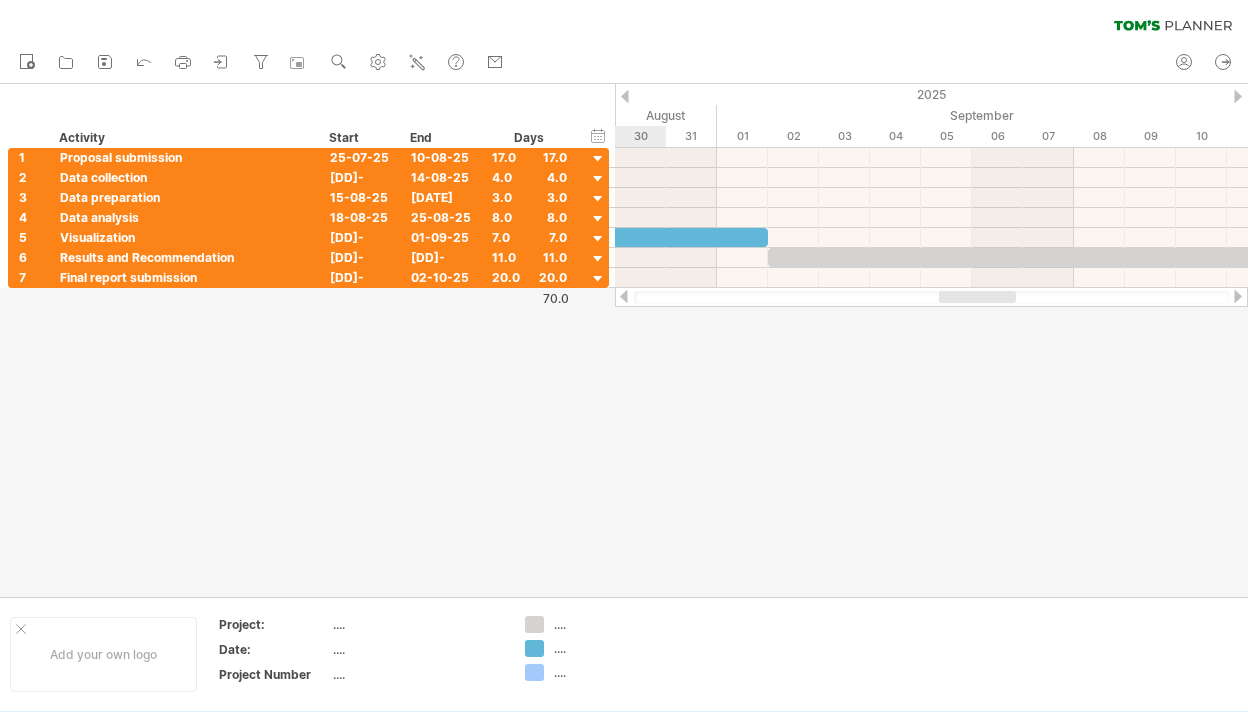 drag, startPoint x: 826, startPoint y: 297, endPoint x: 1010, endPoint y: 307, distance: 184.27155 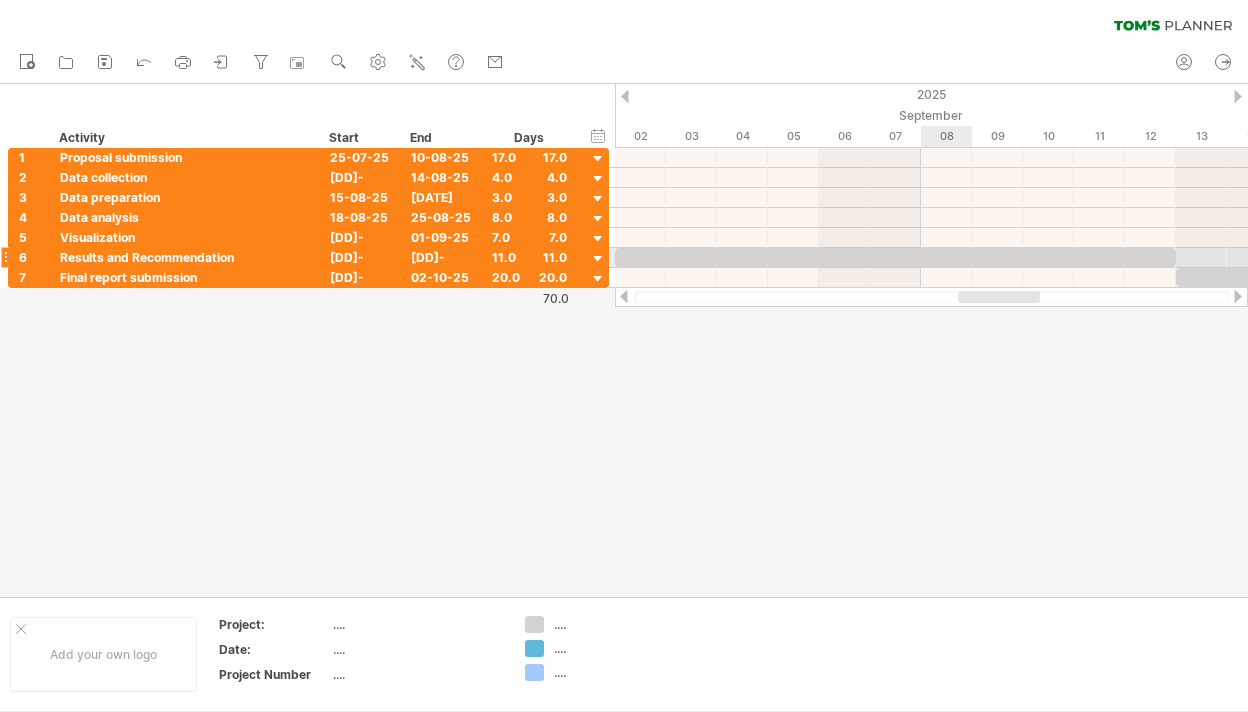 click at bounding box center [895, 257] 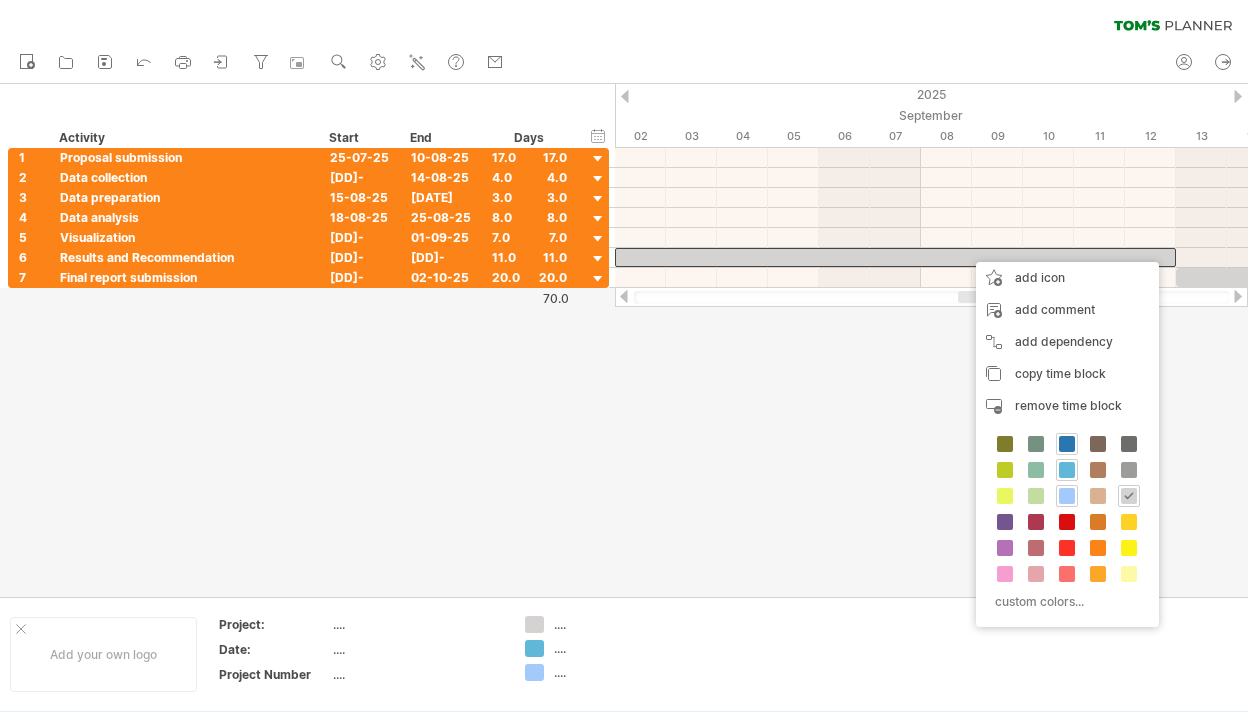 click at bounding box center [1067, 444] 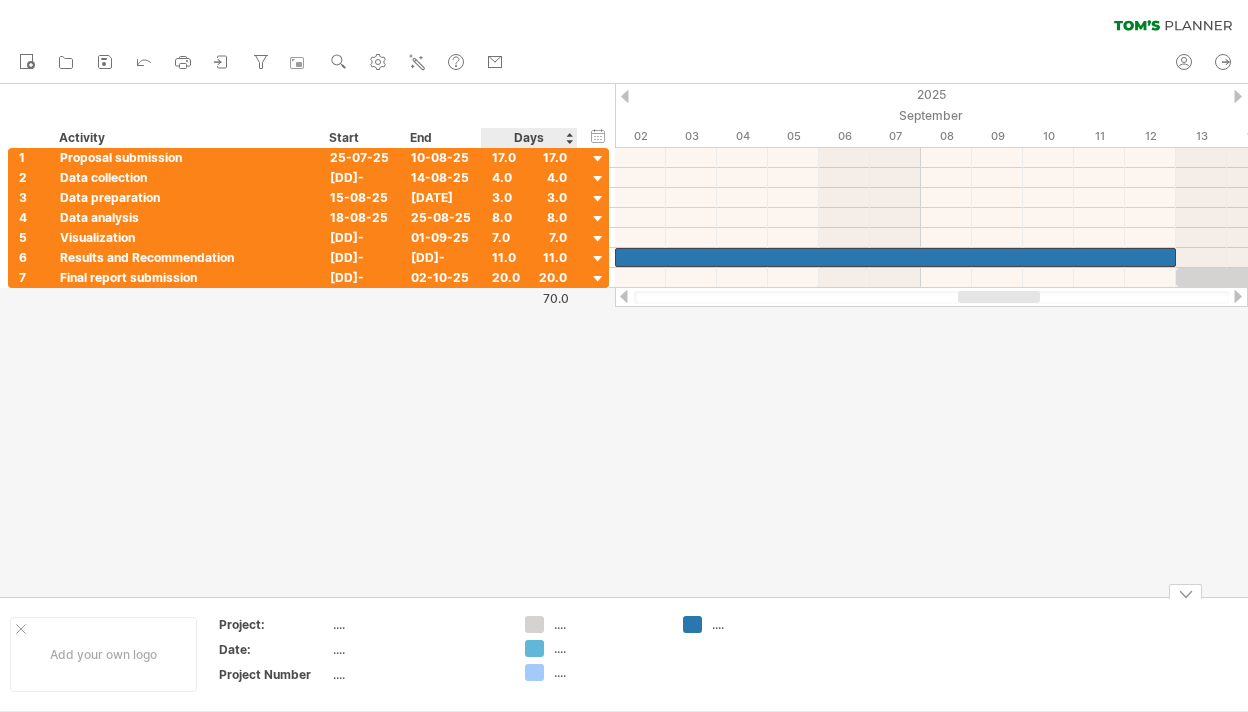 click on "Trying to reach plan.tomsplanner.com
Connected again...
0%
clear filter
new 1" at bounding box center (624, 356) 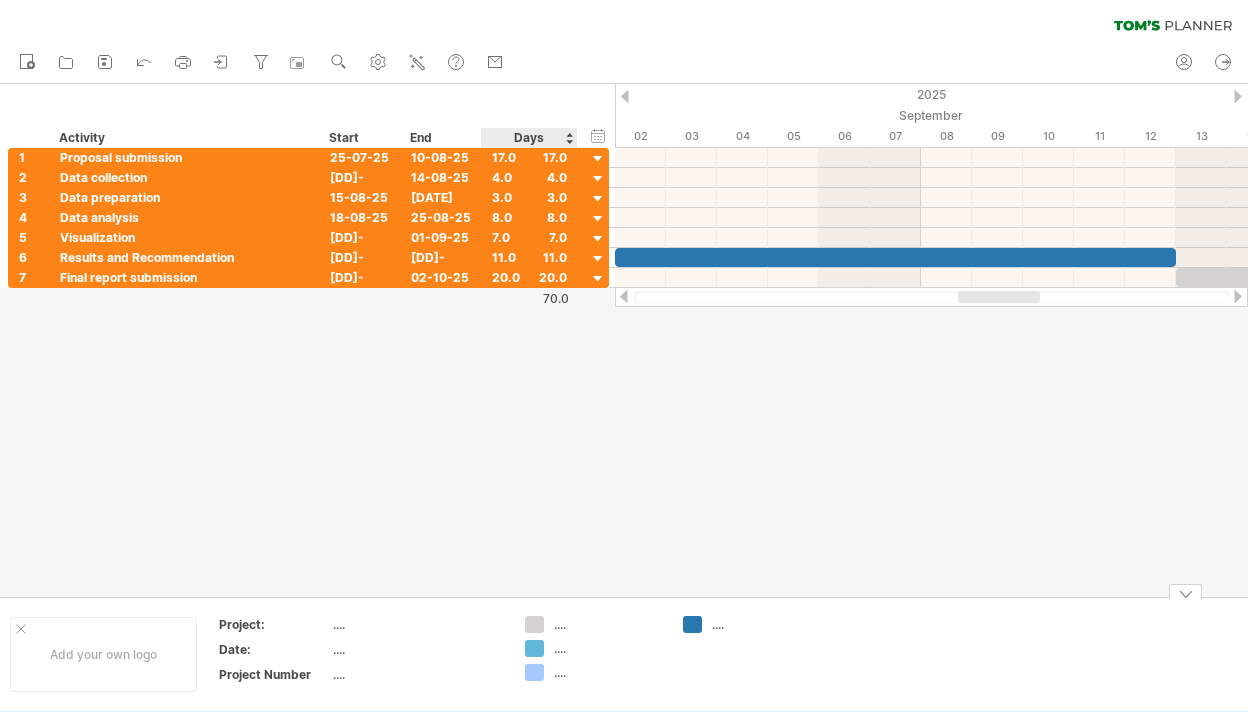 click on "Trying to reach plan.tomsplanner.com
Connected again...
0%
clear filter
new 1" at bounding box center [624, 356] 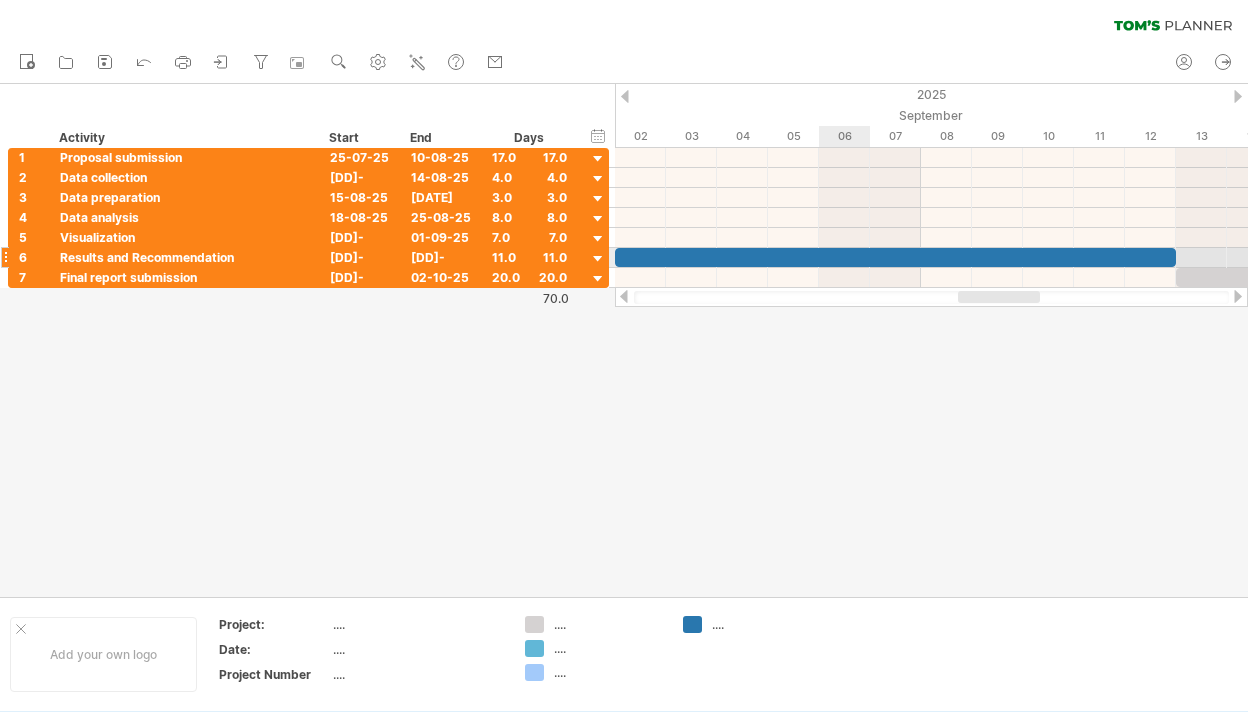 click at bounding box center [895, 257] 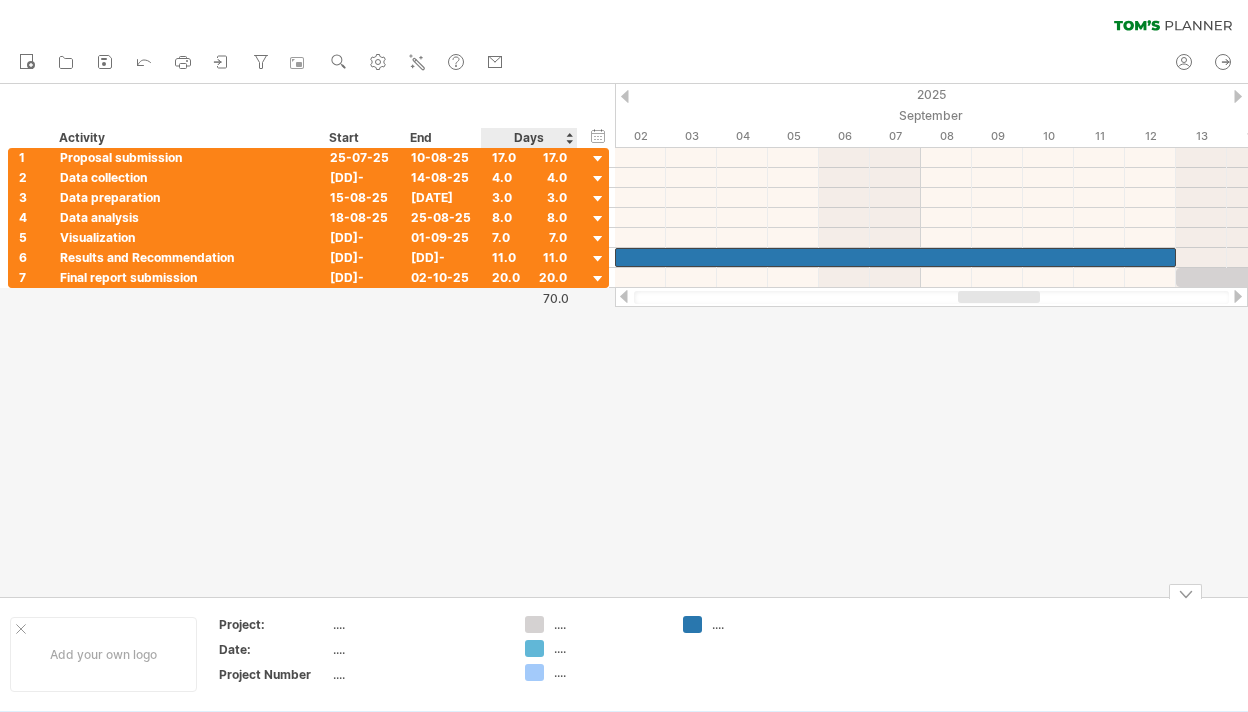 click on "Trying to reach plan.tomsplanner.com
Connected again...
0%
clear filter
new 1" at bounding box center (624, 356) 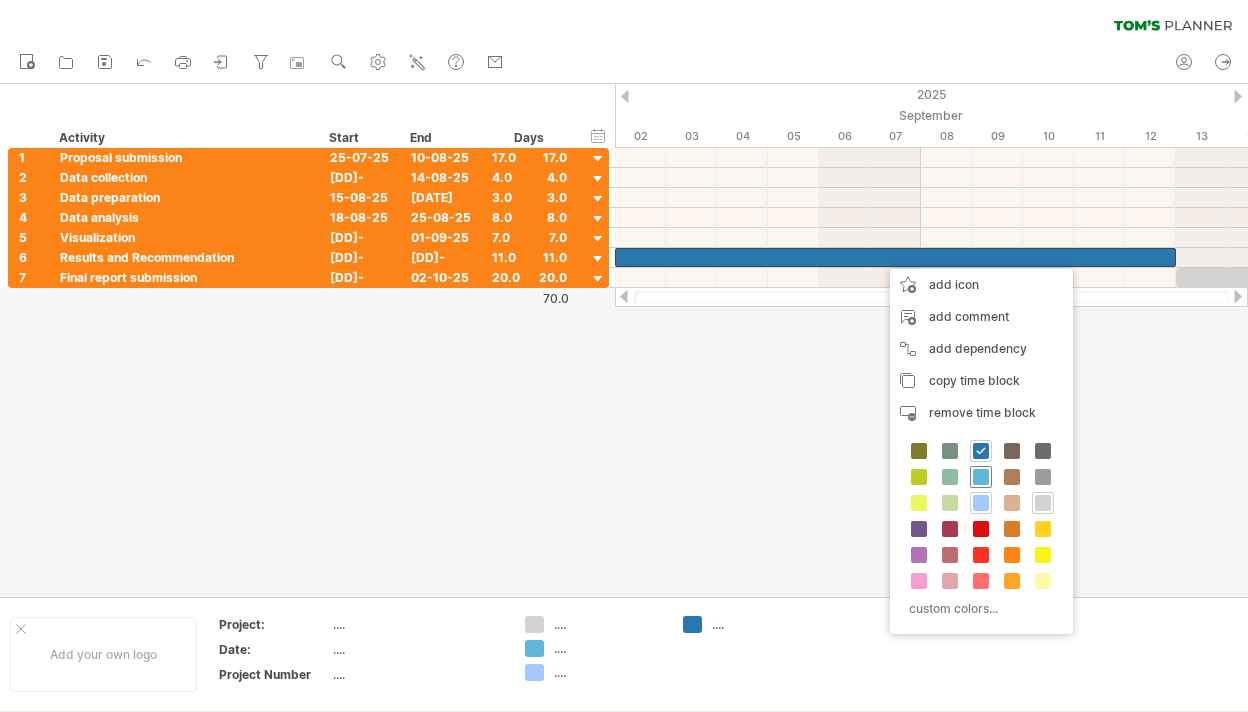 click at bounding box center (981, 477) 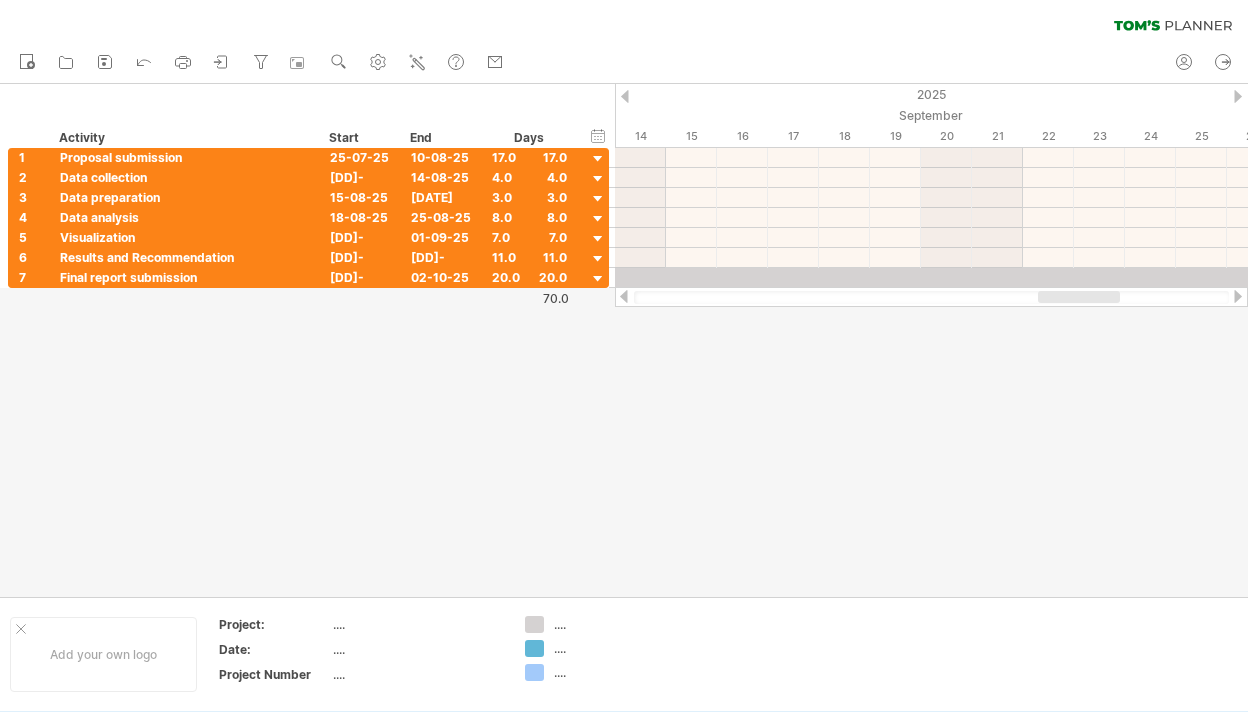 drag, startPoint x: 1006, startPoint y: 294, endPoint x: 1084, endPoint y: 299, distance: 78.160095 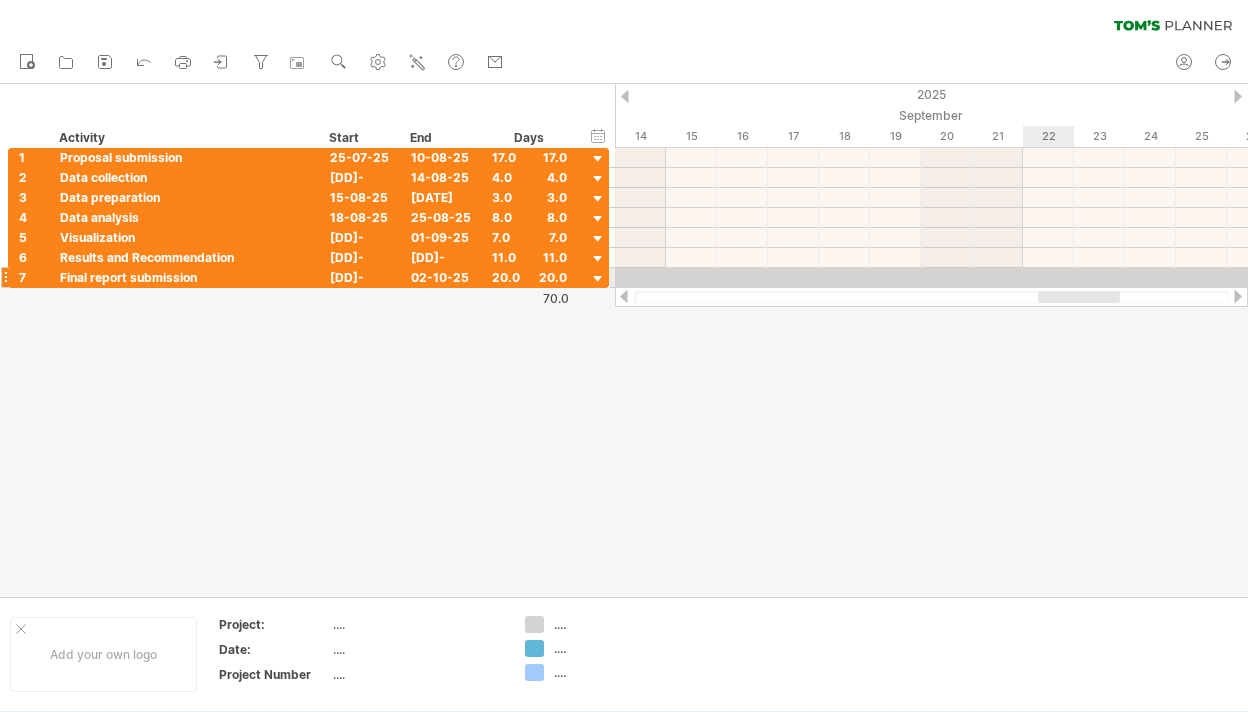 click at bounding box center [1074, 277] 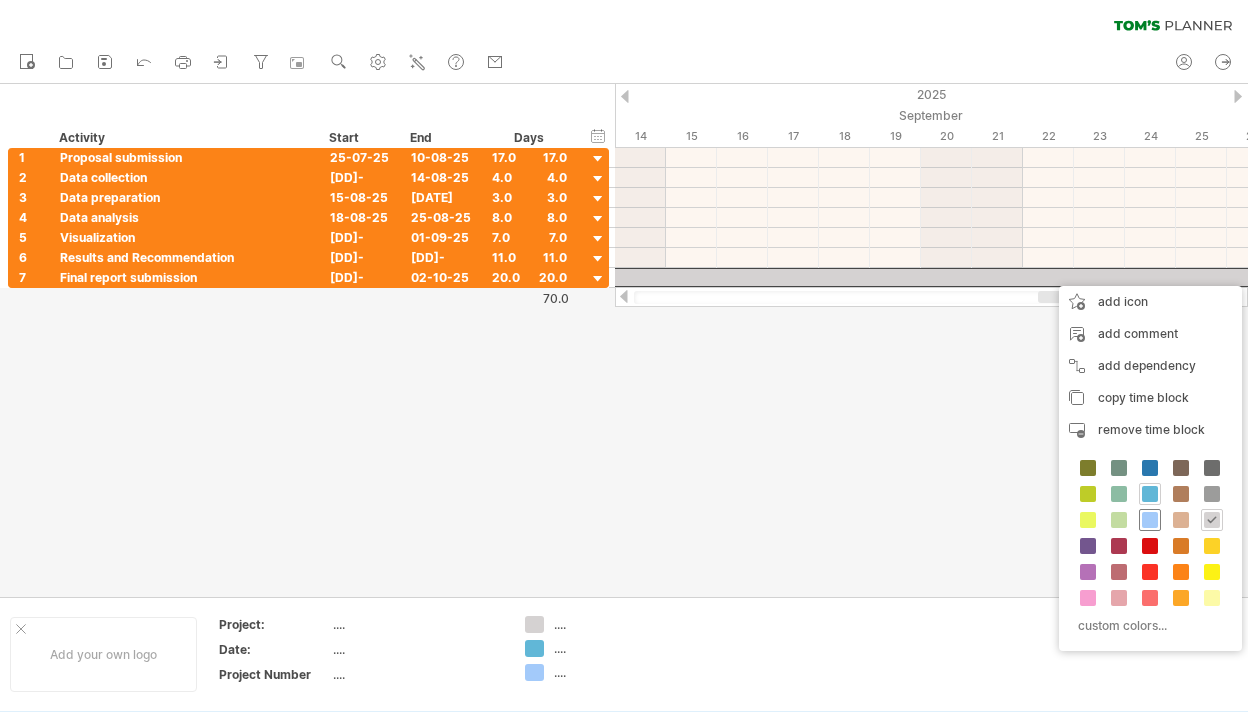 click at bounding box center [1150, 520] 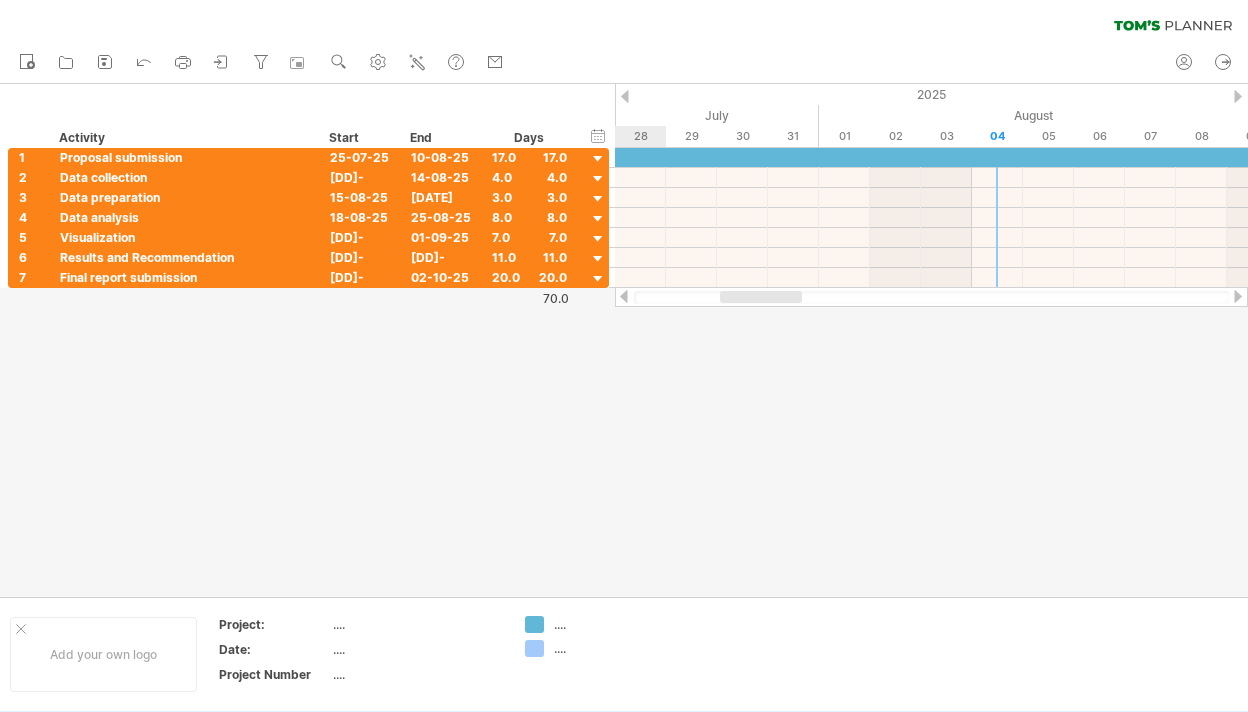 drag, startPoint x: 1107, startPoint y: 299, endPoint x: 914, endPoint y: 379, distance: 208.92343 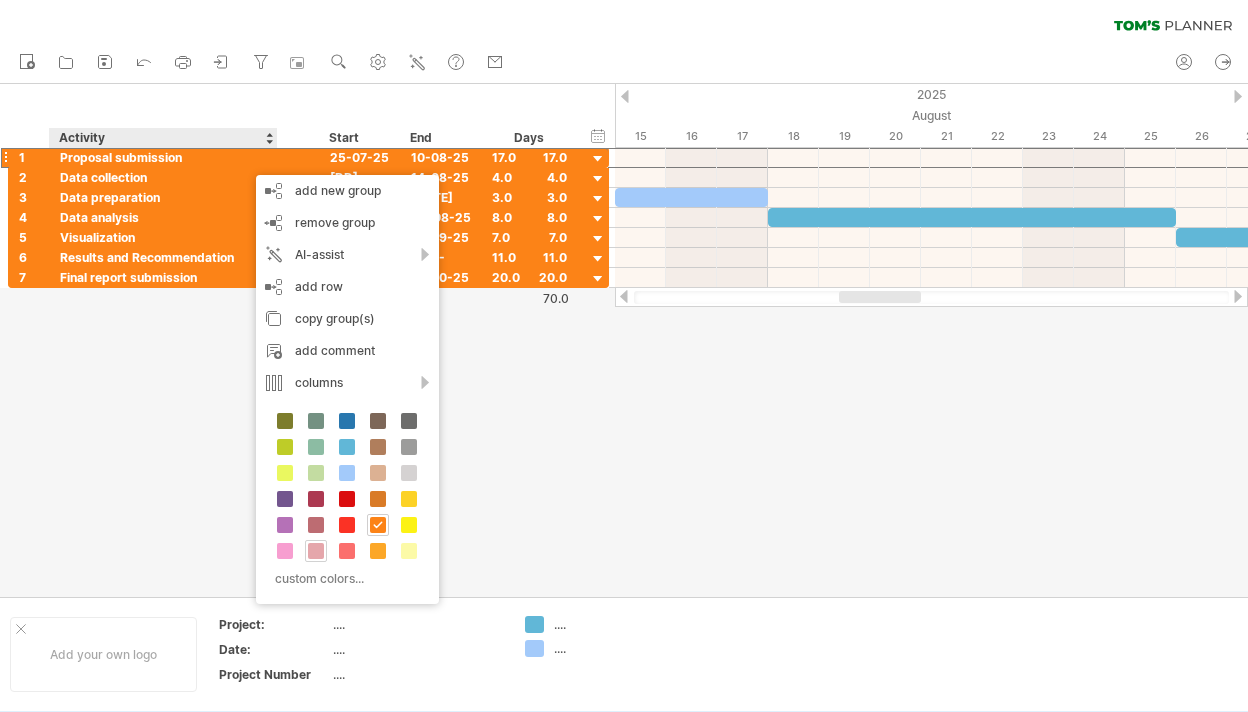click at bounding box center [316, 551] 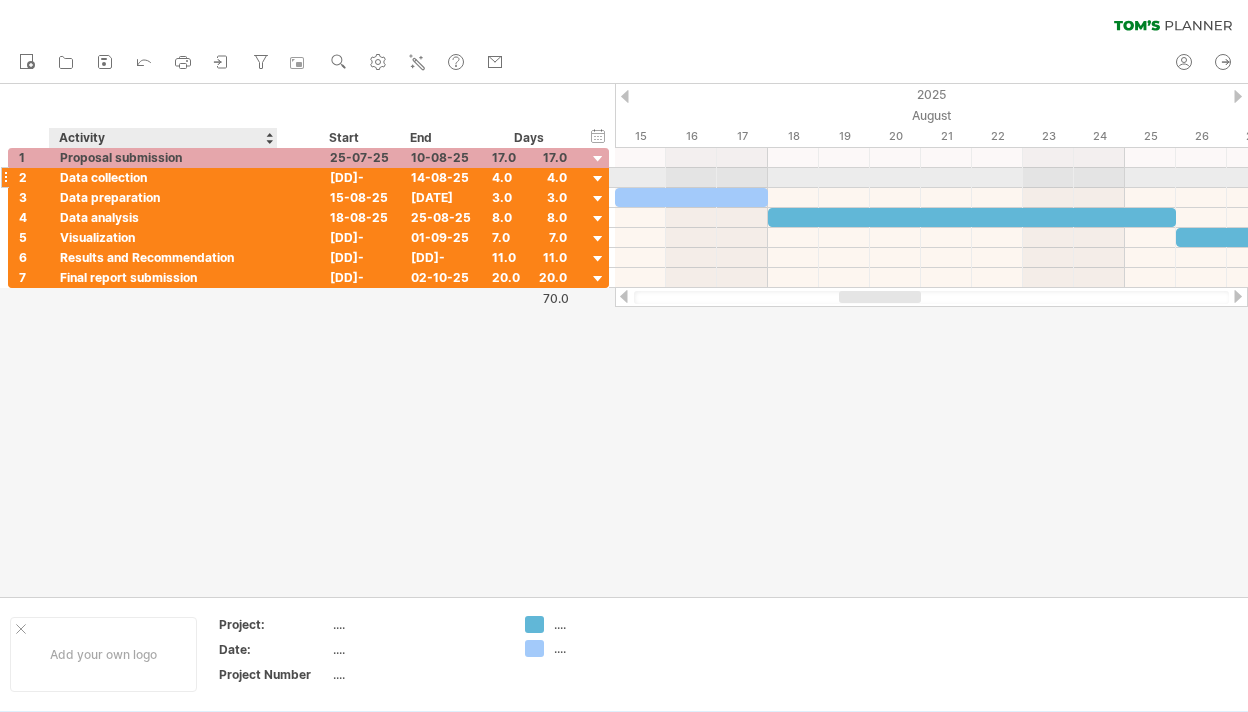 click on "Data collection" at bounding box center [163, 177] 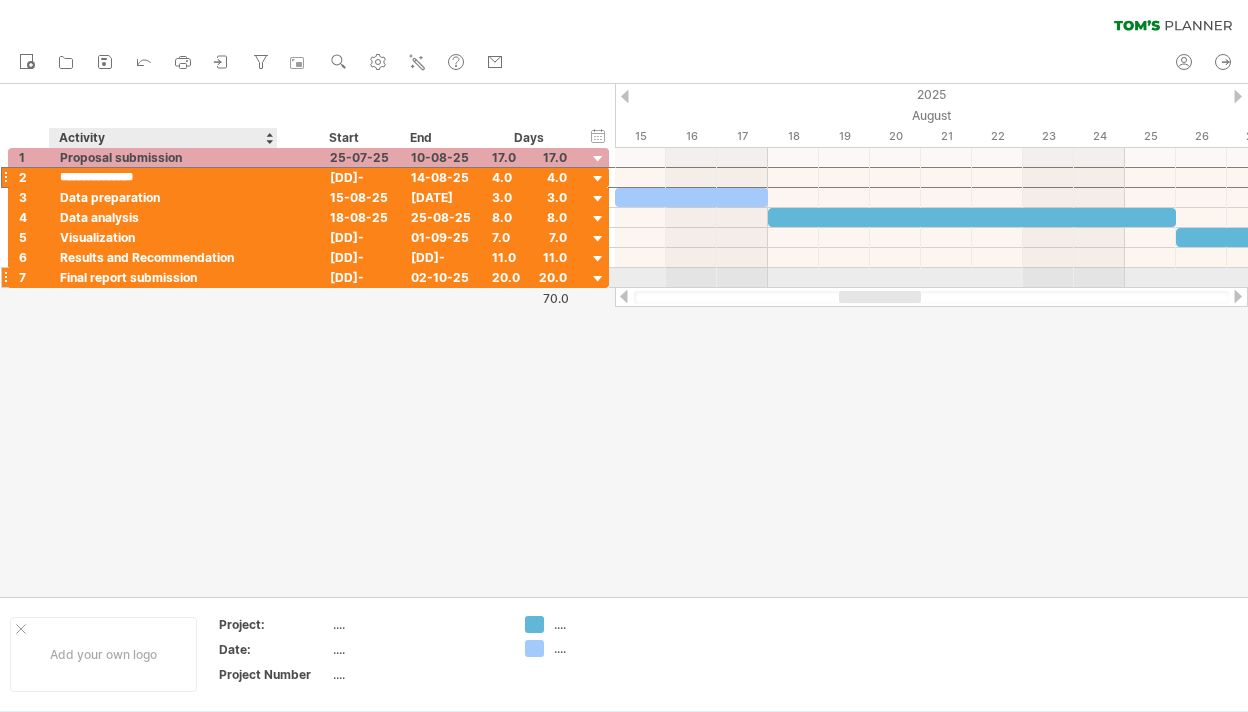 click on "Final report submission" at bounding box center (163, 277) 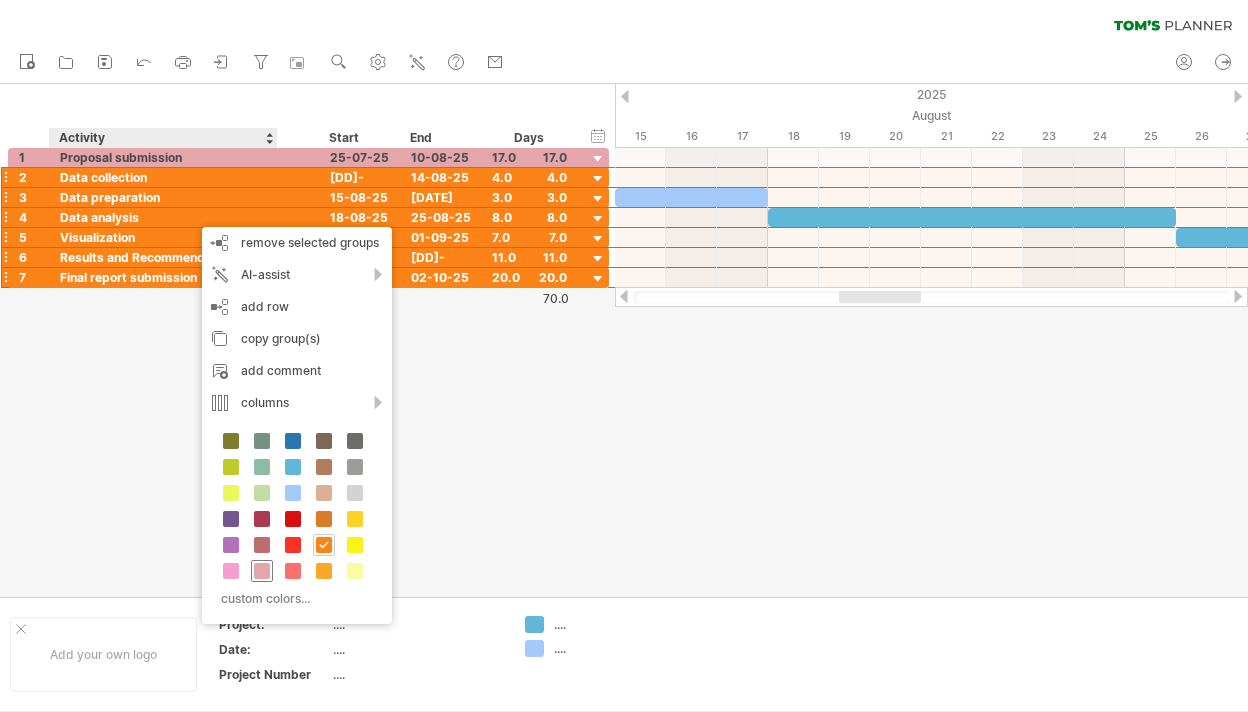 click at bounding box center (262, 571) 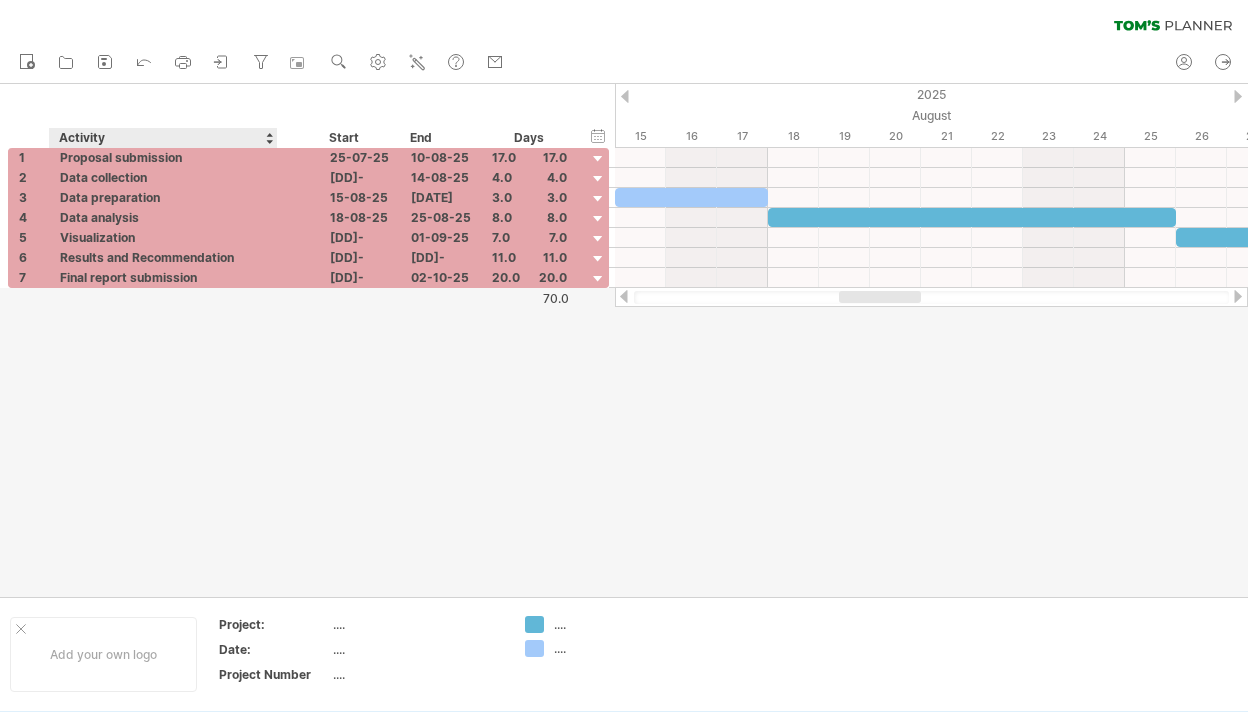 click at bounding box center [624, 340] 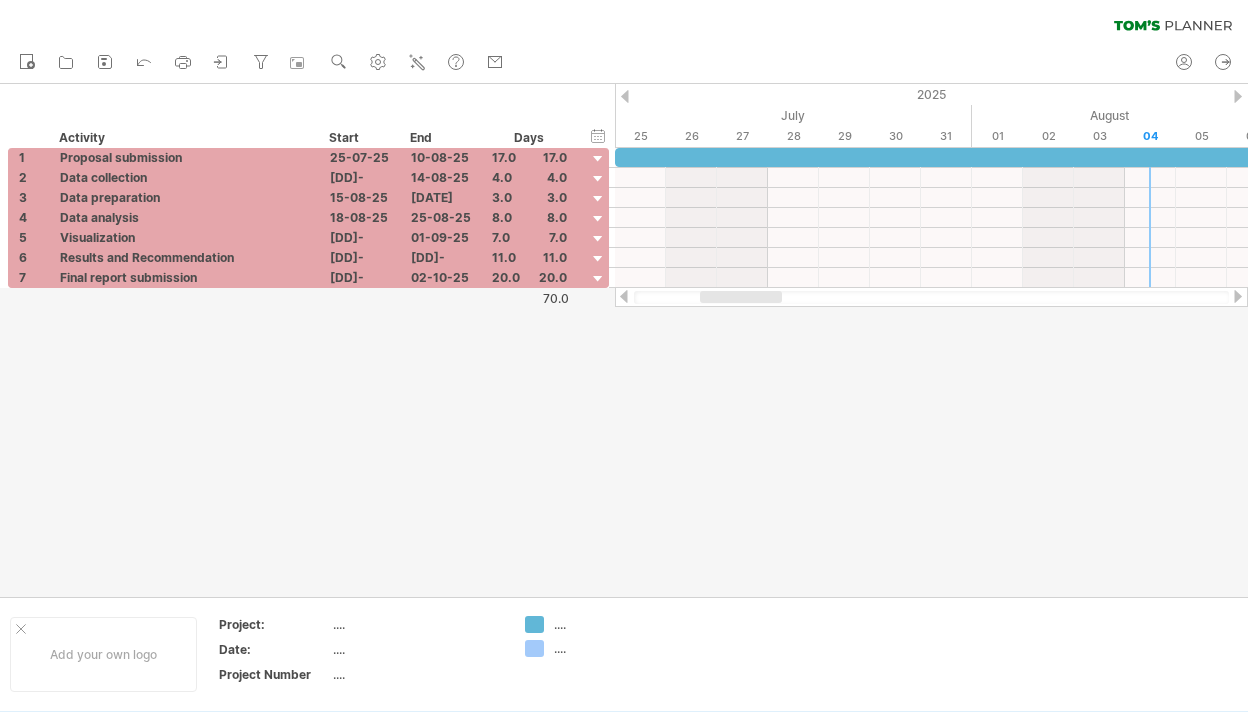 drag, startPoint x: 866, startPoint y: 295, endPoint x: 741, endPoint y: 295, distance: 125 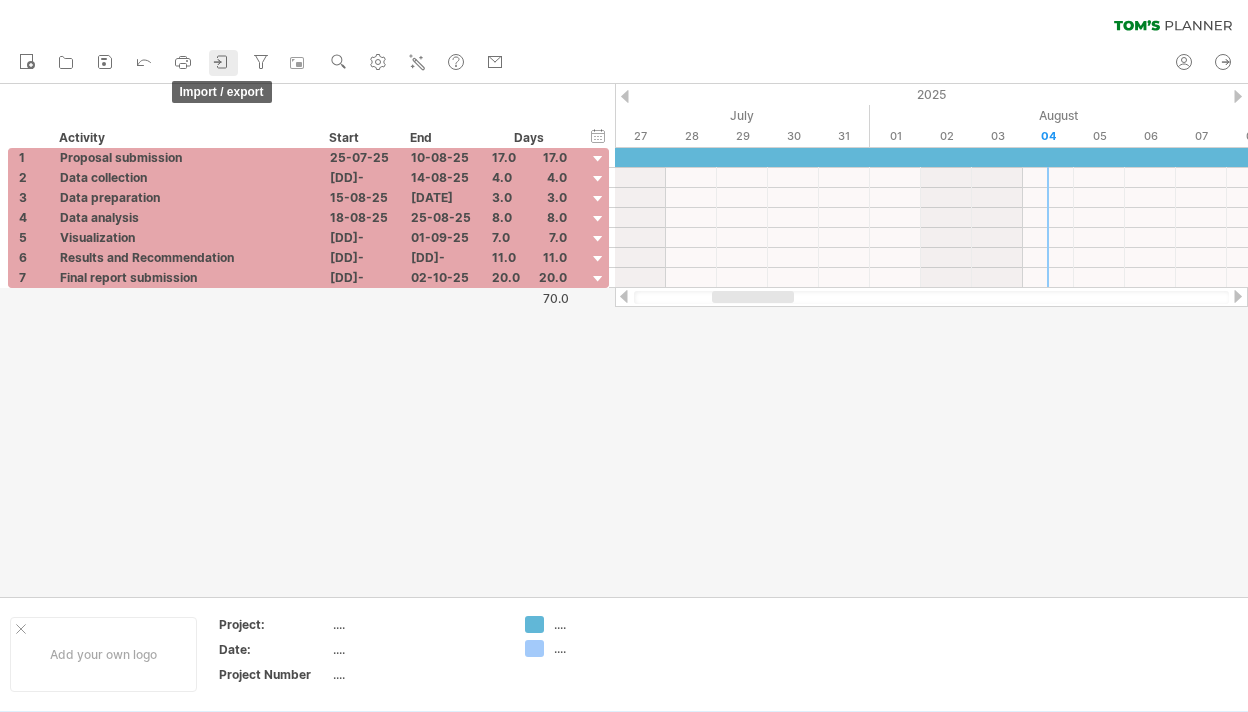 click 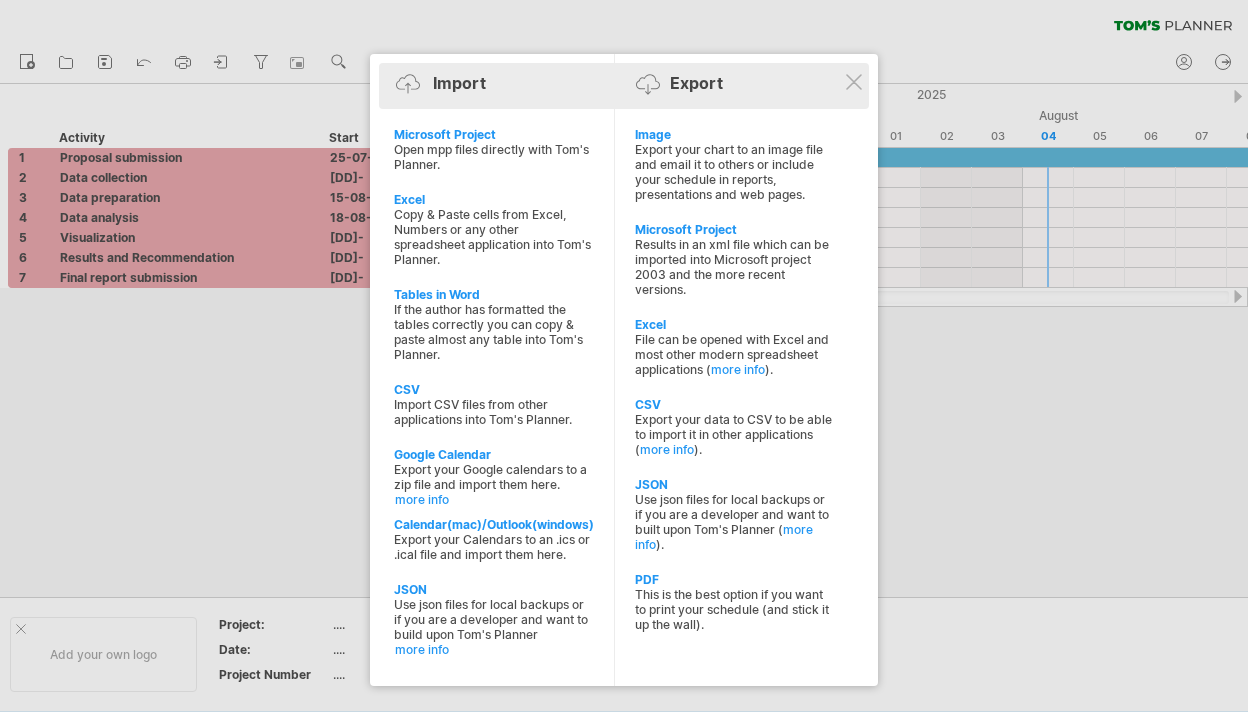 click on "Import
Export" at bounding box center [624, 87] 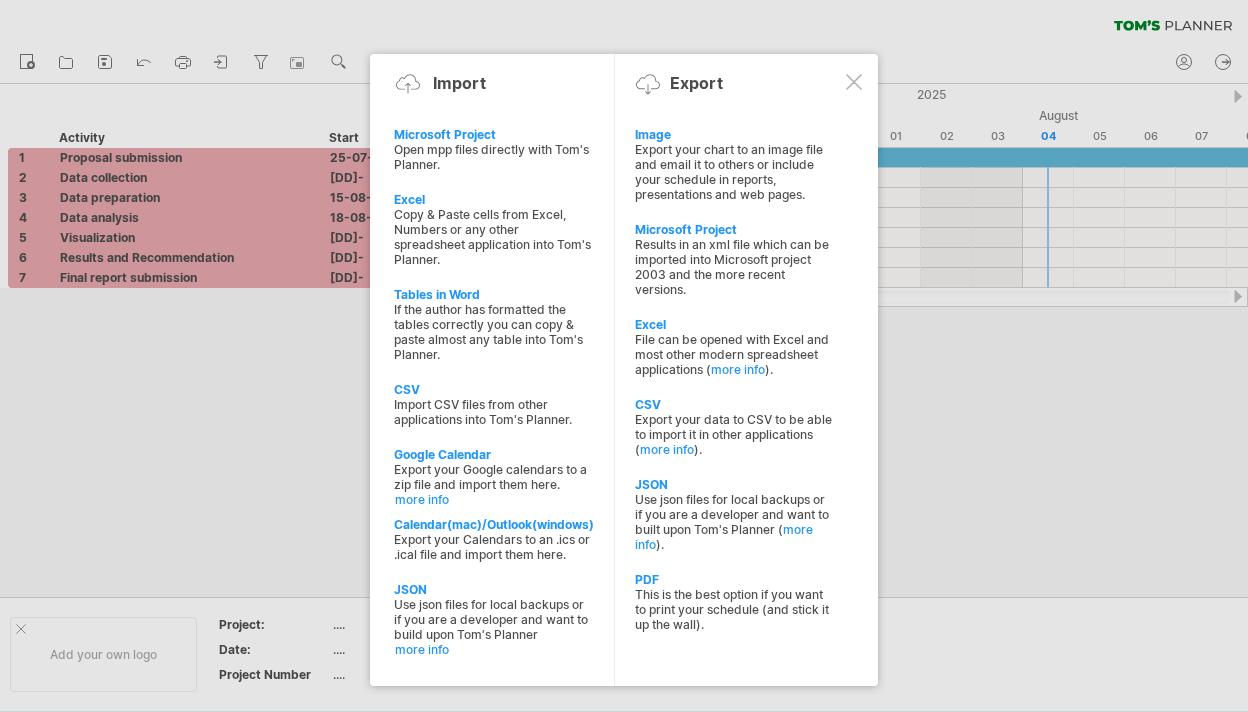 click at bounding box center (854, 82) 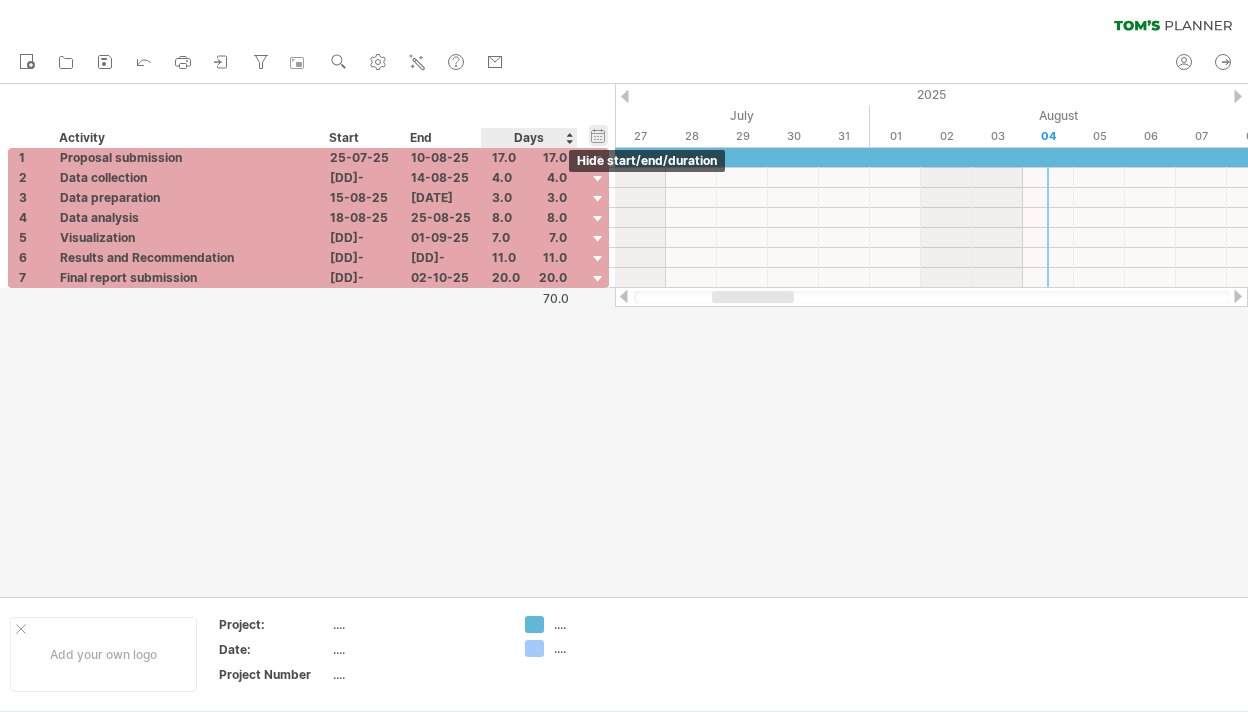 click on "hide start/end/duration show start/end/duration" at bounding box center [598, 135] 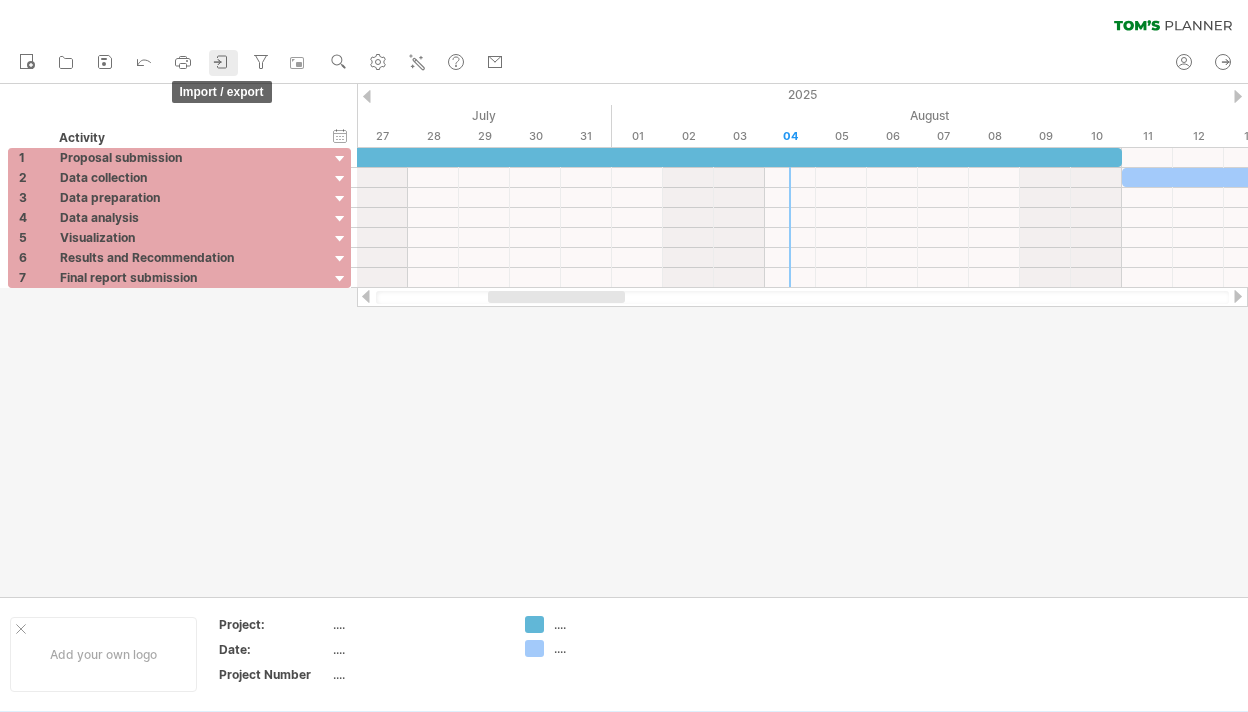 click 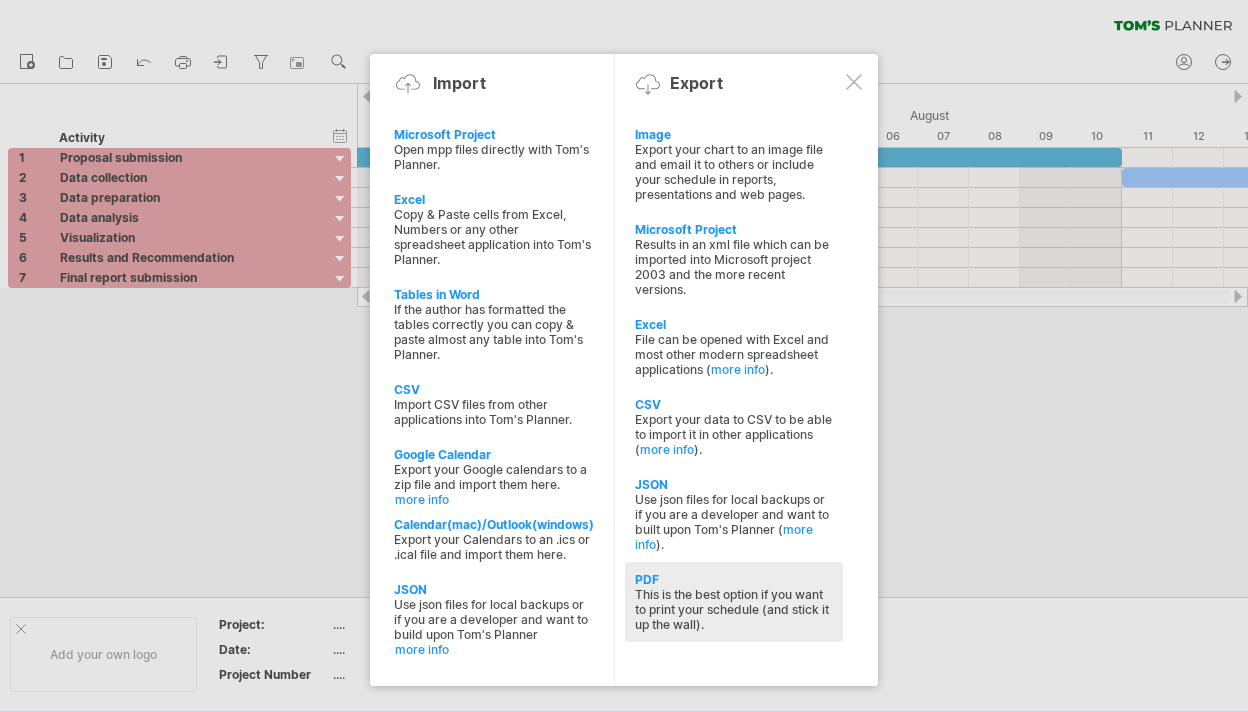 click on "This is the best option if you want to print your schedule (and stick it up the wall)." at bounding box center [734, 609] 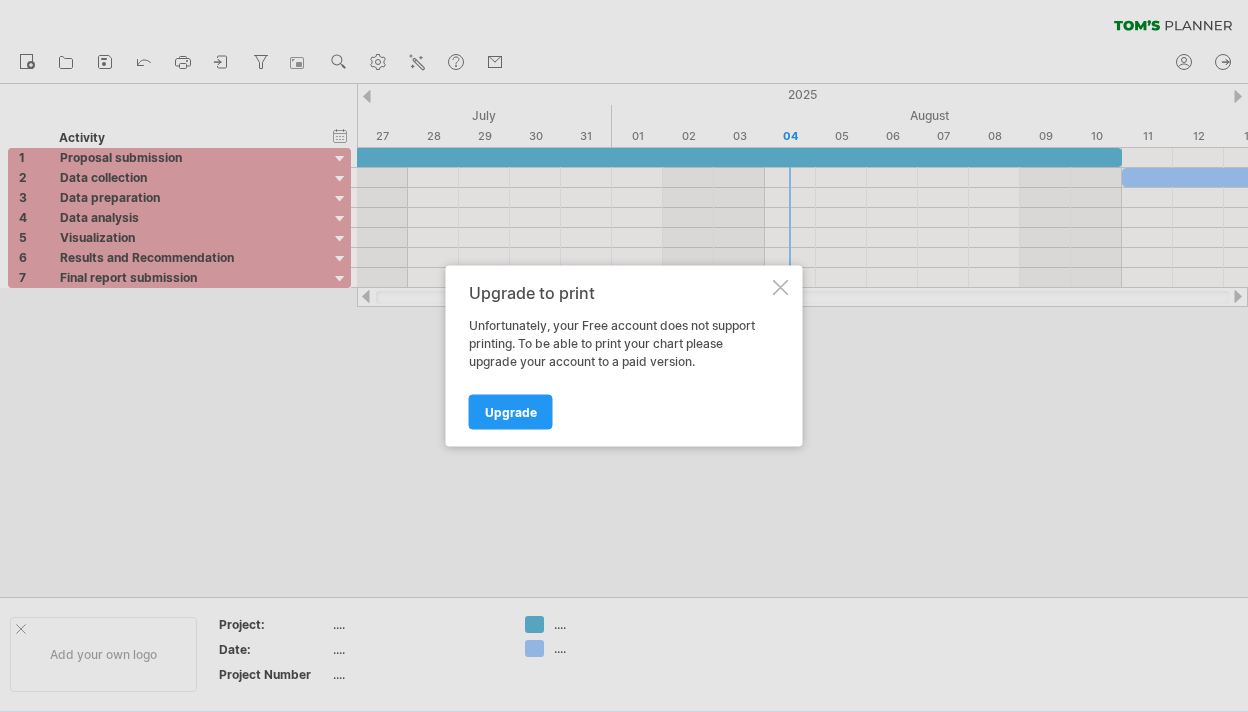 click at bounding box center (781, 288) 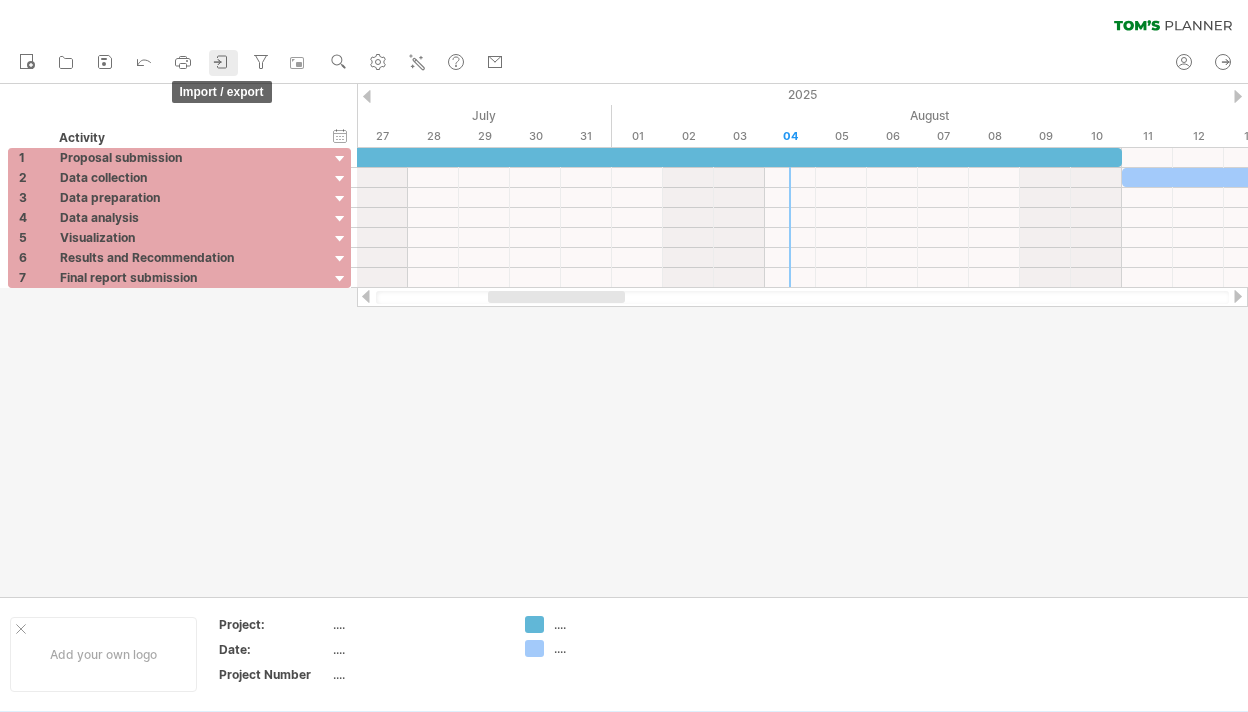 click on "import / export" at bounding box center (223, 63) 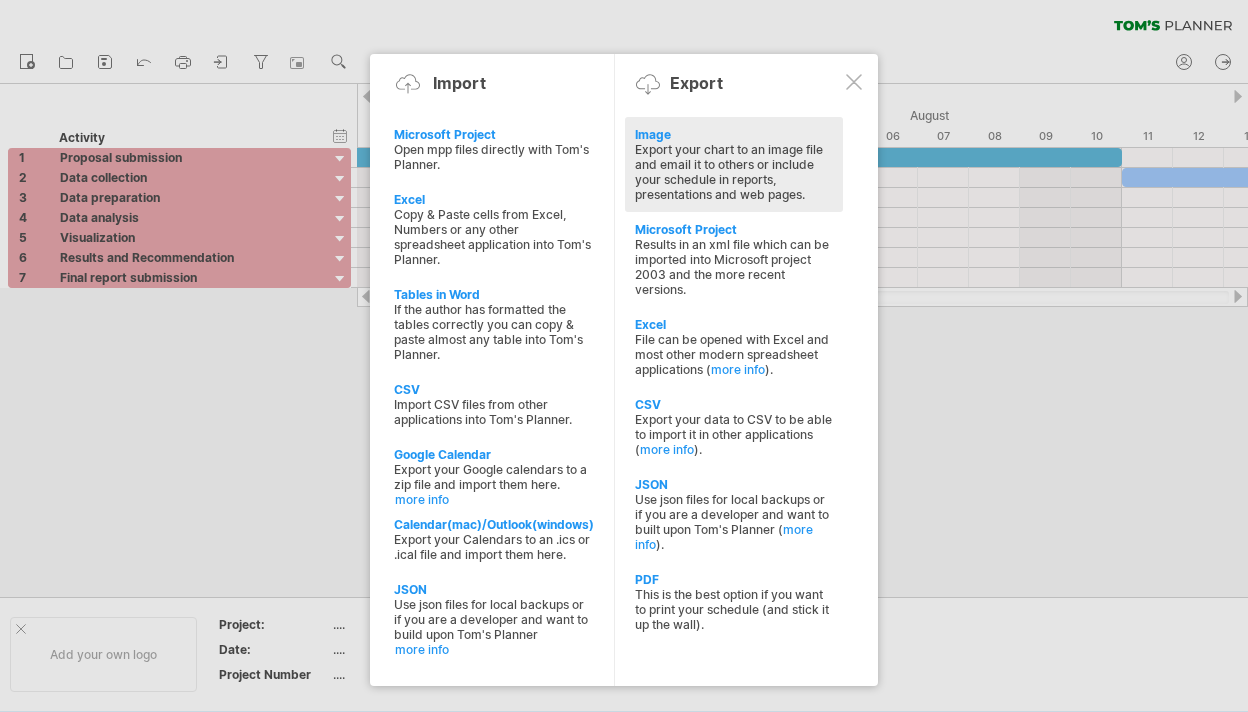 click on "Export your chart to an image file and email it to others or include your schedule in reports, presentations and web pages." at bounding box center [734, 172] 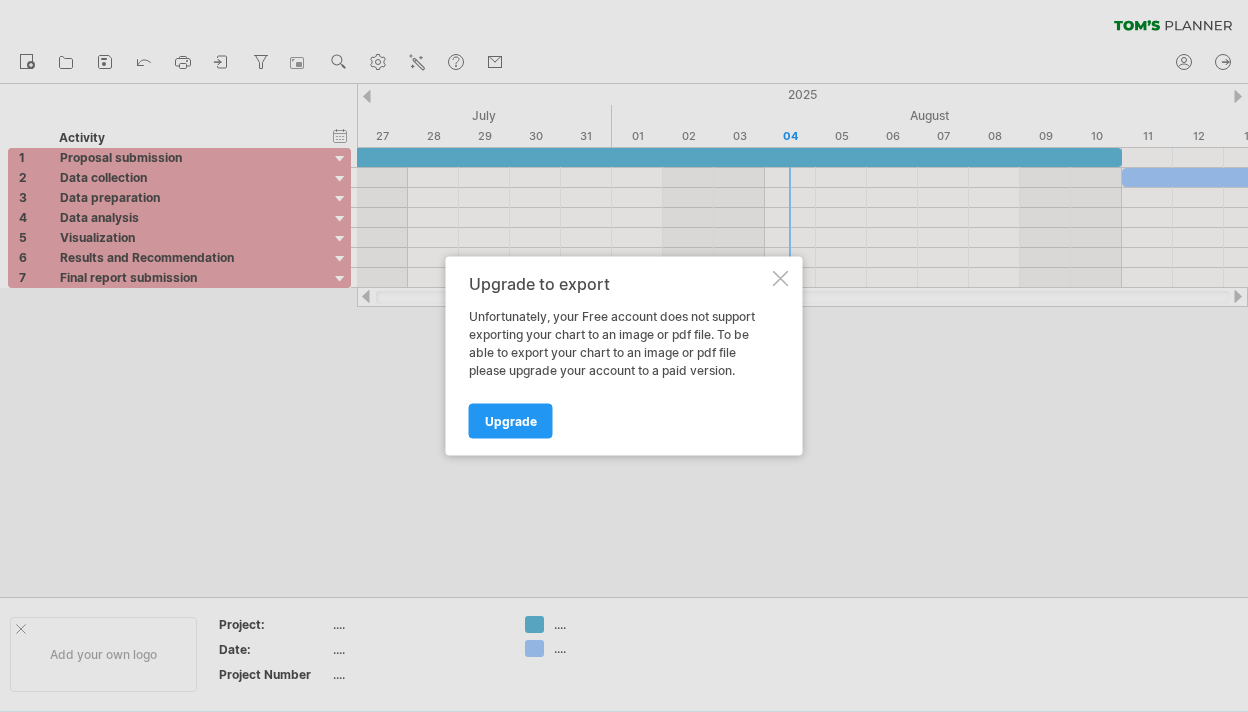 click at bounding box center (781, 279) 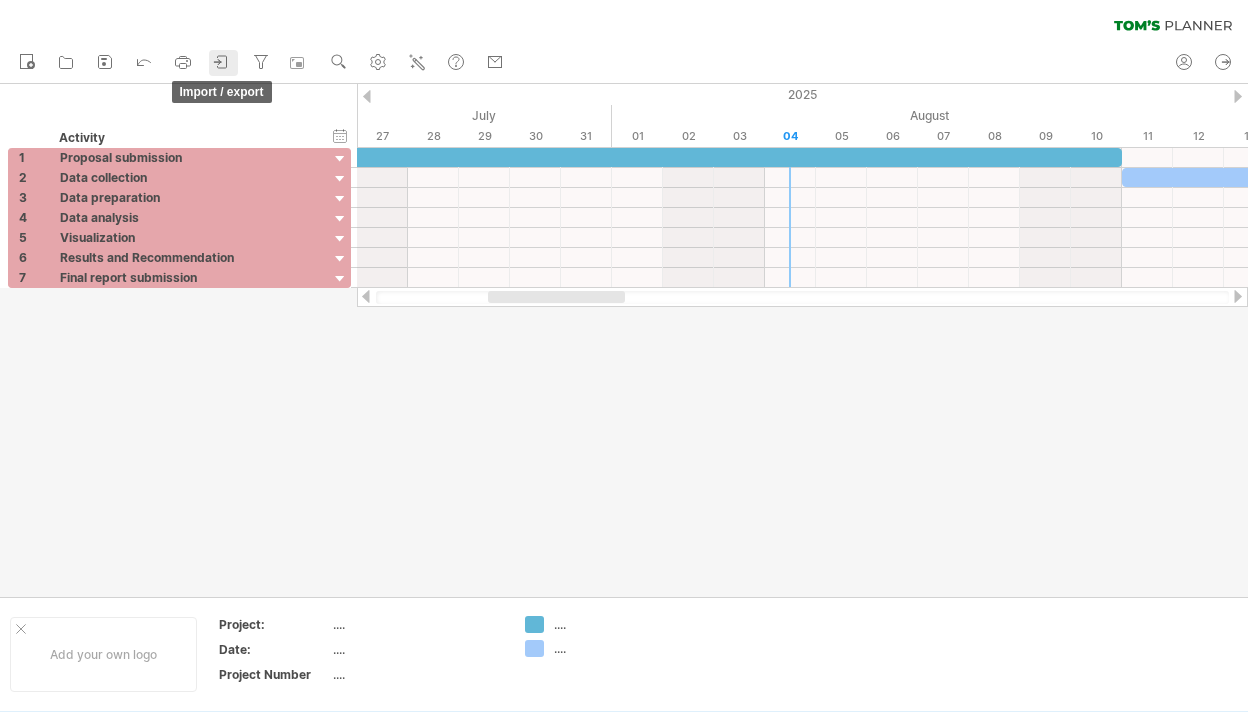 click 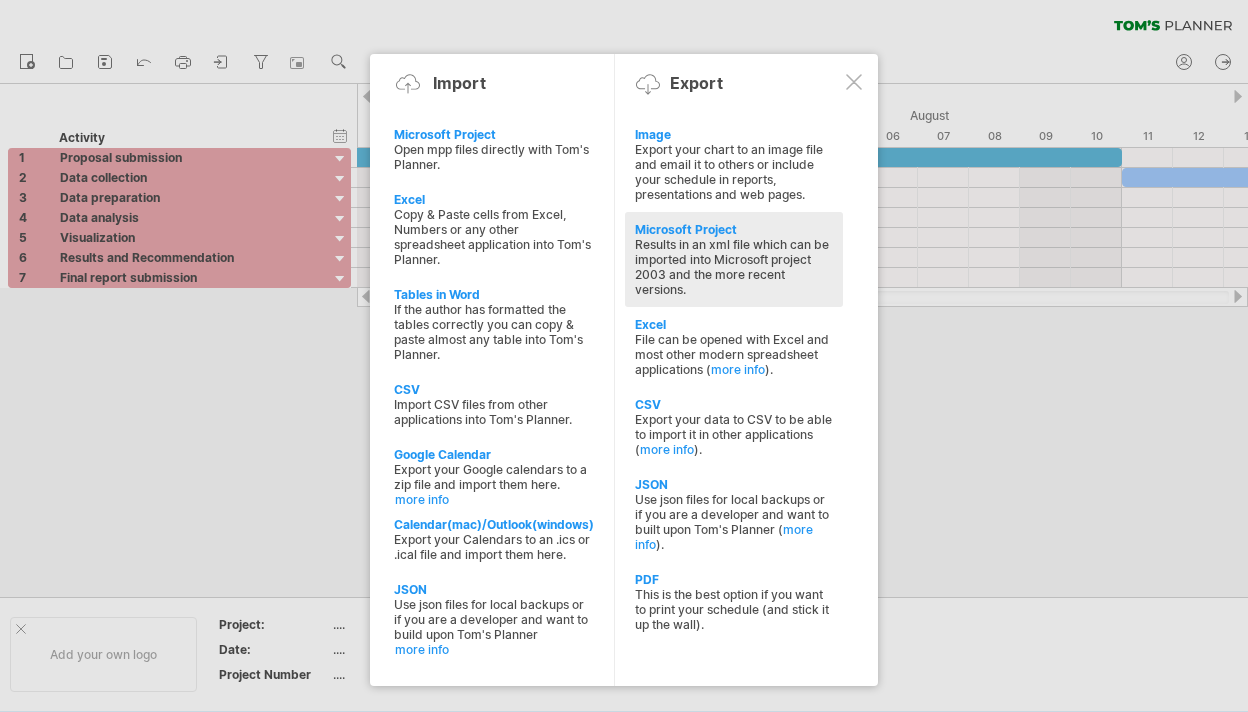 click on "Results in an xml file which can be imported into Microsoft project 2003 and the more recent versions." at bounding box center (734, 267) 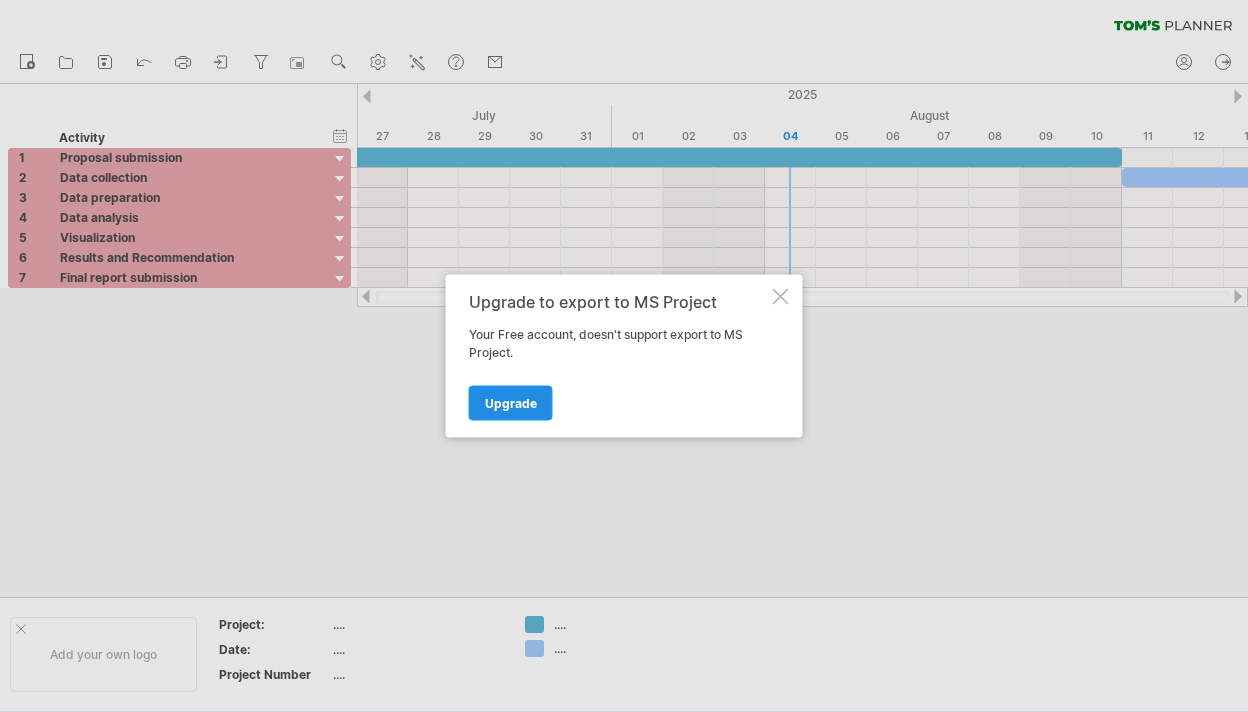 click on "Upgrade" at bounding box center (511, 403) 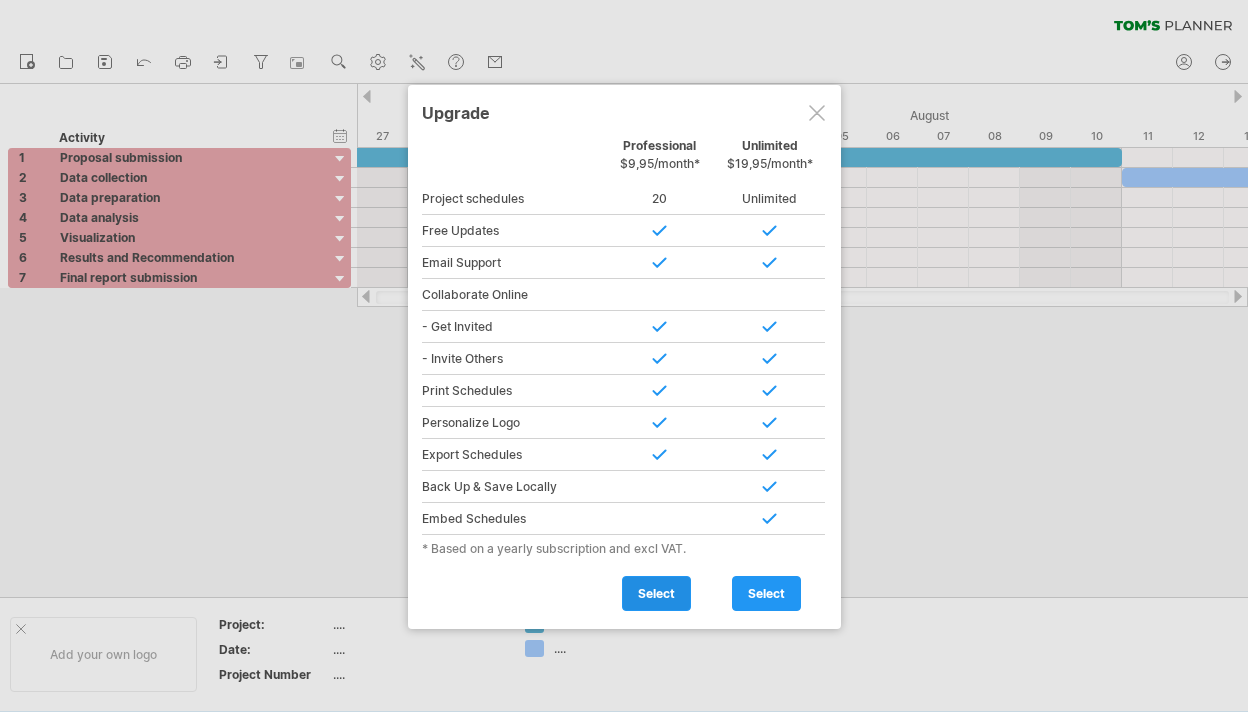 click on "select" at bounding box center (656, 593) 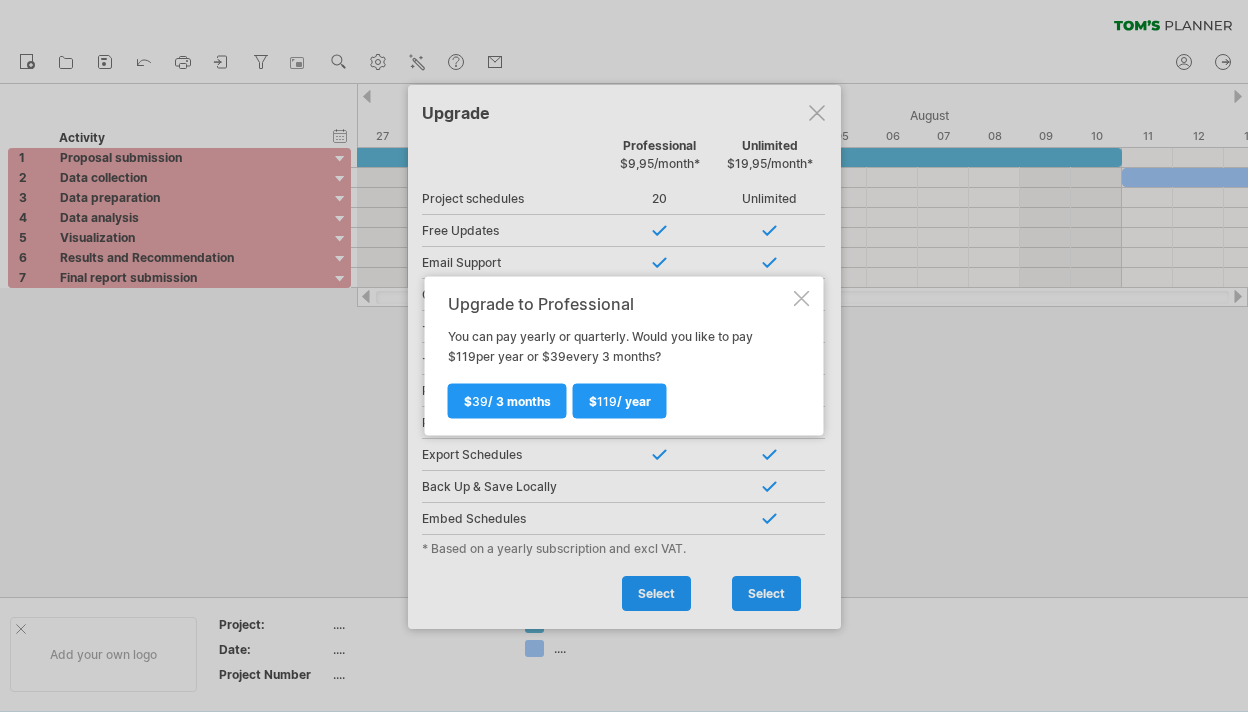 click at bounding box center [802, 299] 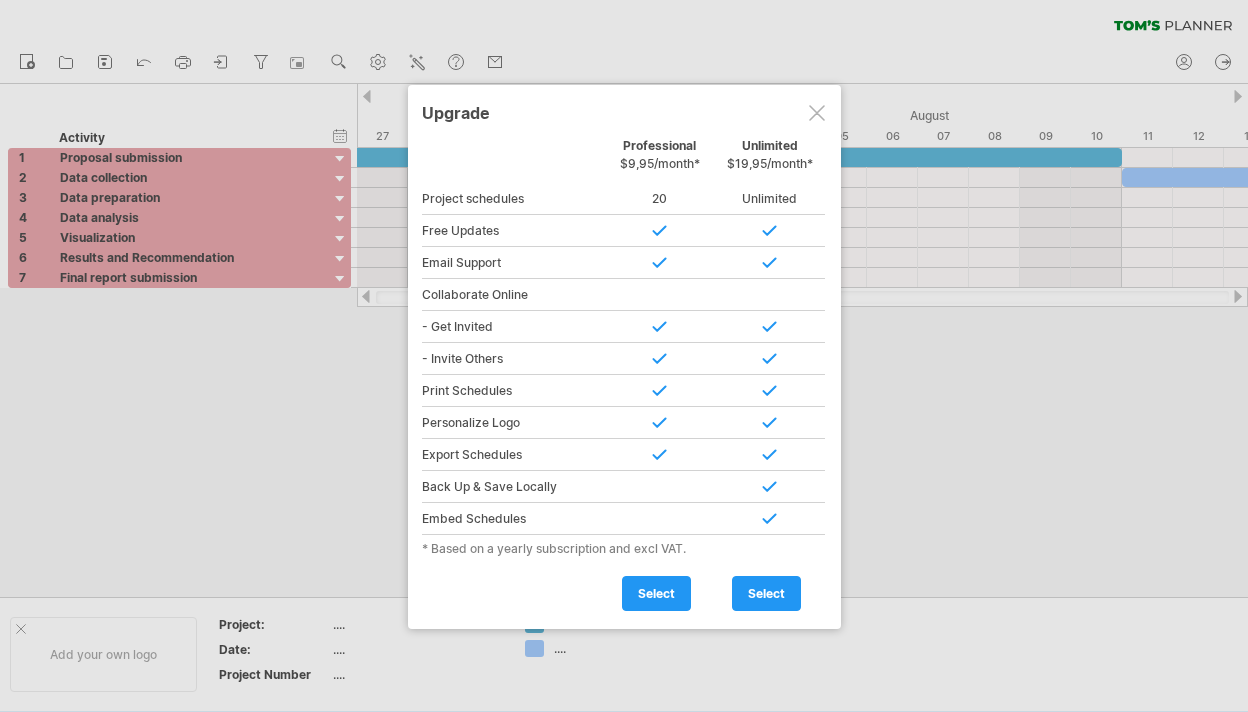 click at bounding box center [817, 113] 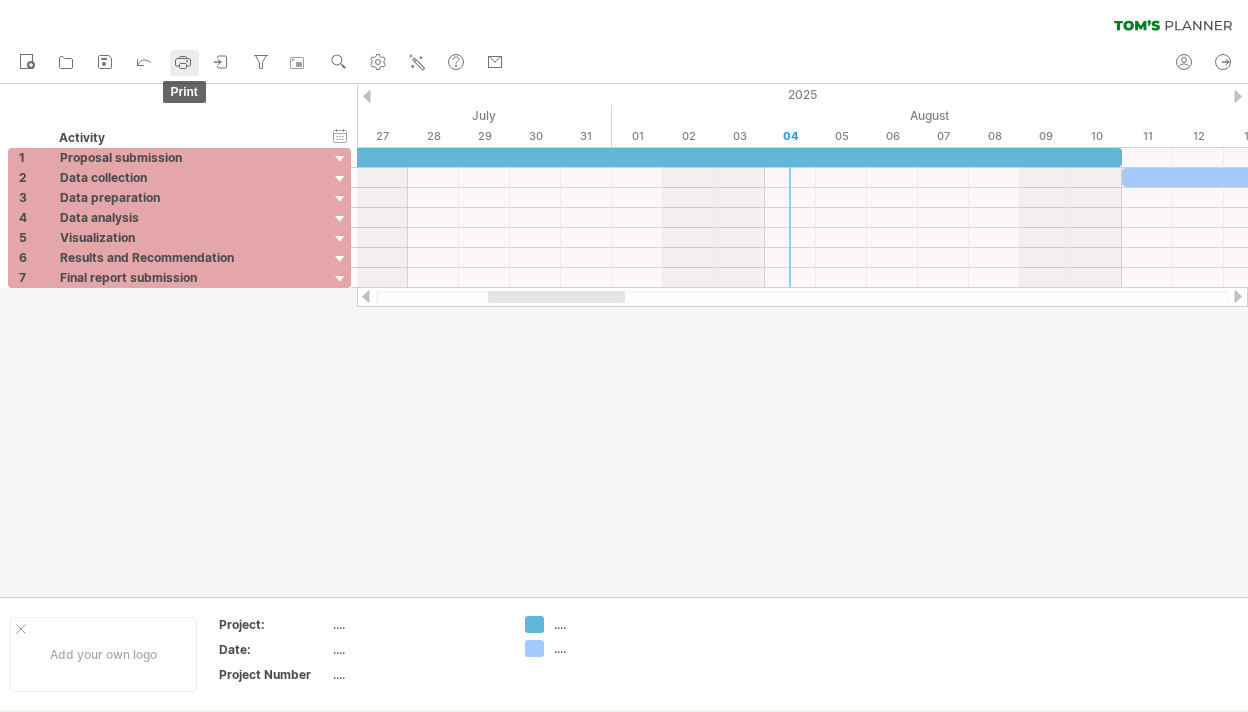 click 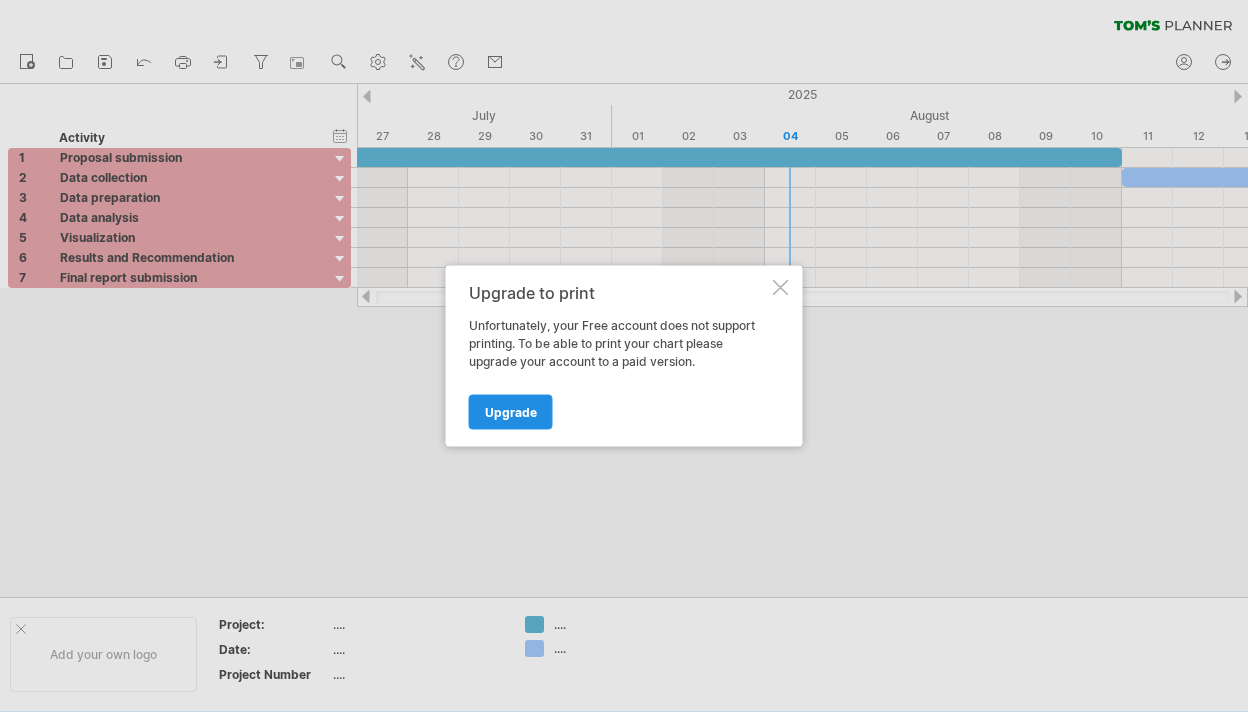 click on "Upgrade" at bounding box center [511, 412] 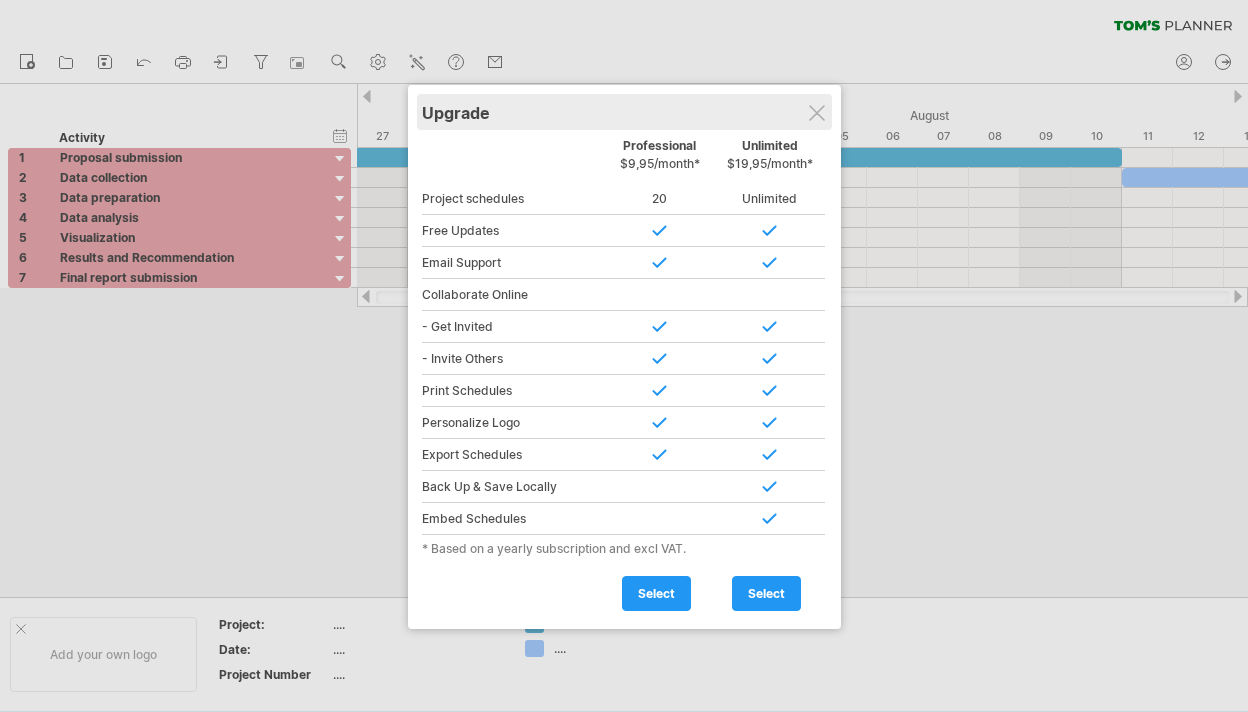 click on "Upgrade" at bounding box center (624, 112) 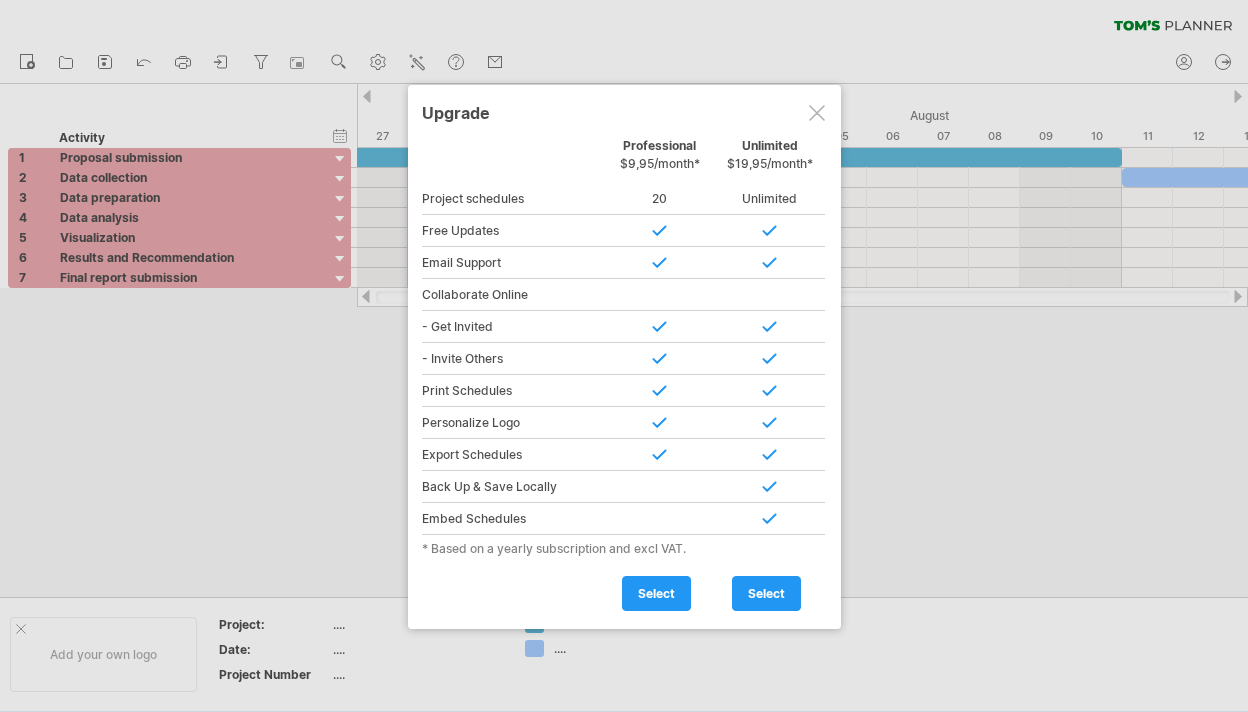 click at bounding box center [817, 113] 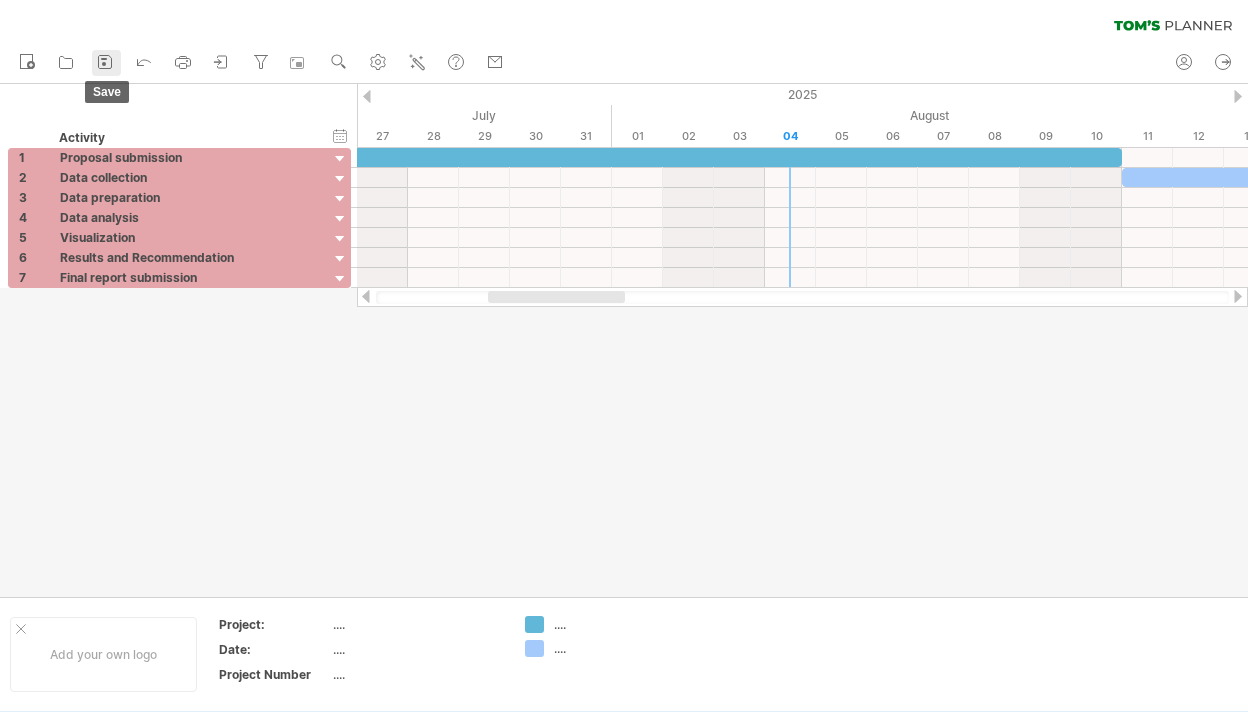 click 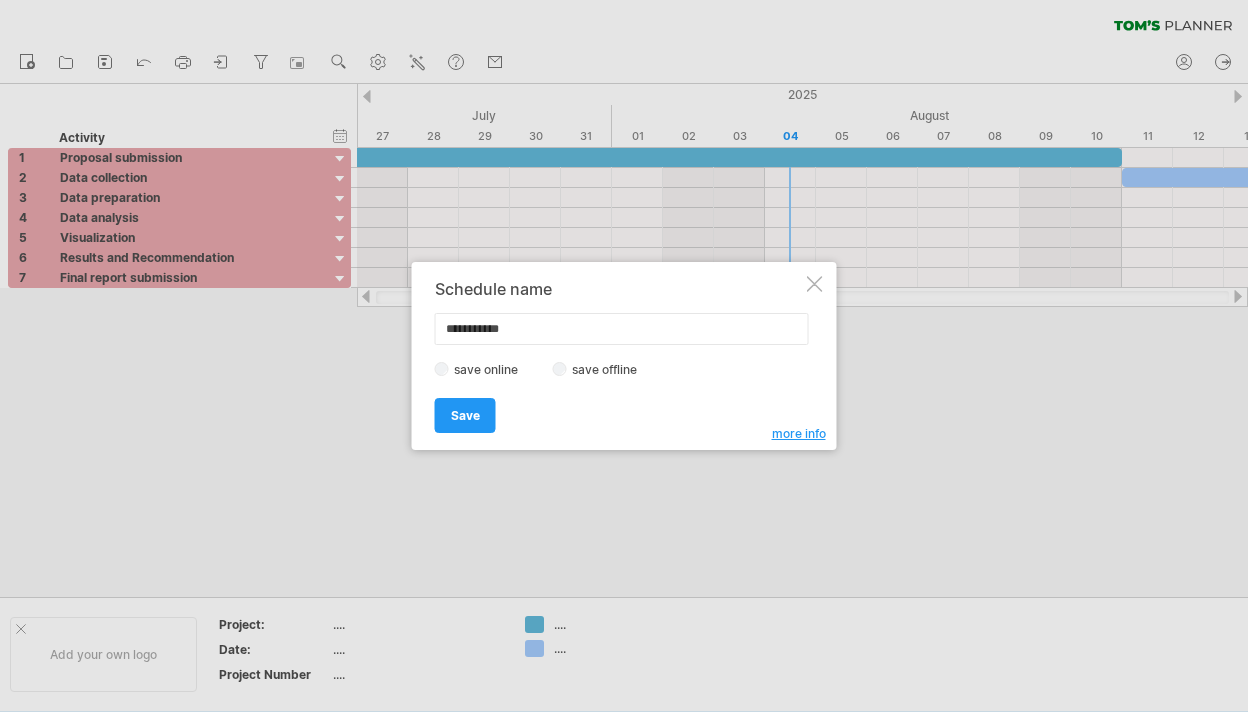 click on "save offline" at bounding box center [610, 369] 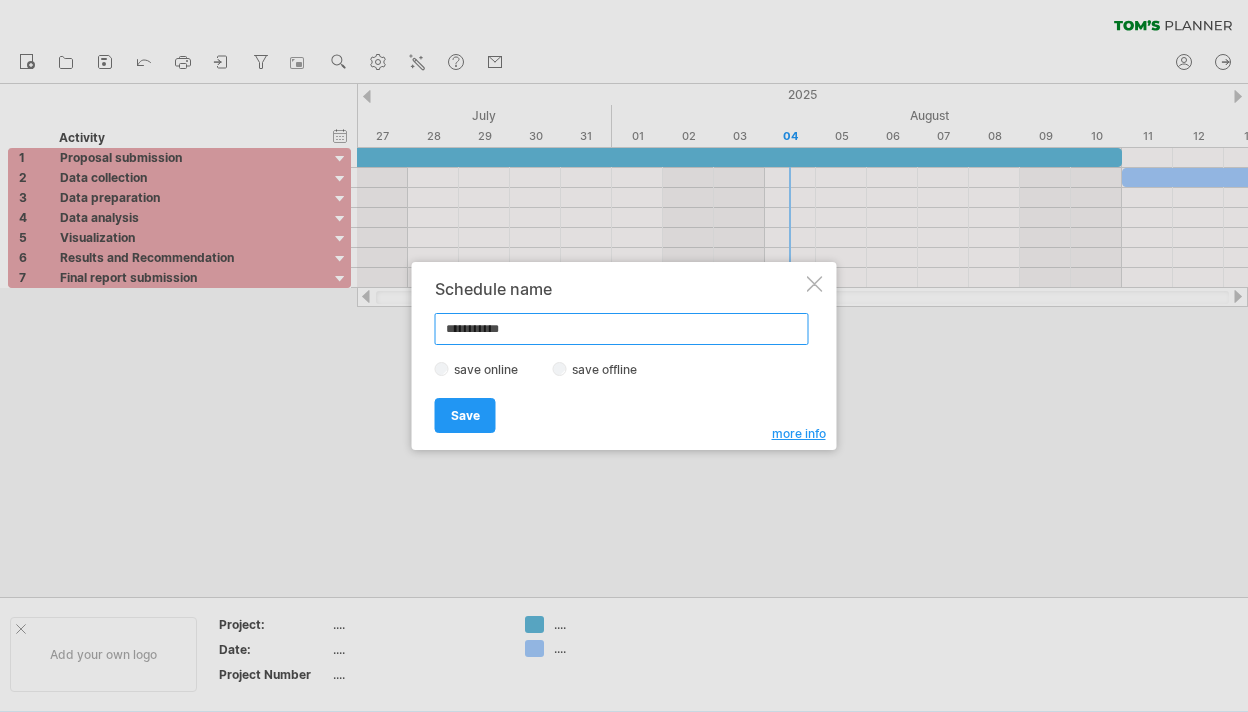 click on "**********" at bounding box center (622, 329) 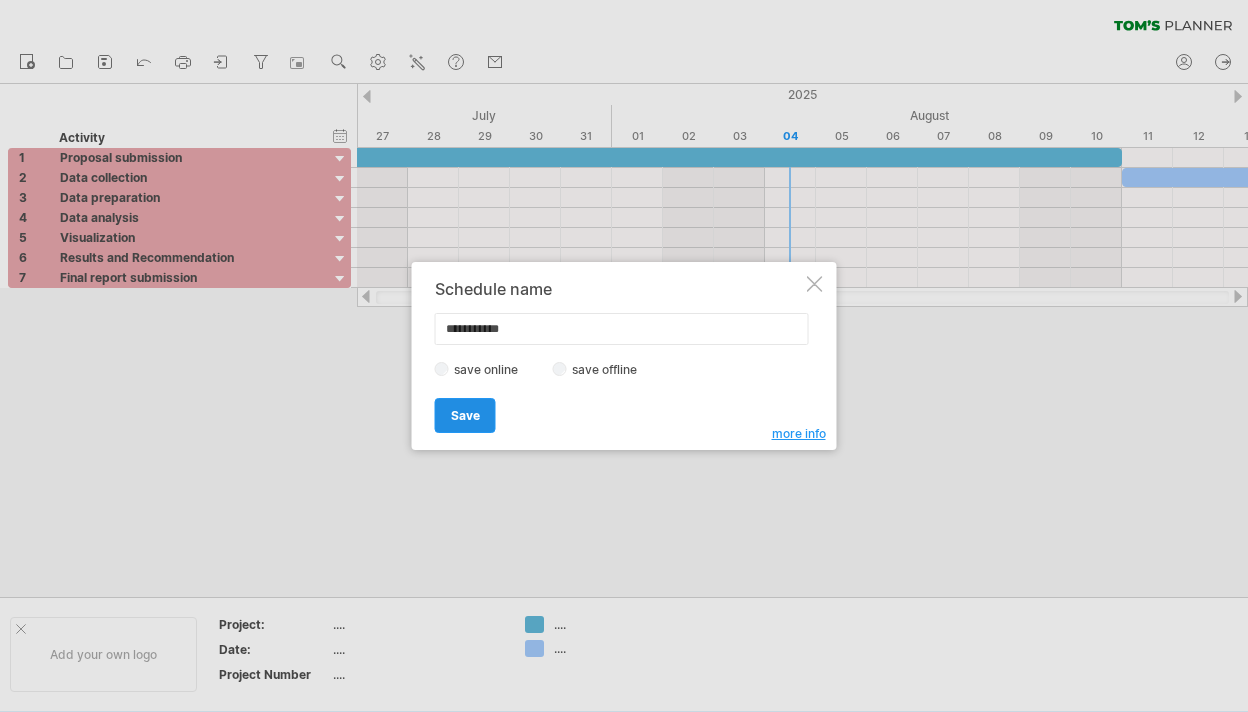 click on "Save" at bounding box center [465, 415] 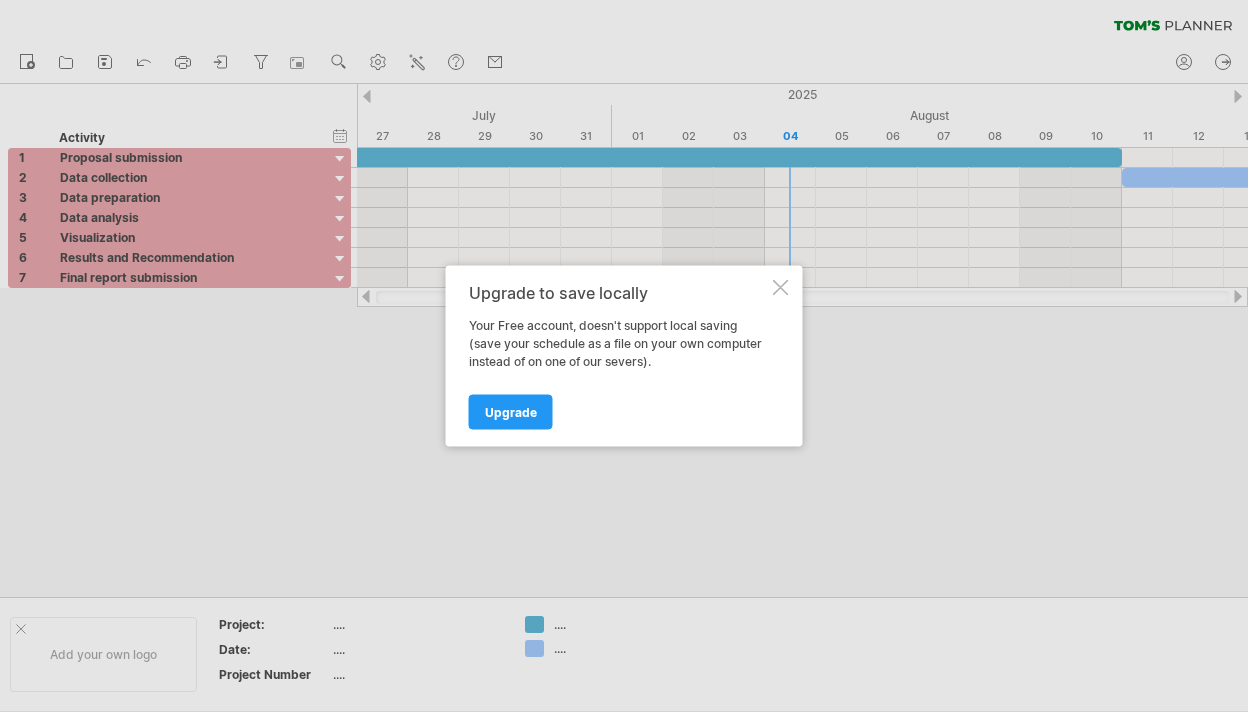 click at bounding box center [781, 288] 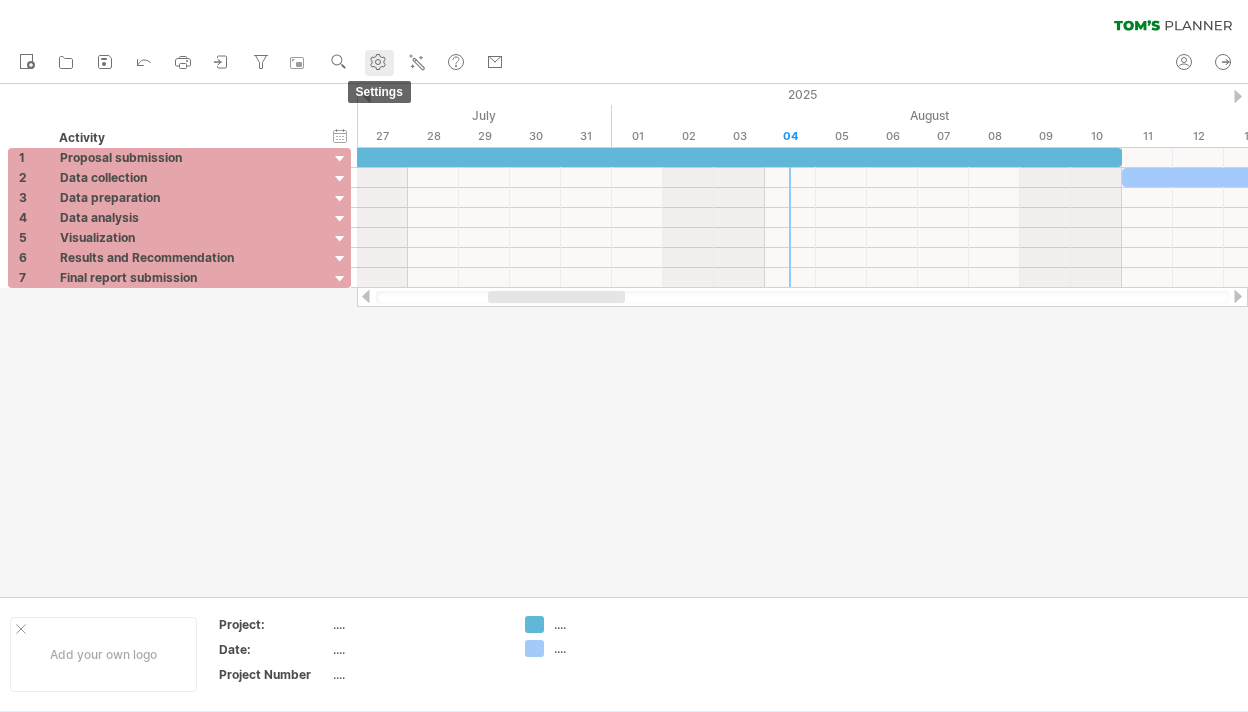 click 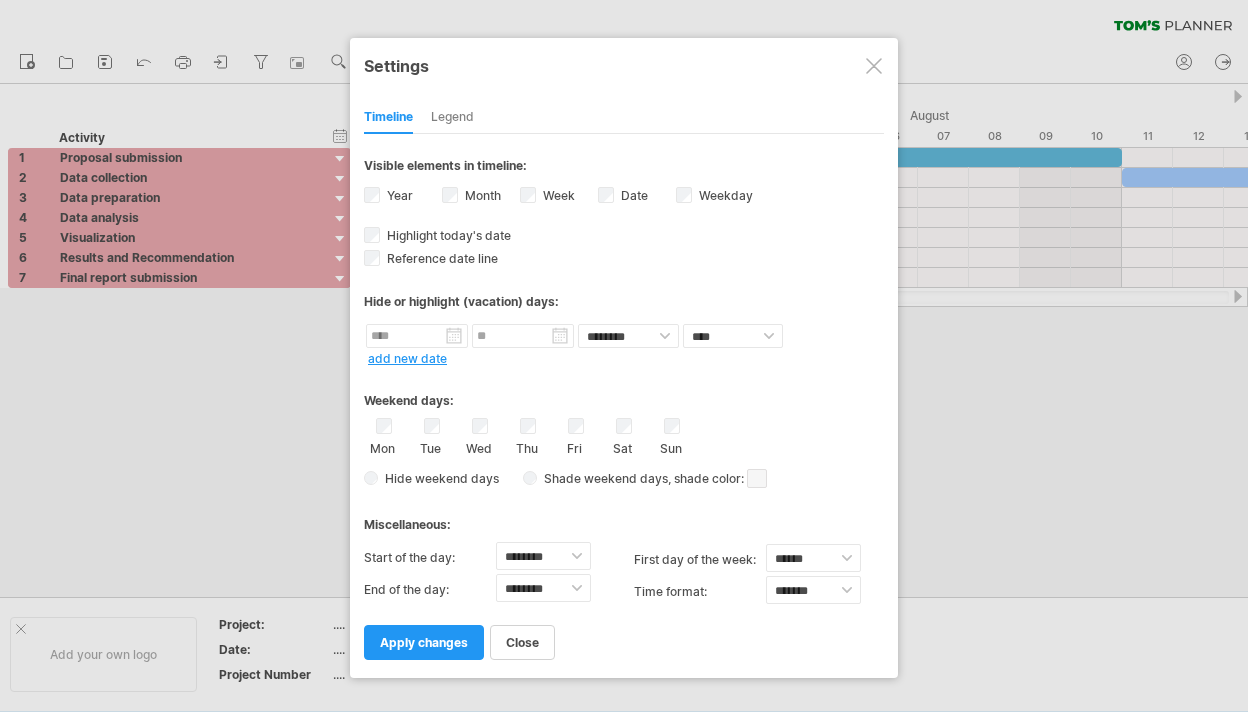 click at bounding box center (874, 66) 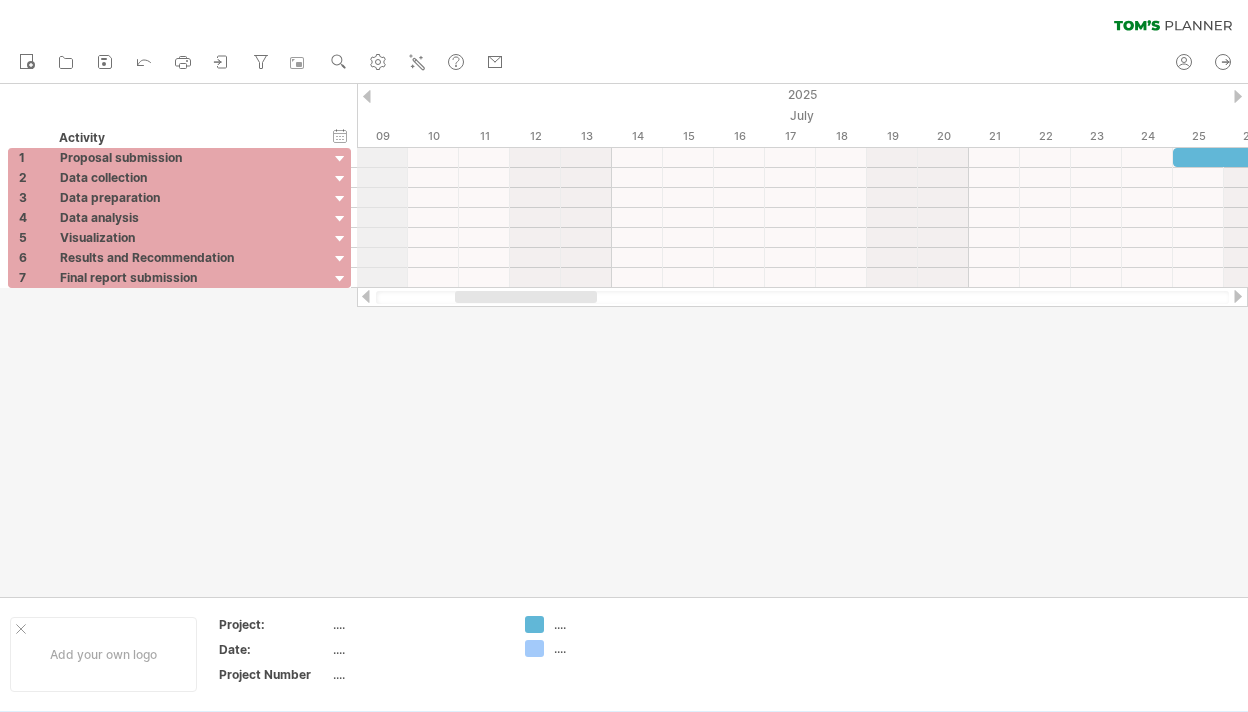 click on "2025" at bounding box center [1071, 94] 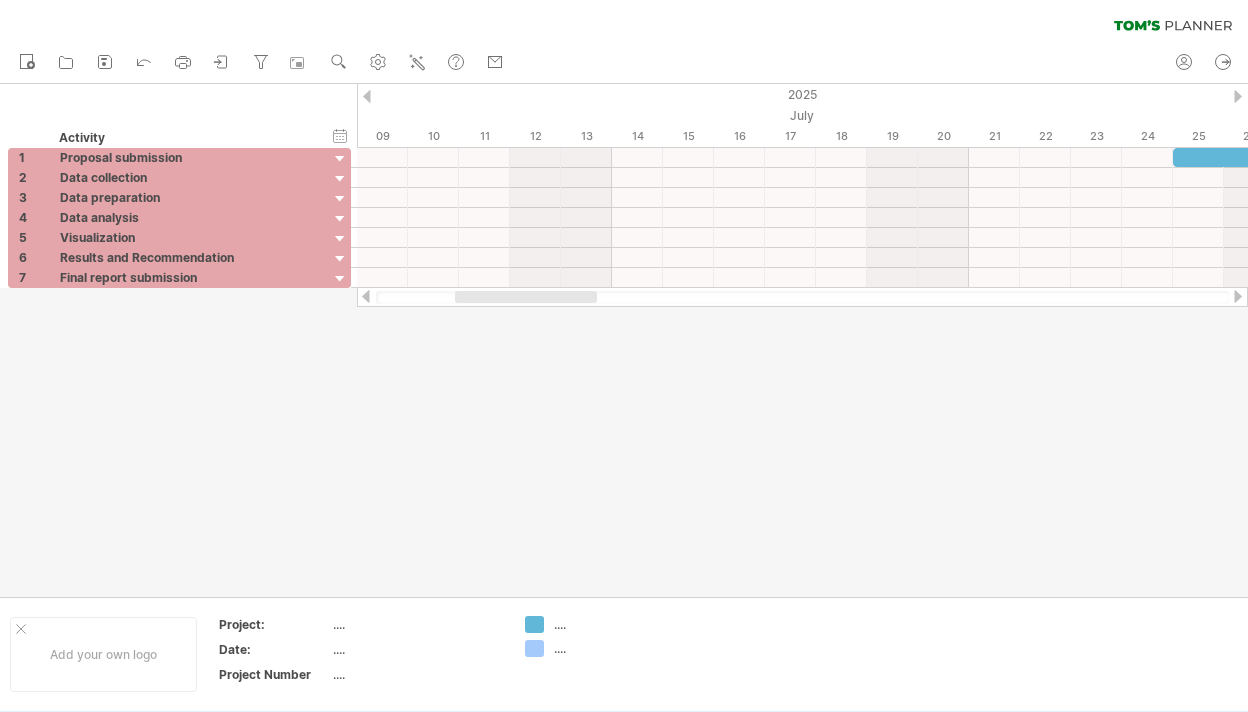 click at bounding box center [367, 96] 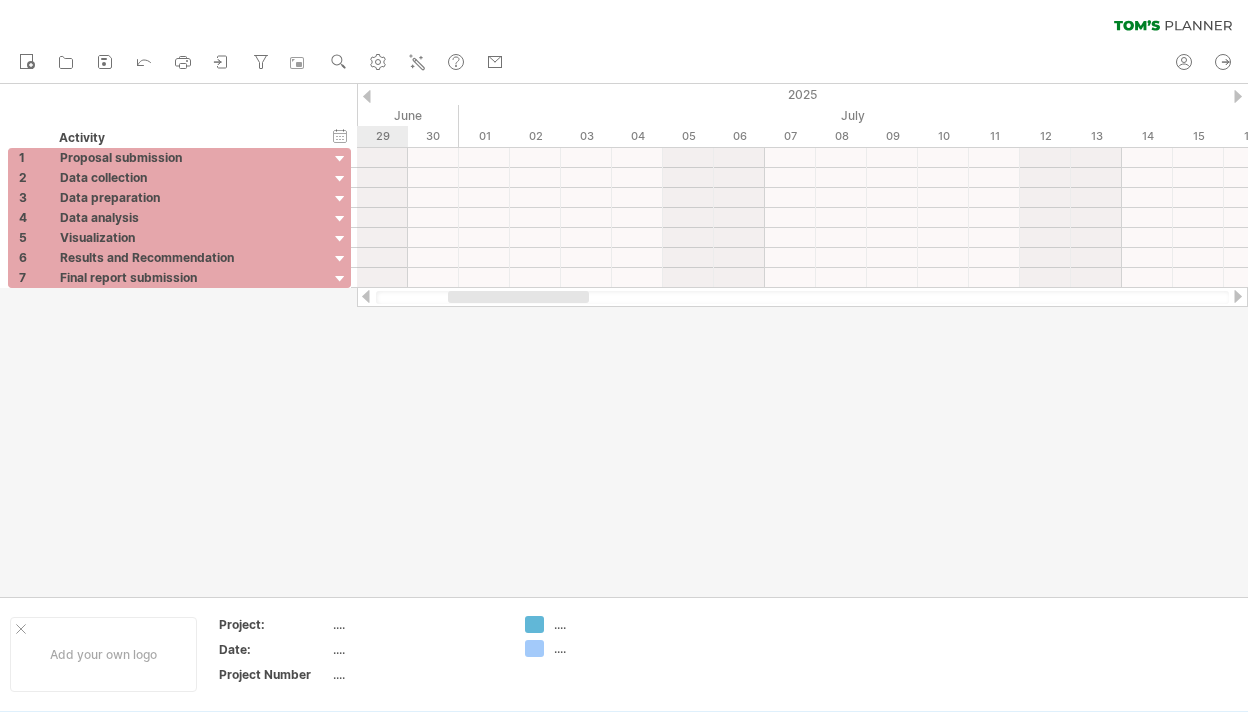 click at bounding box center (367, 96) 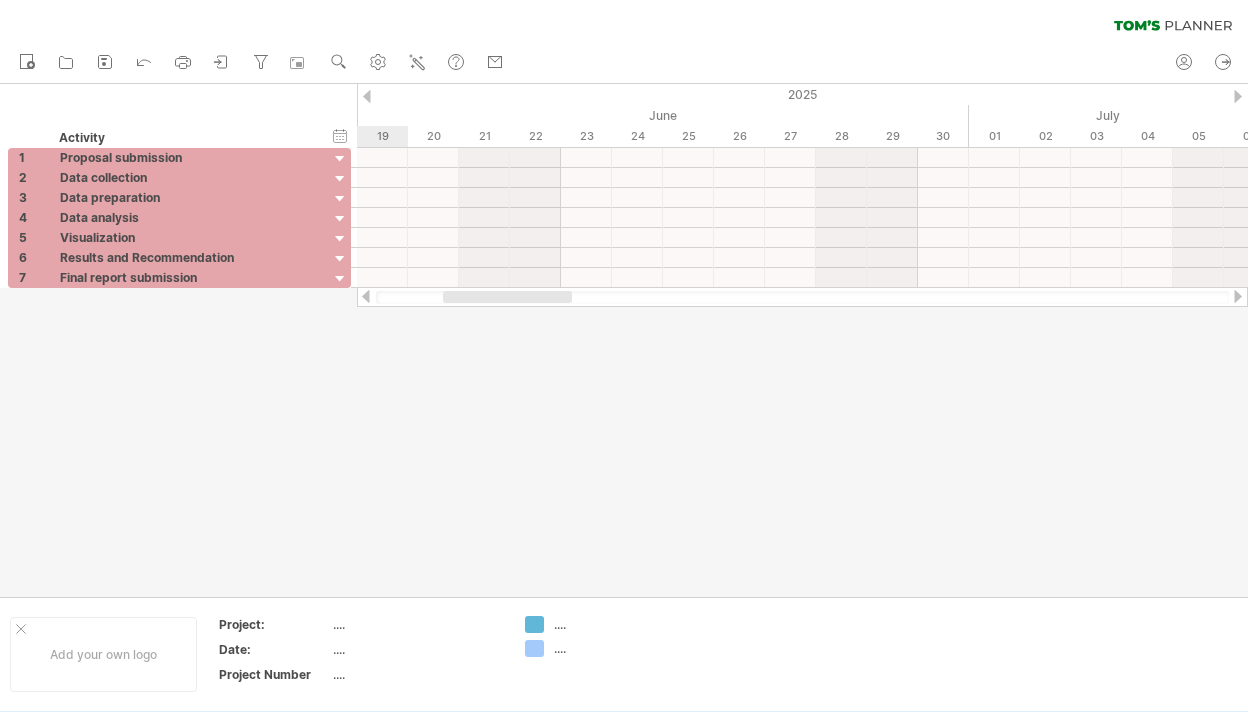 click at bounding box center [367, 96] 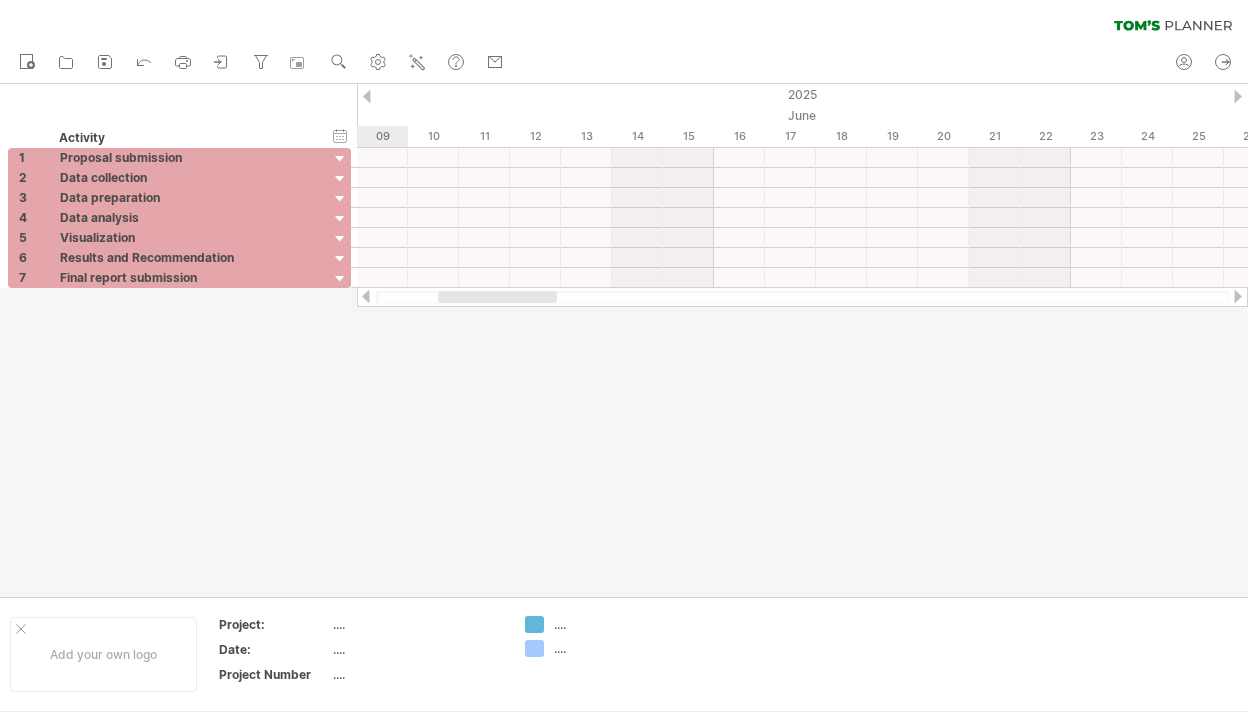 click at bounding box center (367, 96) 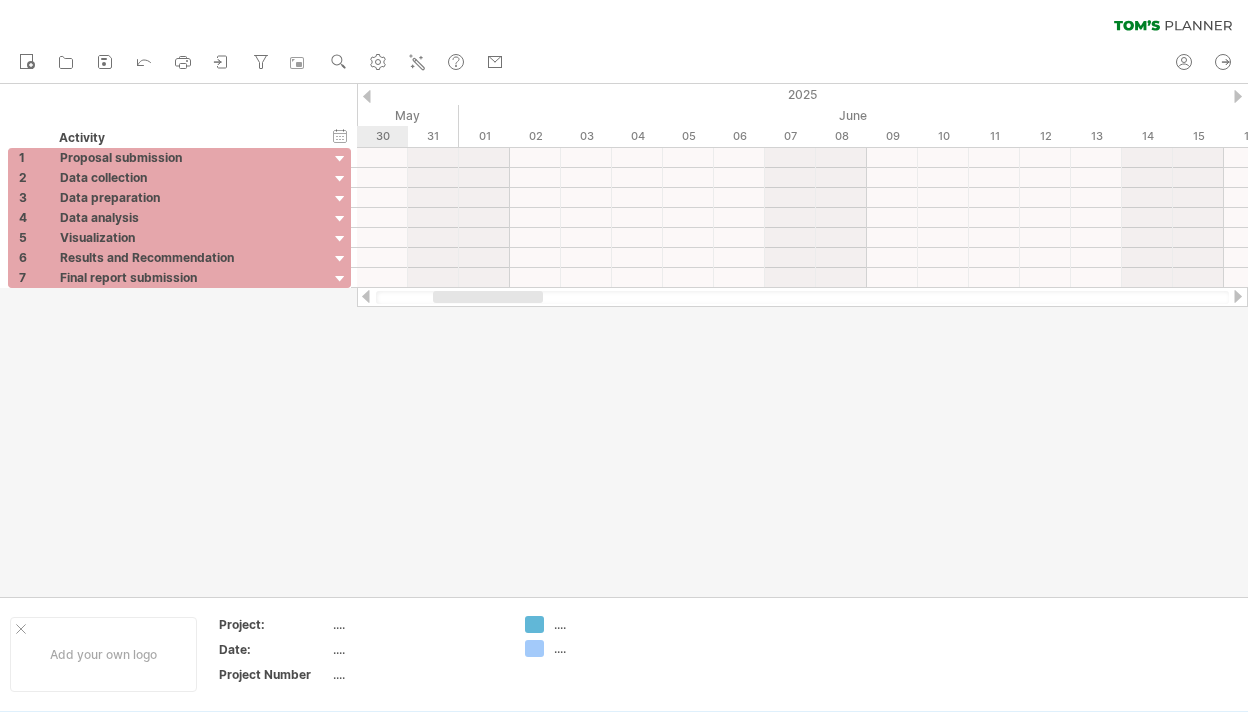 click at bounding box center [367, 96] 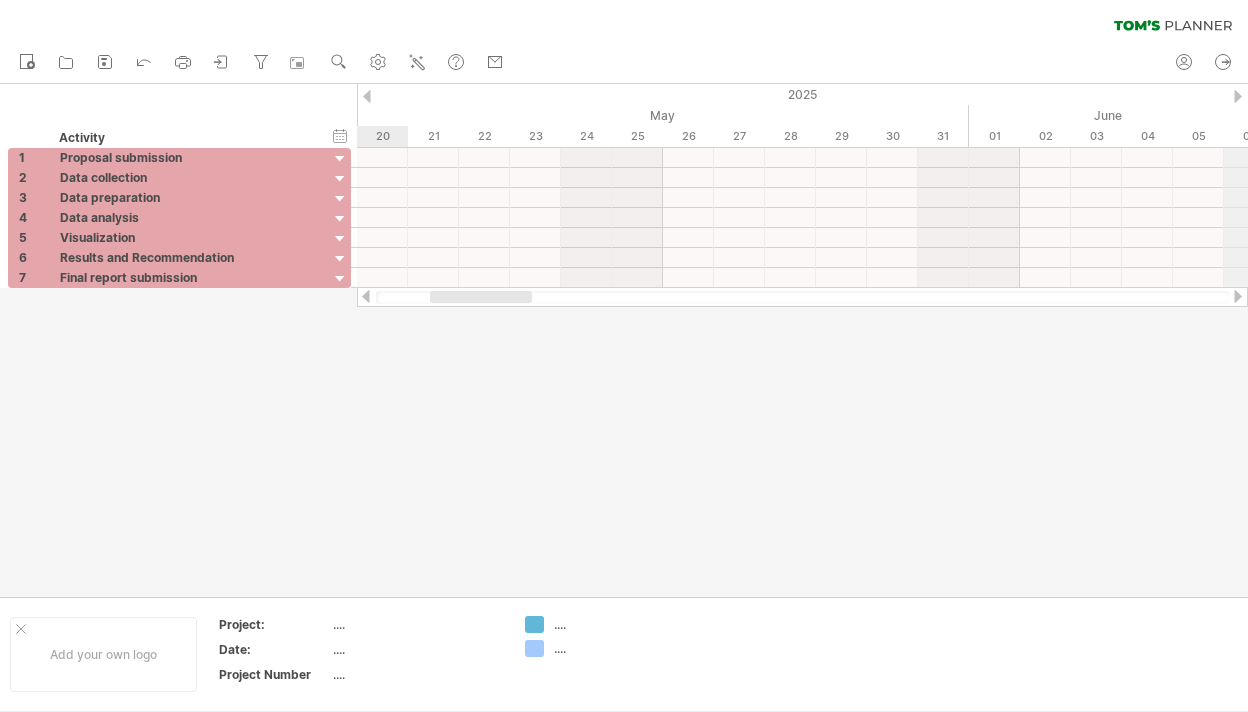click on "2025" at bounding box center (1020, 94) 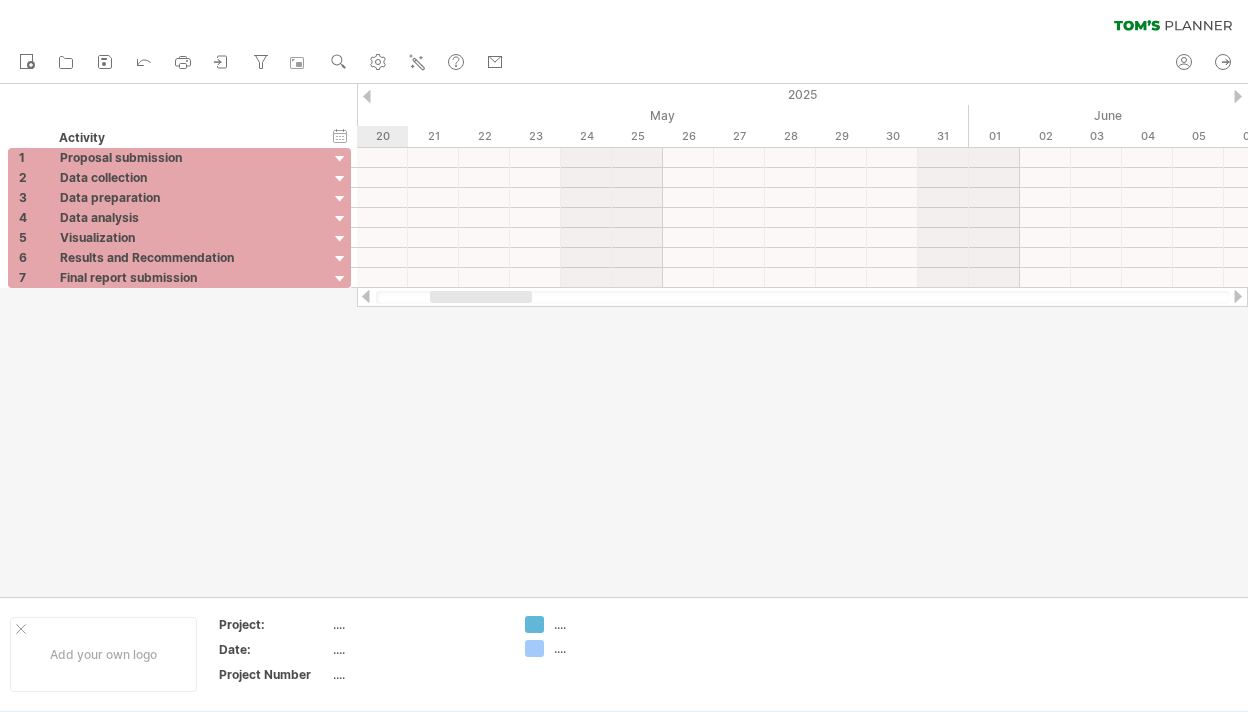 click at bounding box center [1238, 96] 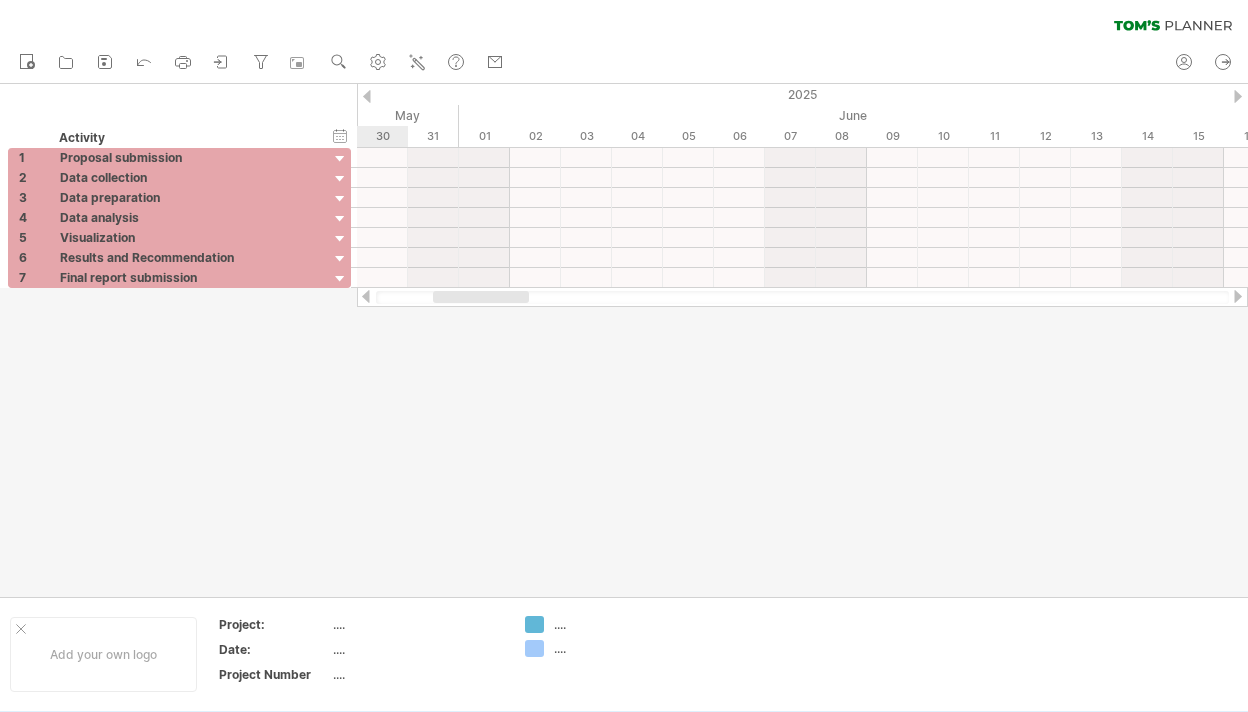 click at bounding box center [1238, 96] 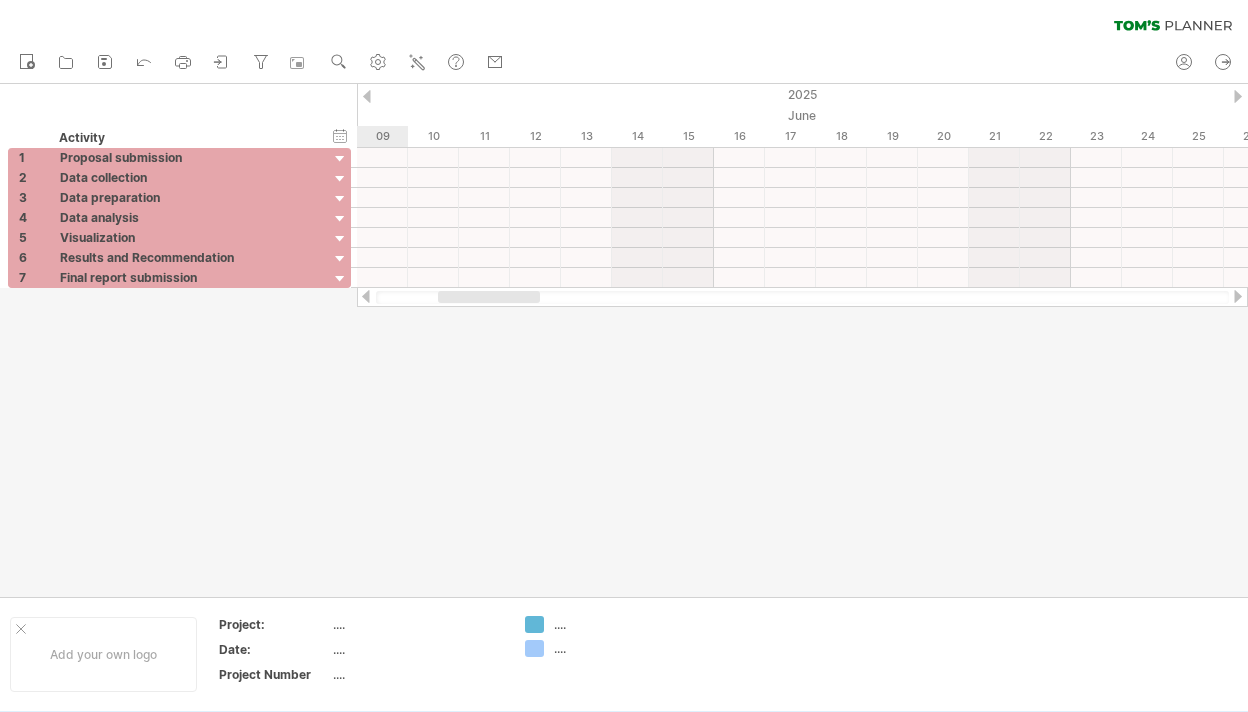 click at bounding box center [1238, 96] 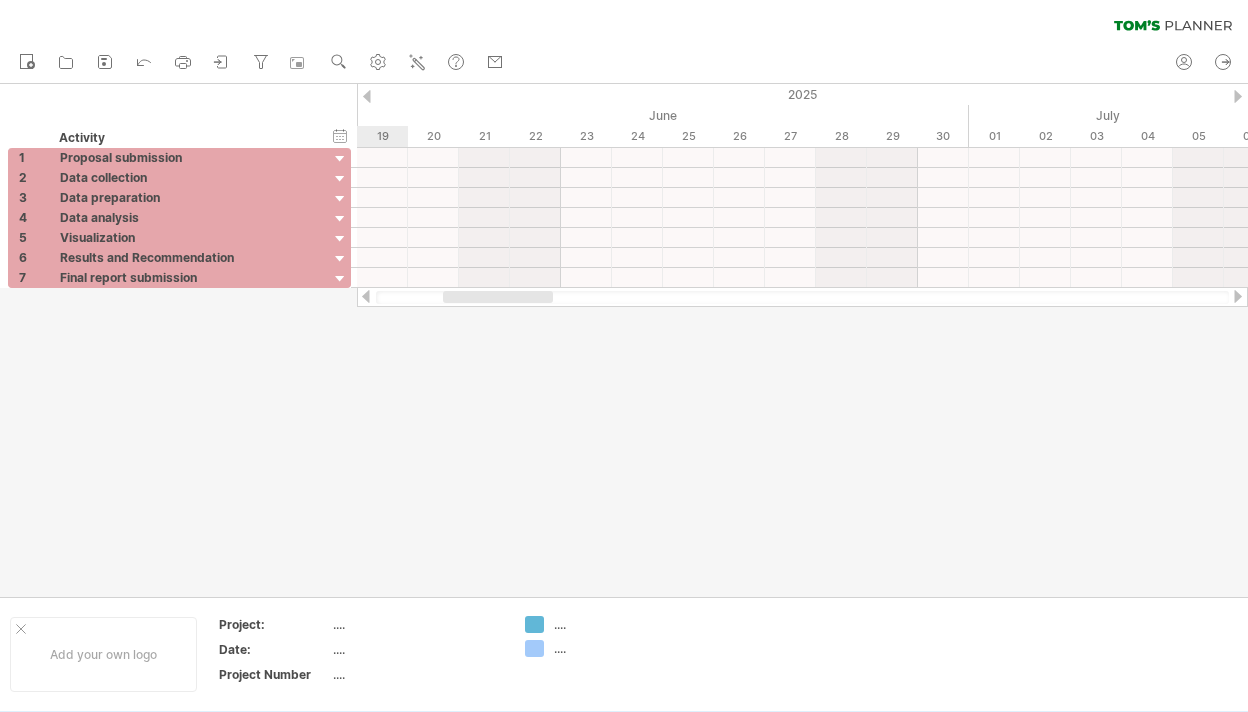 click at bounding box center [1238, 96] 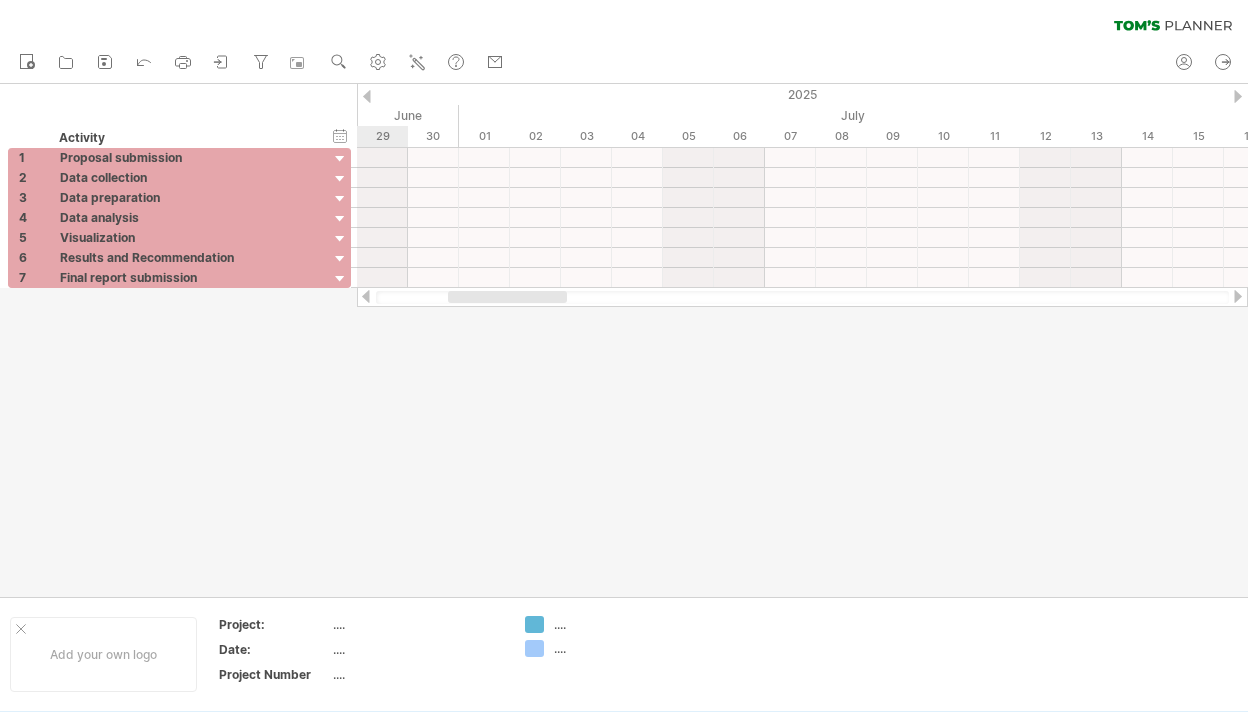 click at bounding box center (1238, 96) 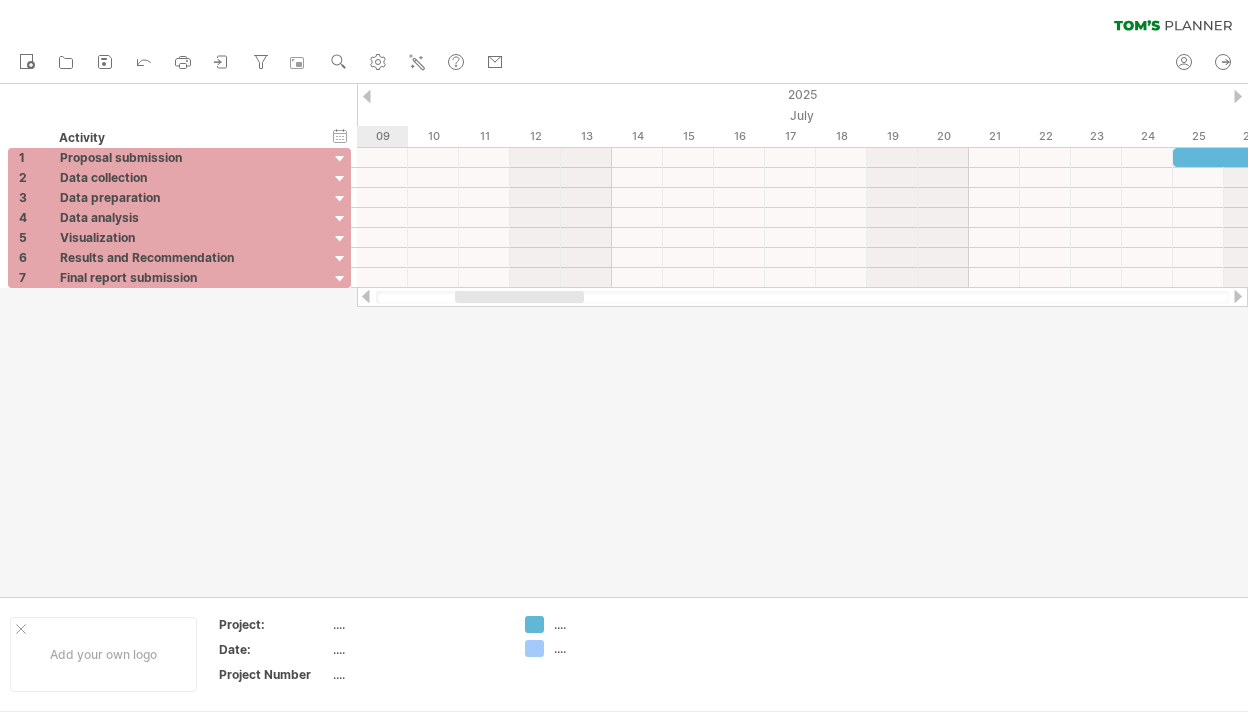 click at bounding box center (1238, 96) 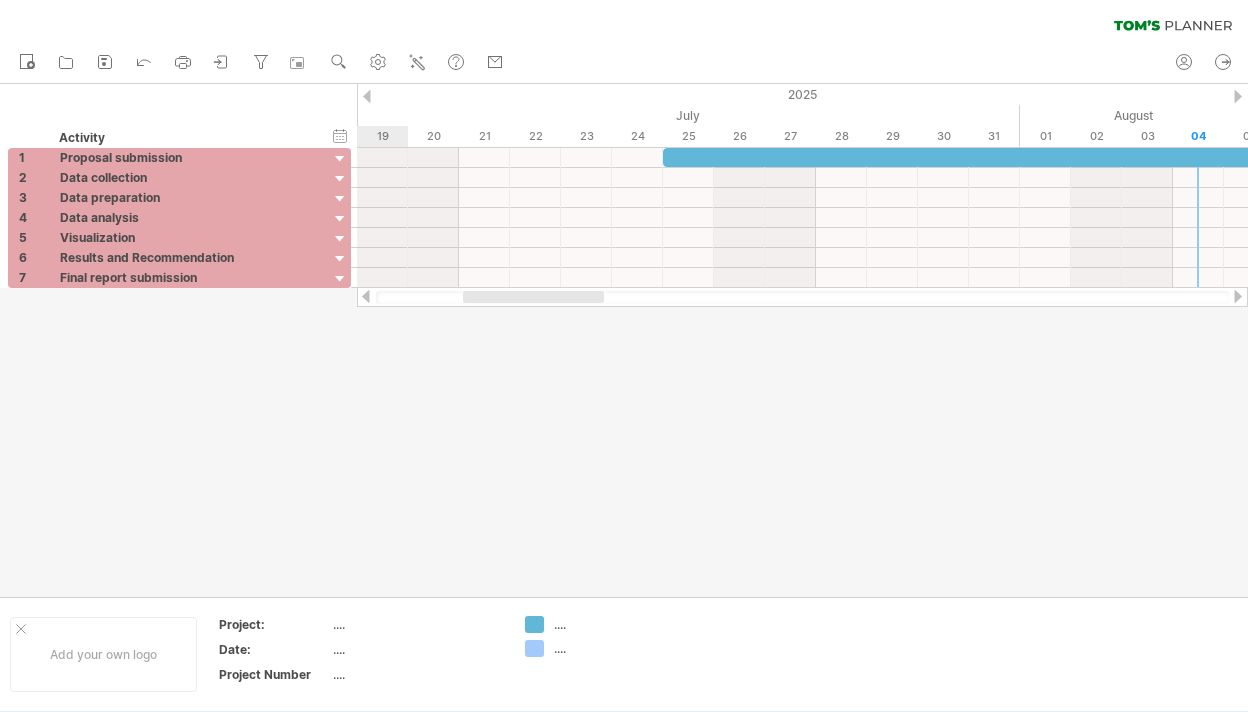 click at bounding box center [1238, 96] 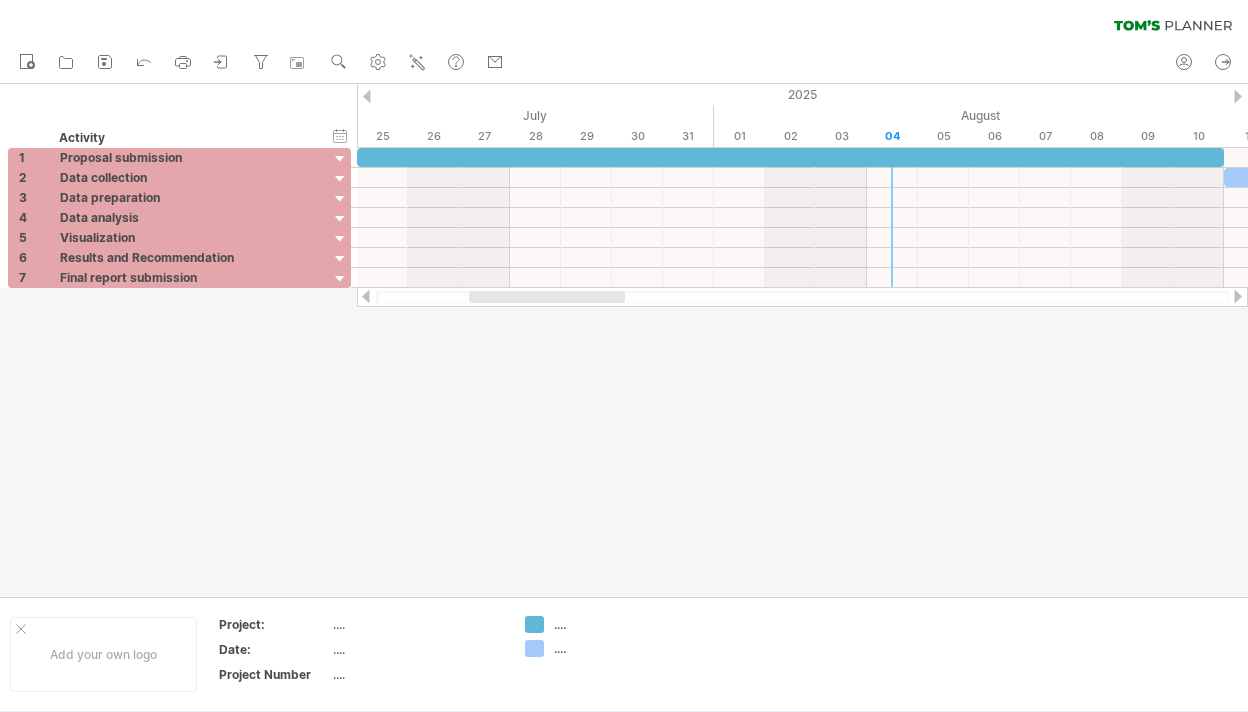 drag, startPoint x: 568, startPoint y: 298, endPoint x: 528, endPoint y: 298, distance: 40 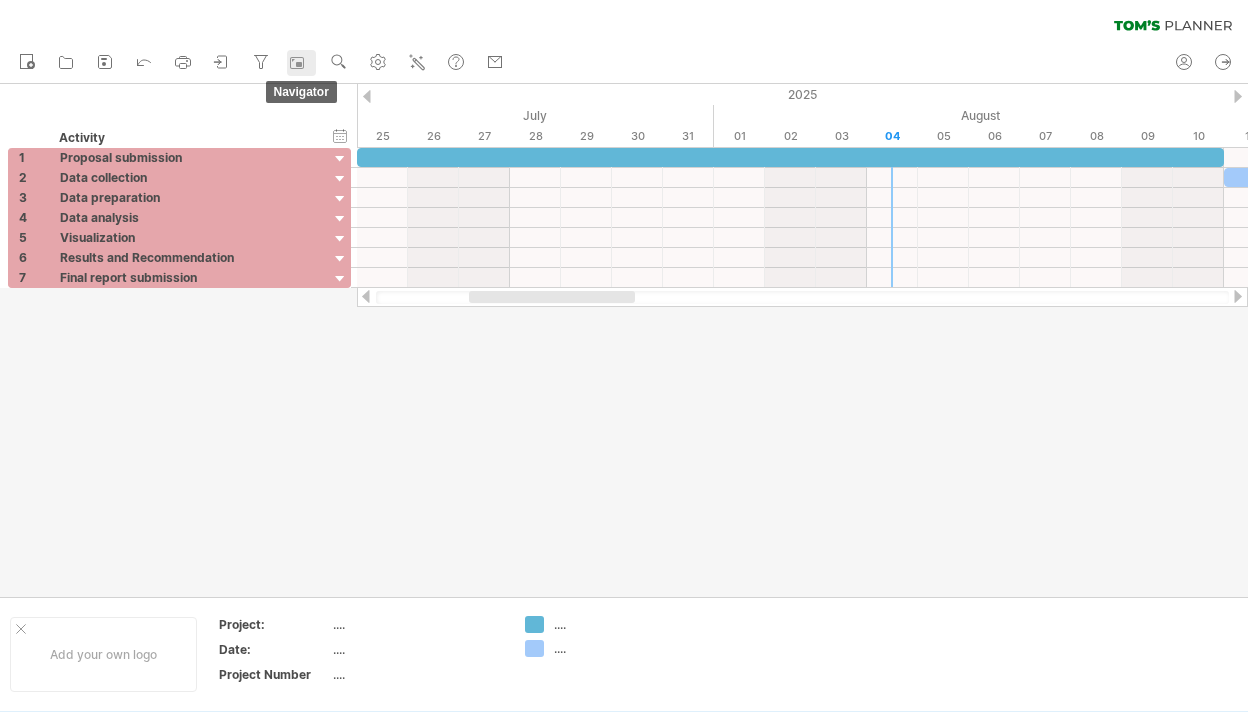 click 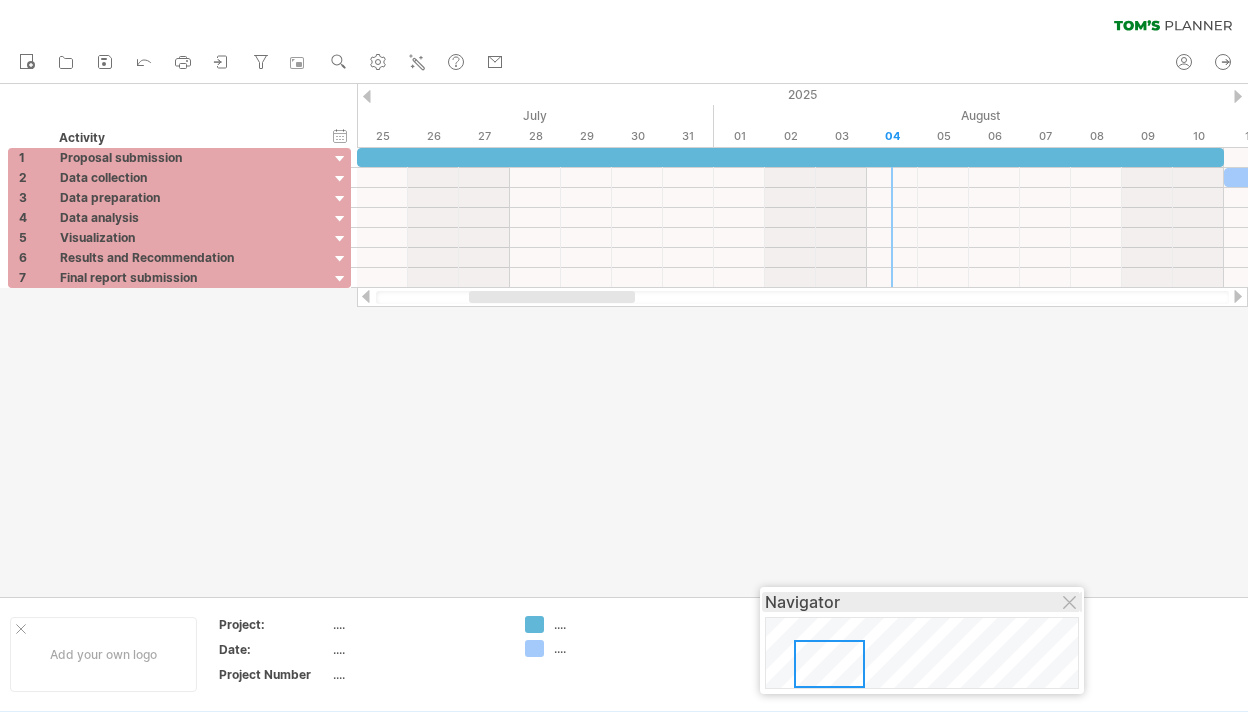 drag, startPoint x: 1097, startPoint y: 606, endPoint x: 940, endPoint y: 600, distance: 157.11461 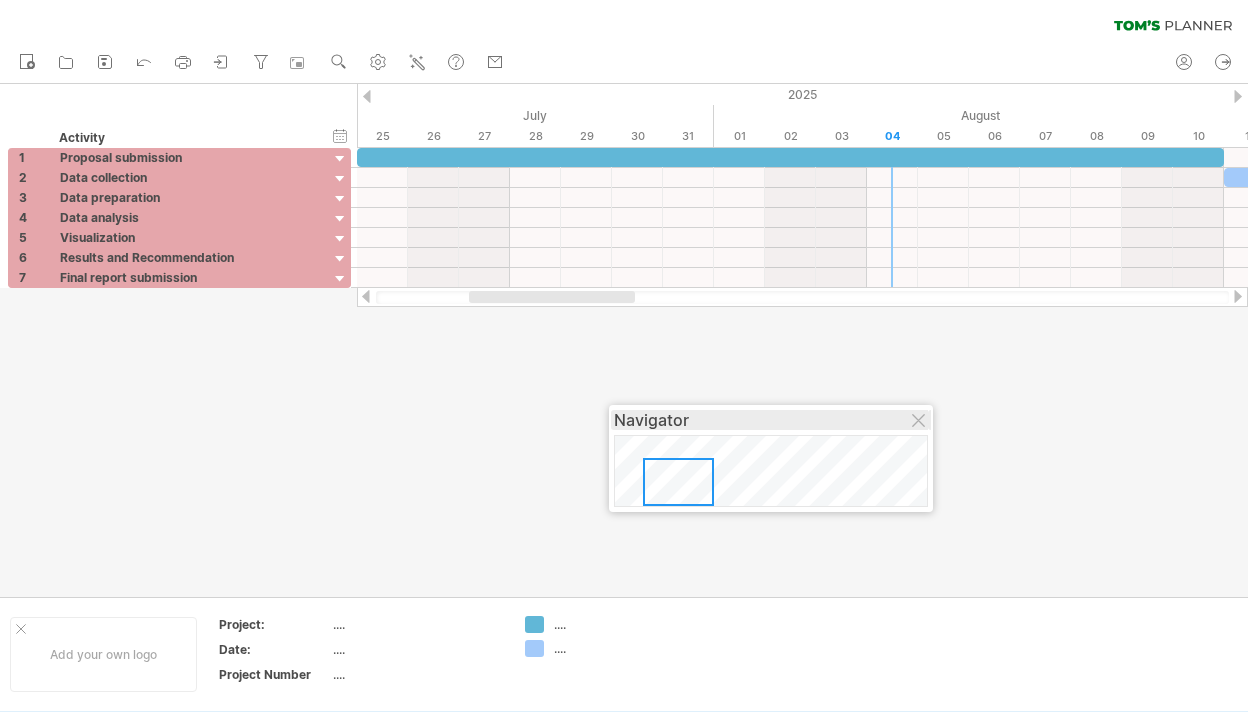 drag, startPoint x: 940, startPoint y: 600, endPoint x: 783, endPoint y: 411, distance: 245.70308 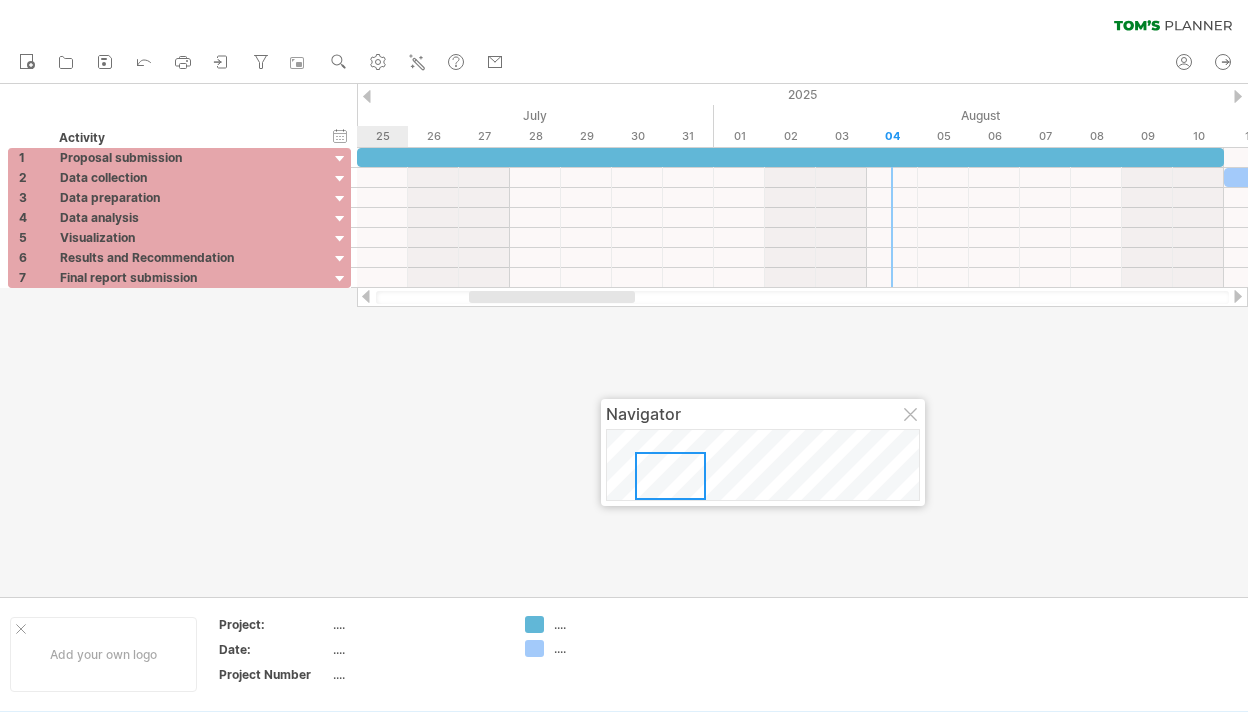 drag, startPoint x: 808, startPoint y: 470, endPoint x: 649, endPoint y: 490, distance: 160.25293 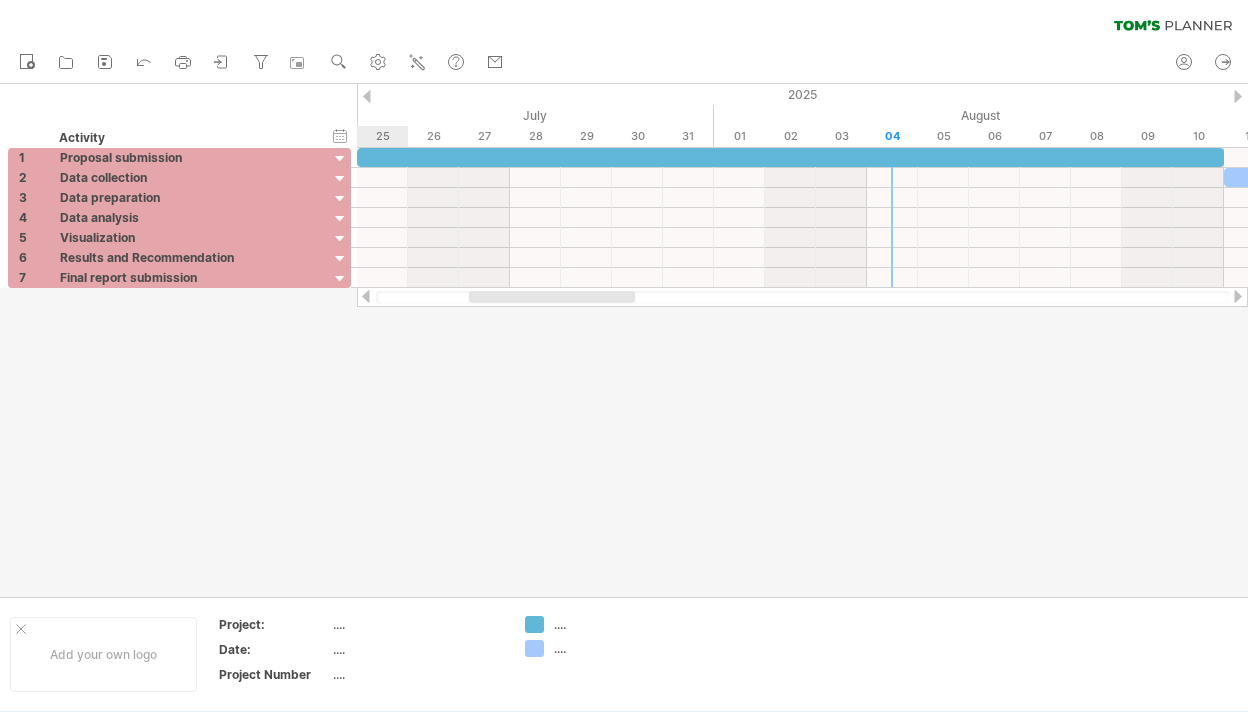 click at bounding box center (624, 340) 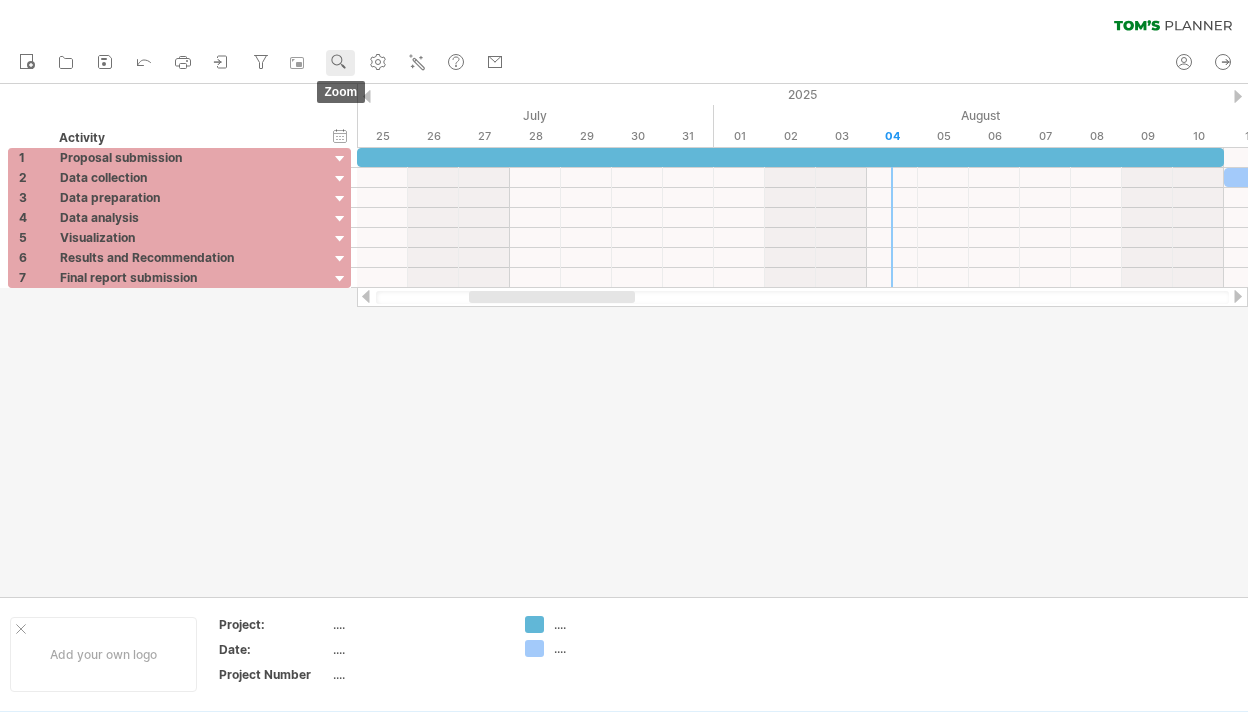 click 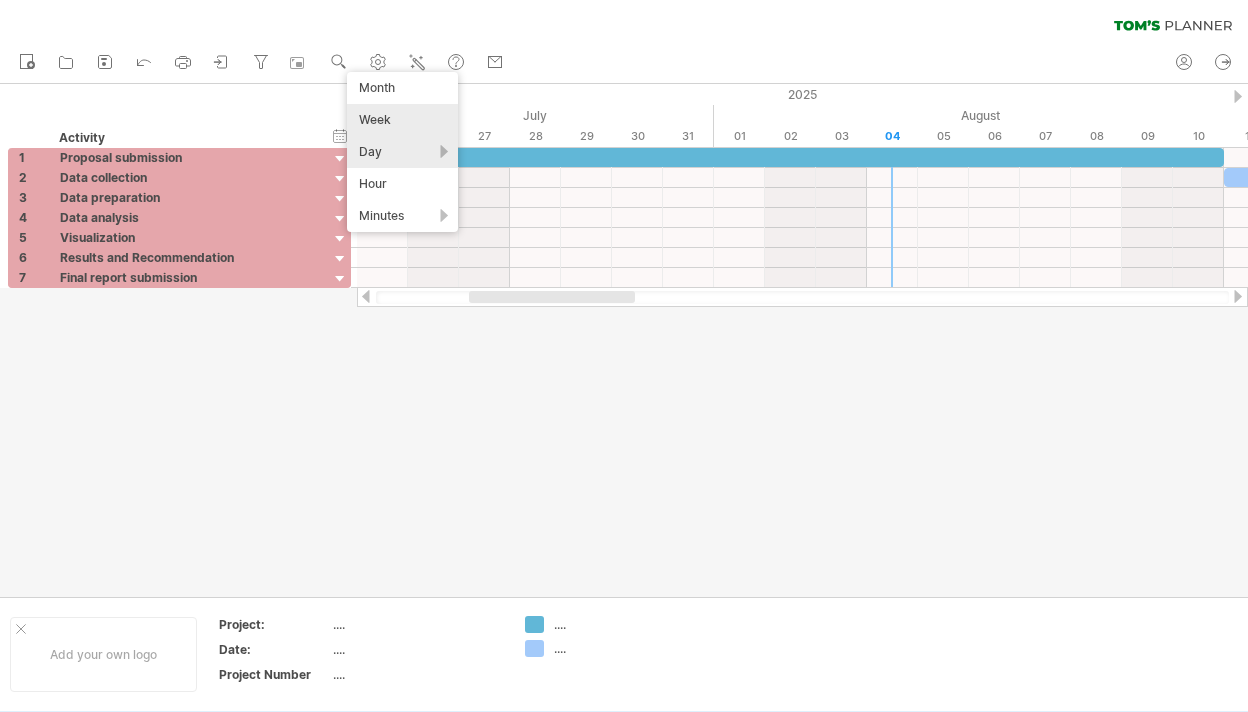 click on "Week" at bounding box center (402, 120) 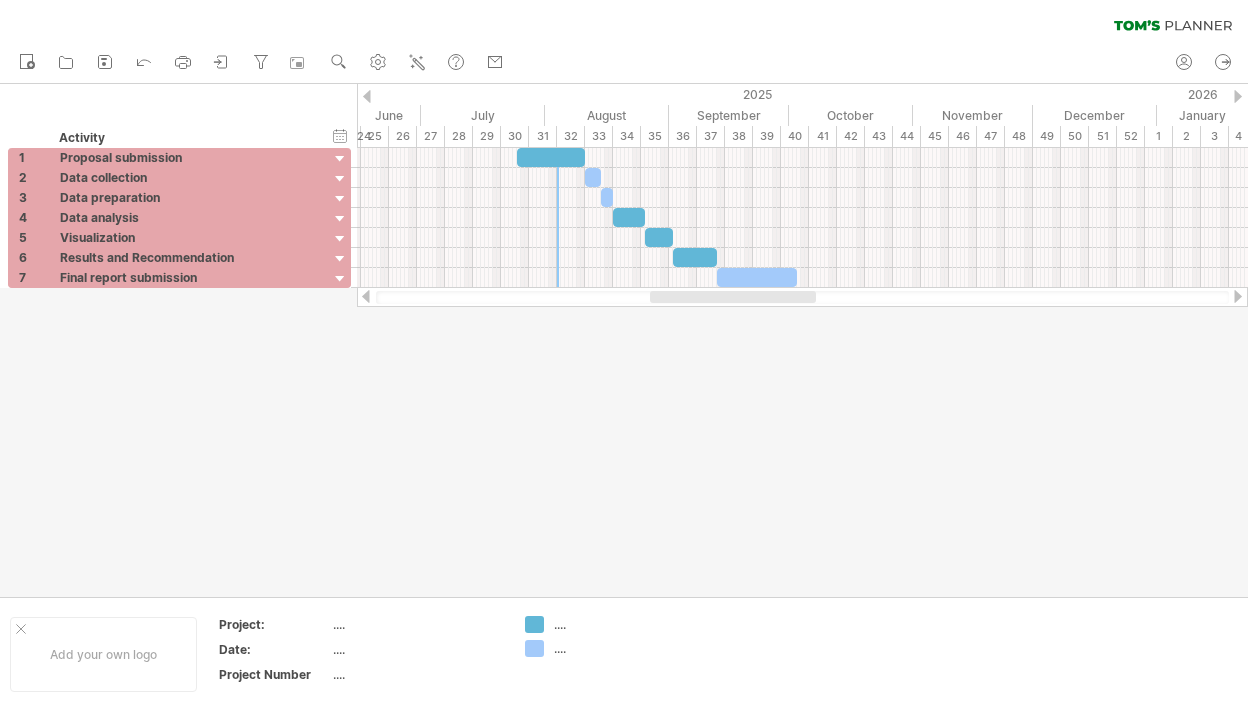 drag, startPoint x: 741, startPoint y: 296, endPoint x: 711, endPoint y: 297, distance: 30.016663 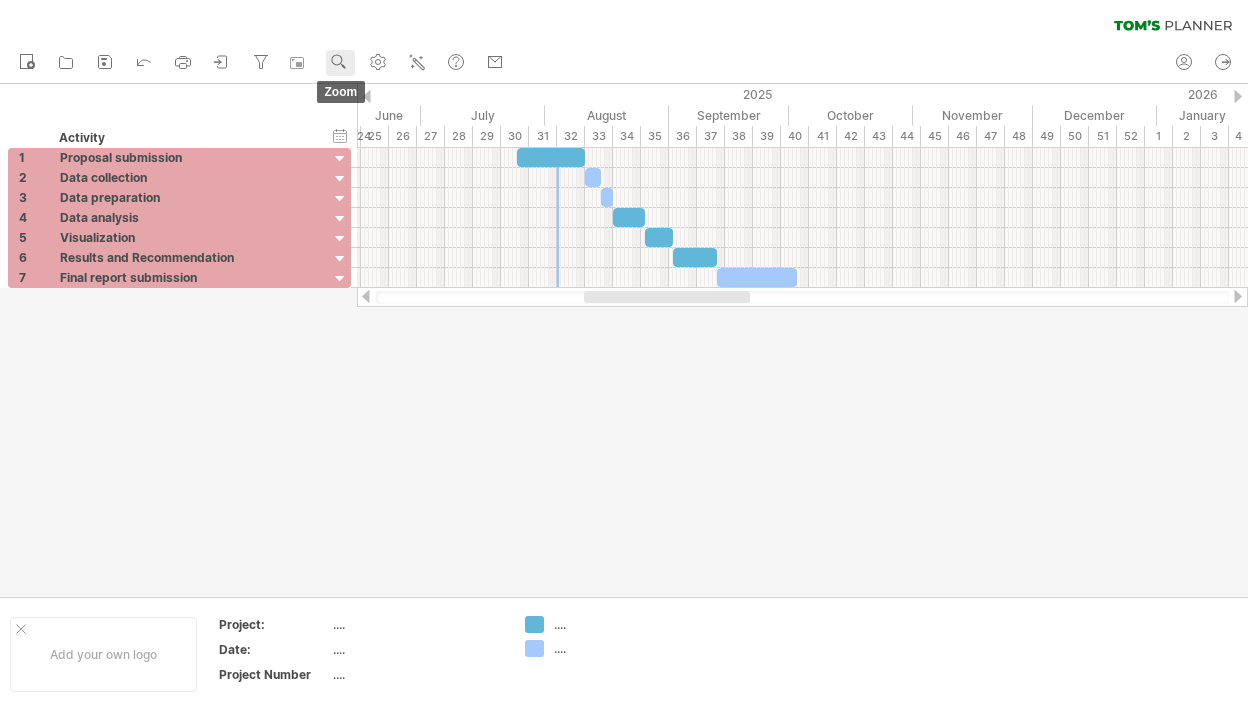 click 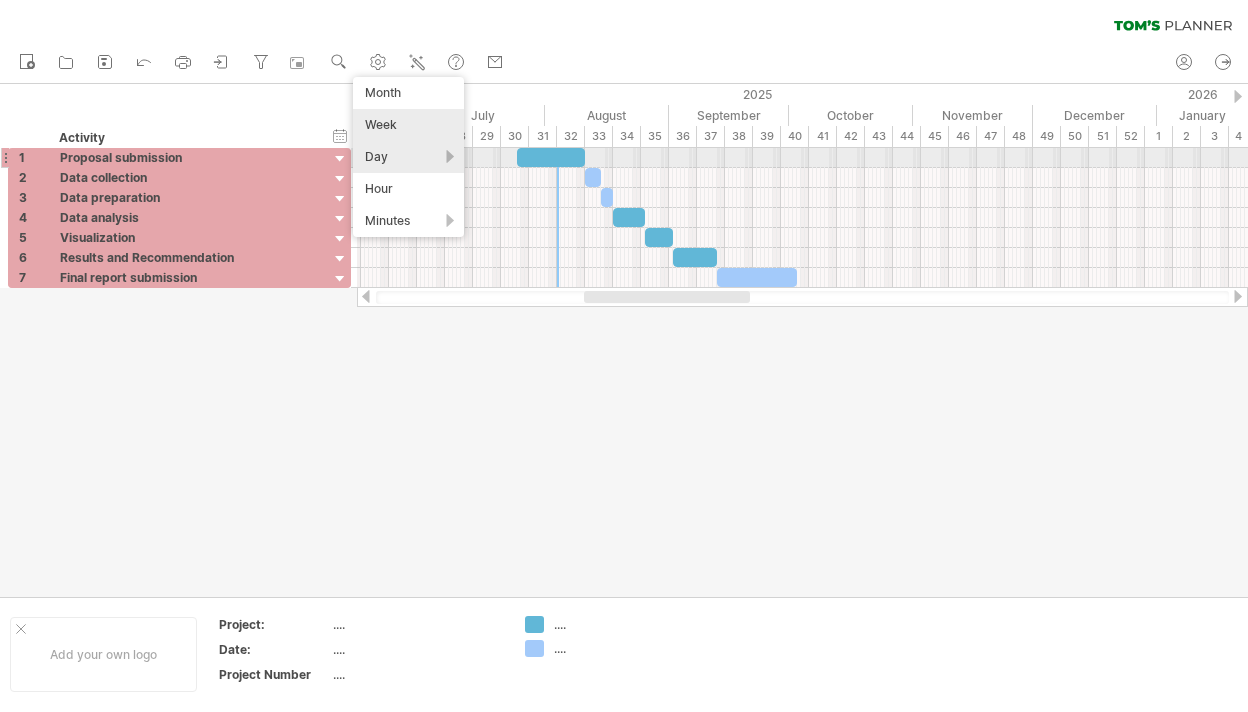 click on "Day" at bounding box center [408, 157] 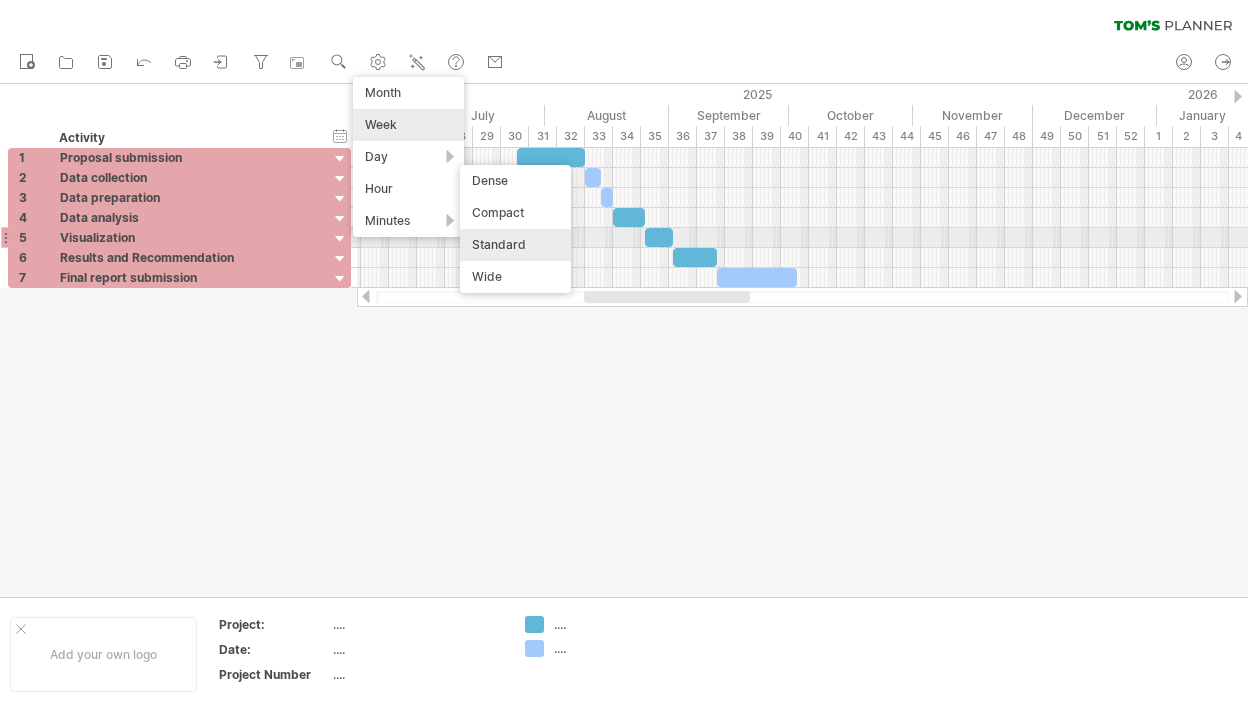 click on "Standard" at bounding box center (515, 245) 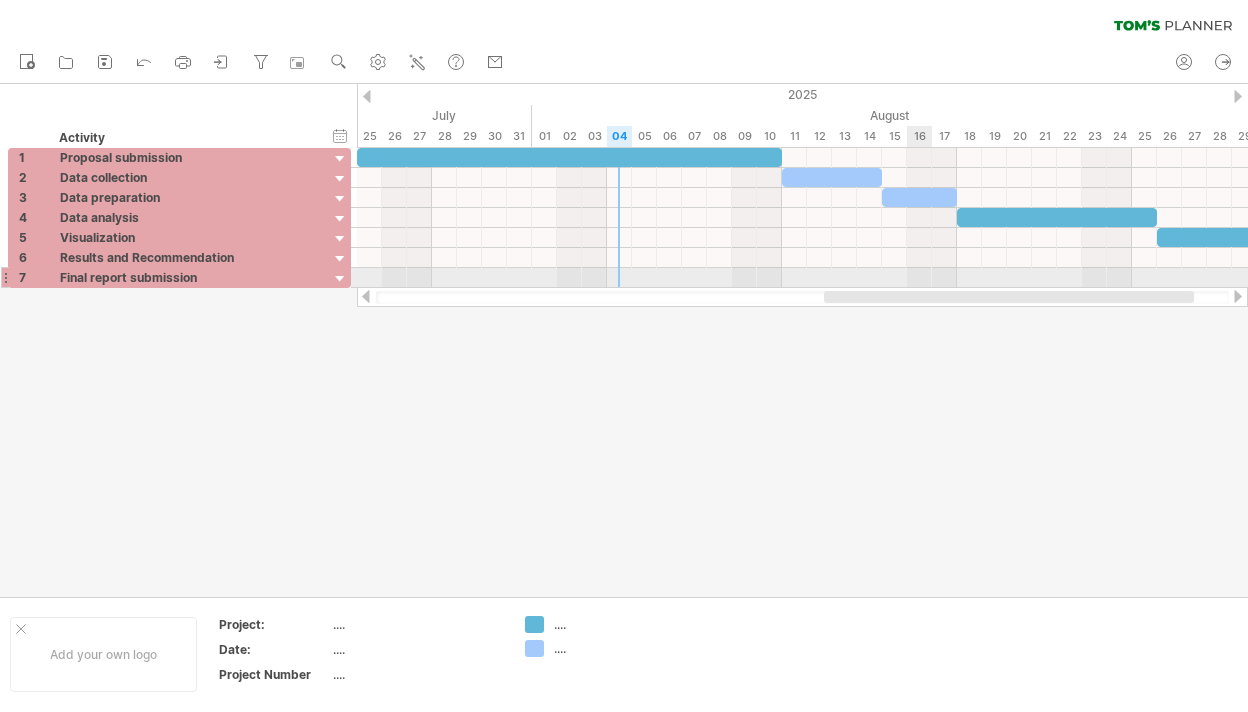 drag, startPoint x: 616, startPoint y: 293, endPoint x: 914, endPoint y: 268, distance: 299.0468 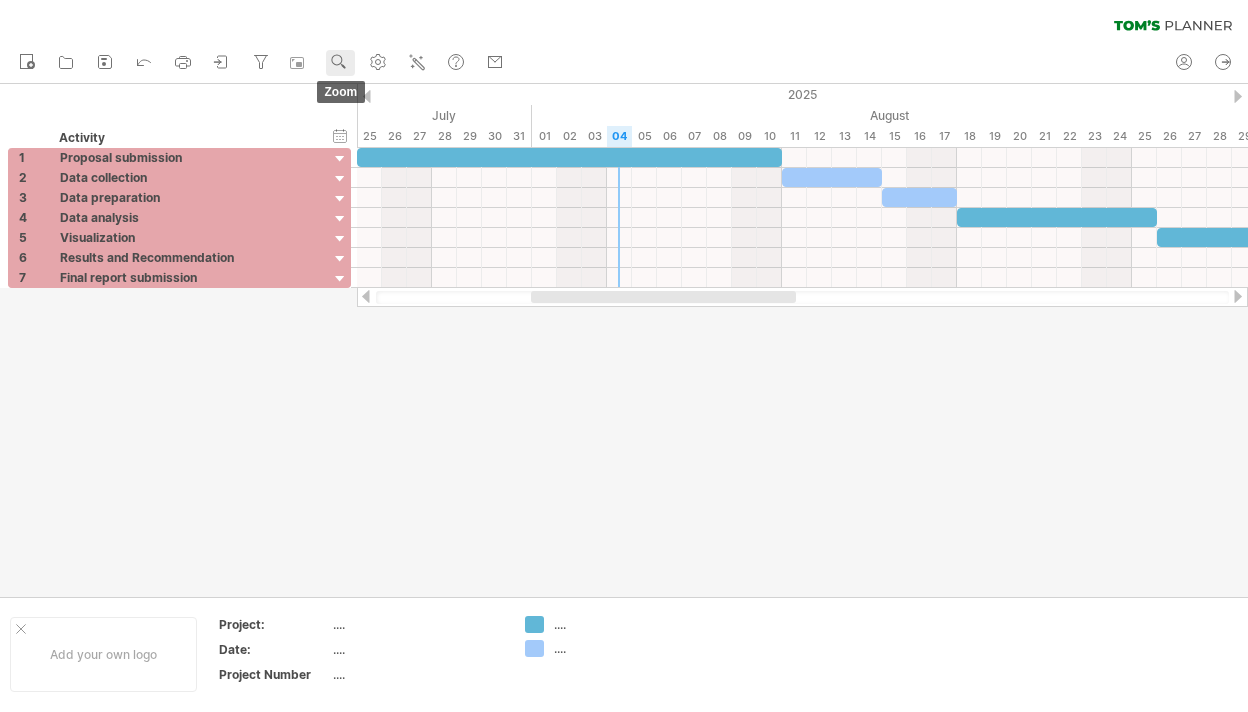 click 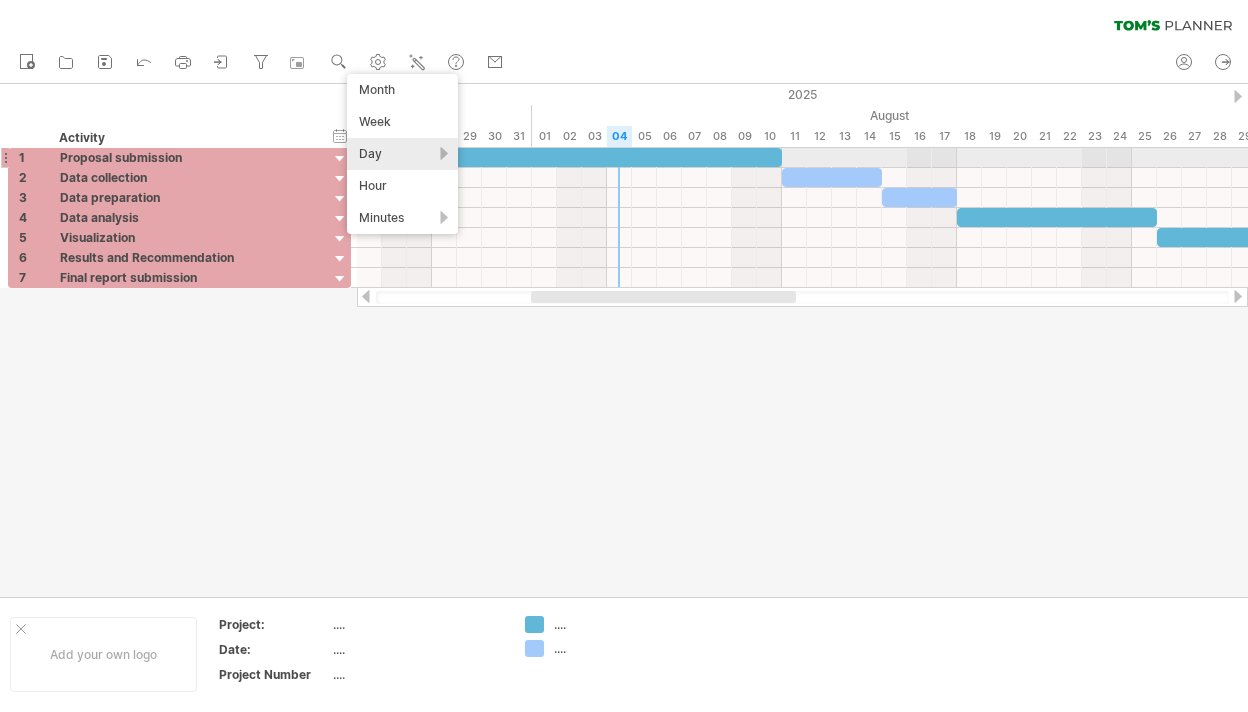 click on "Day" at bounding box center (402, 154) 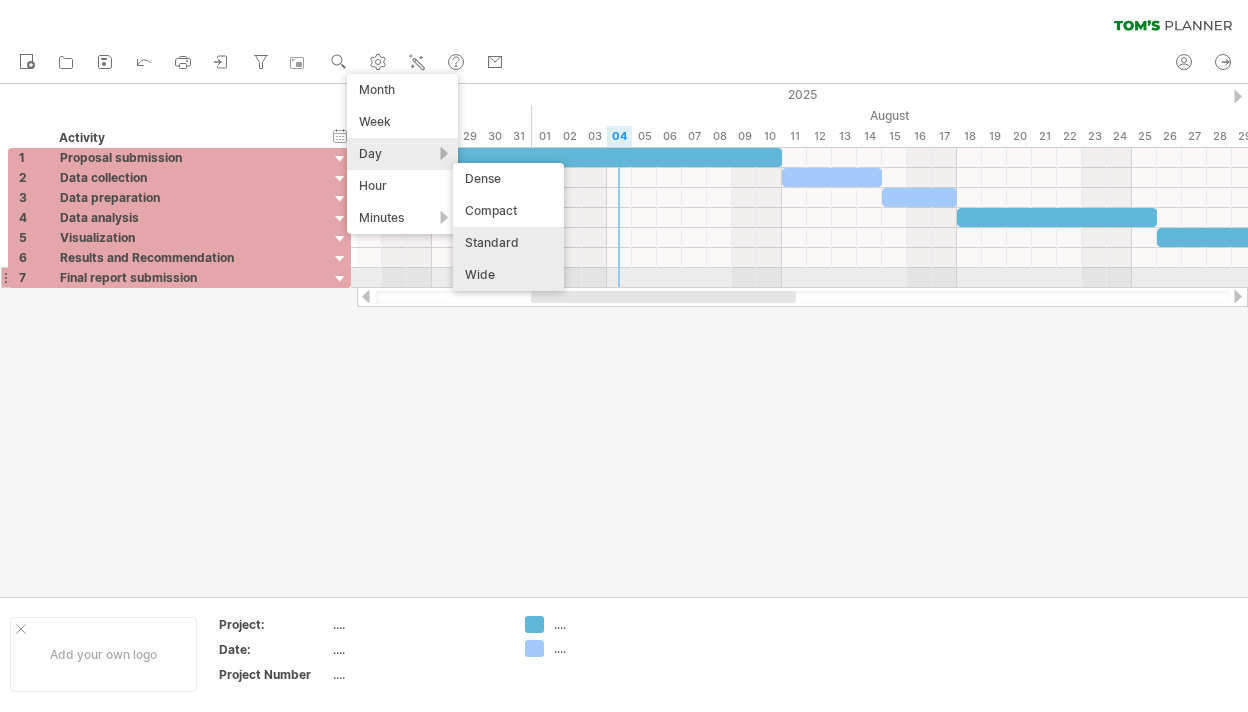 click on "Wide" at bounding box center [508, 275] 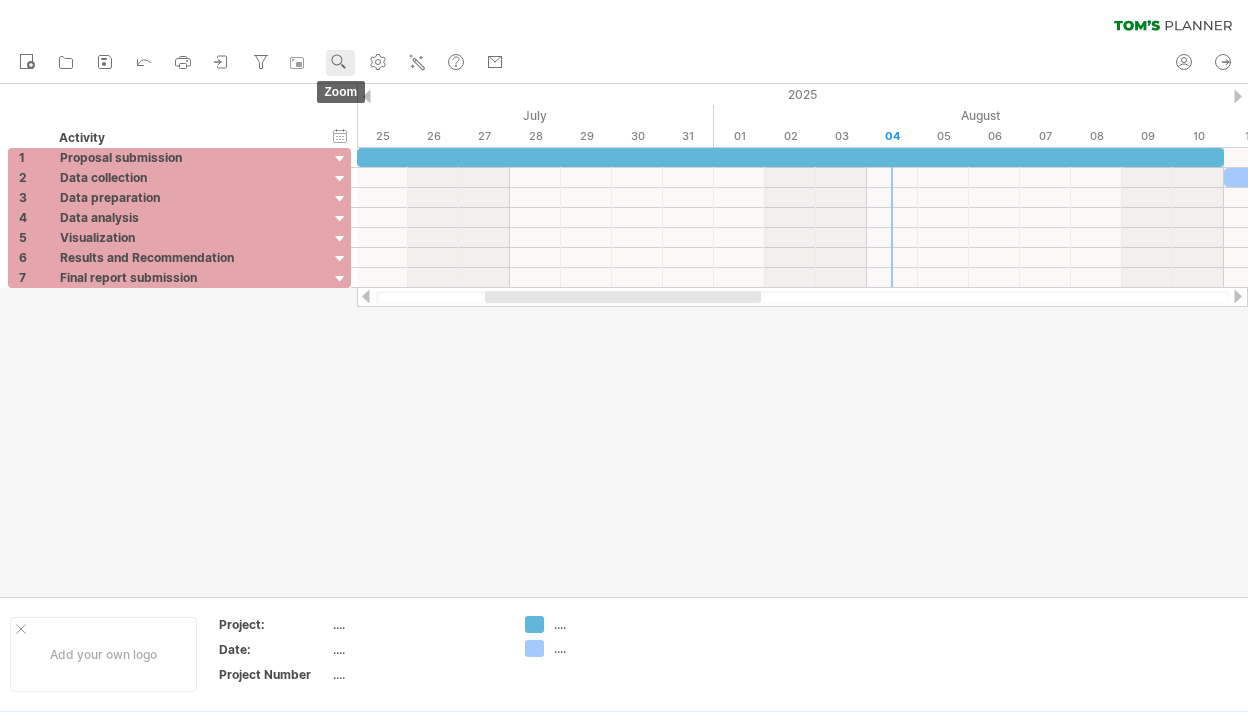 click 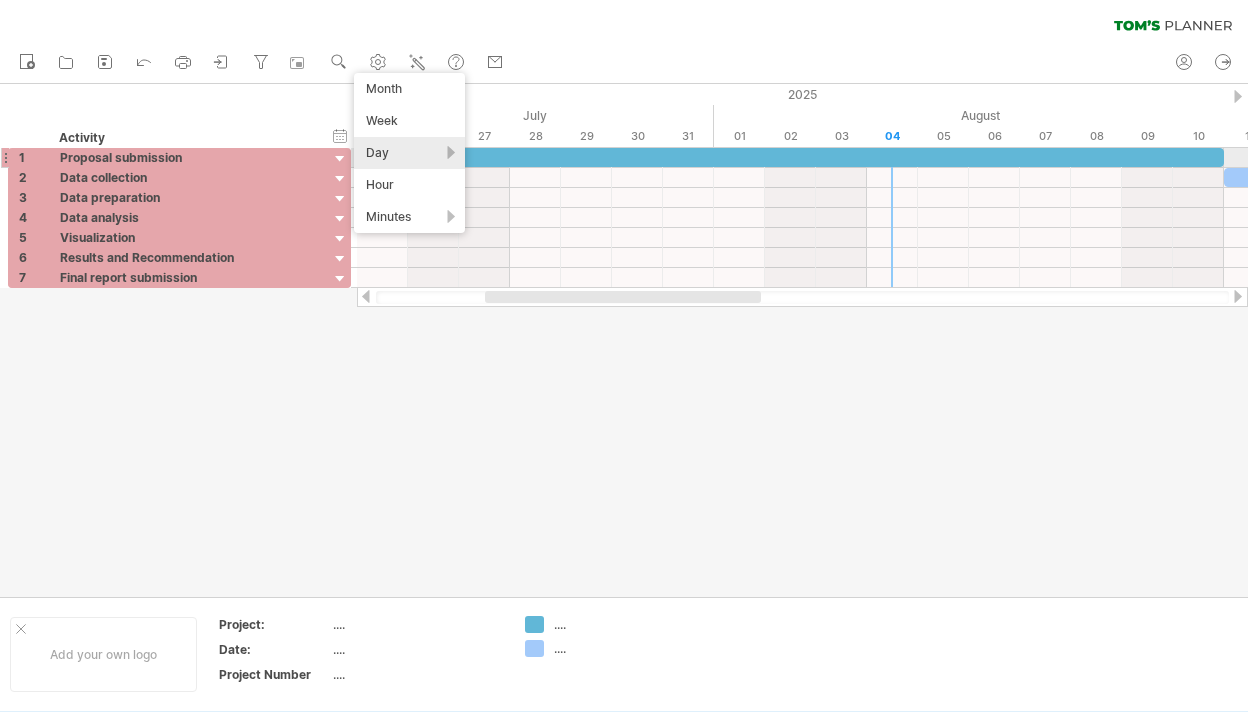click on "Day" at bounding box center (409, 153) 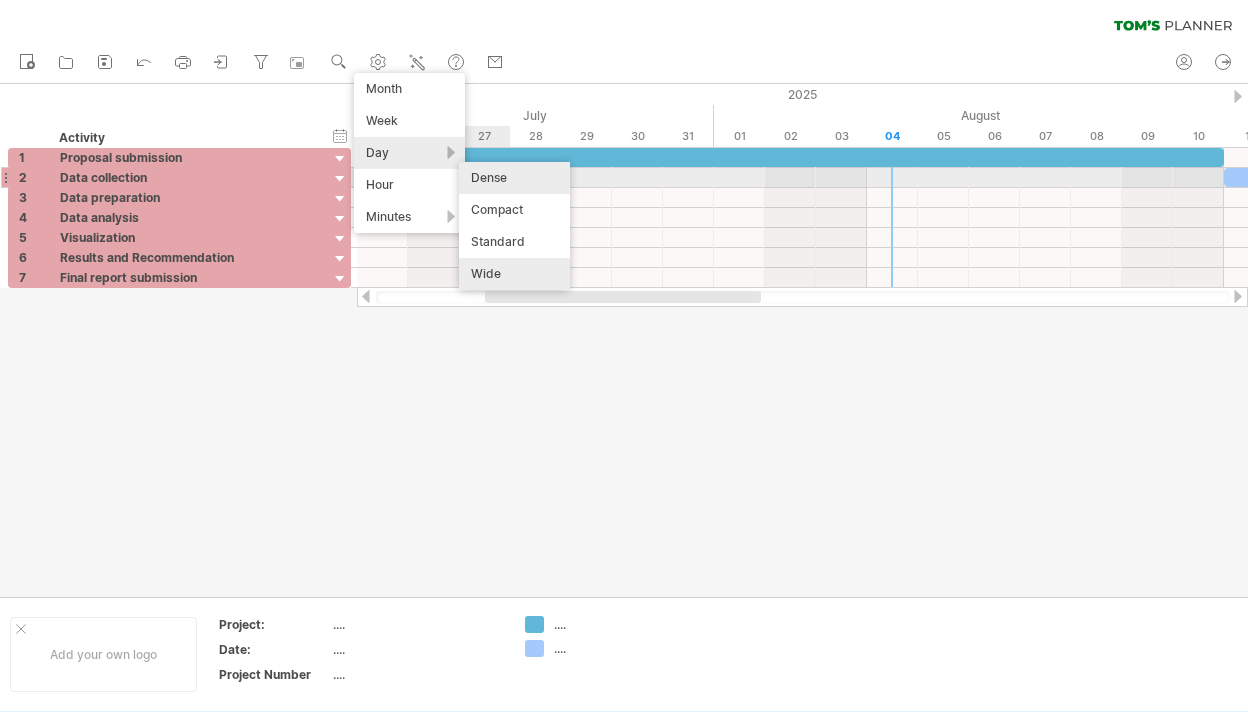 click on "Dense" at bounding box center (514, 178) 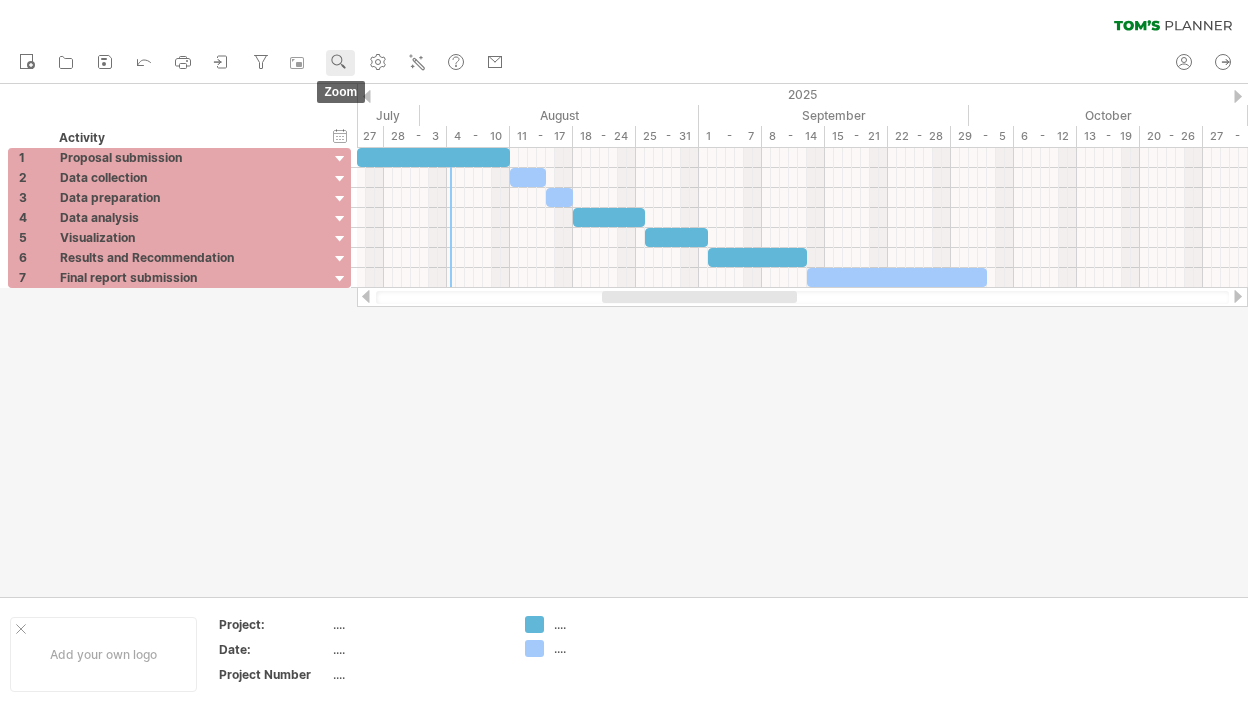 click 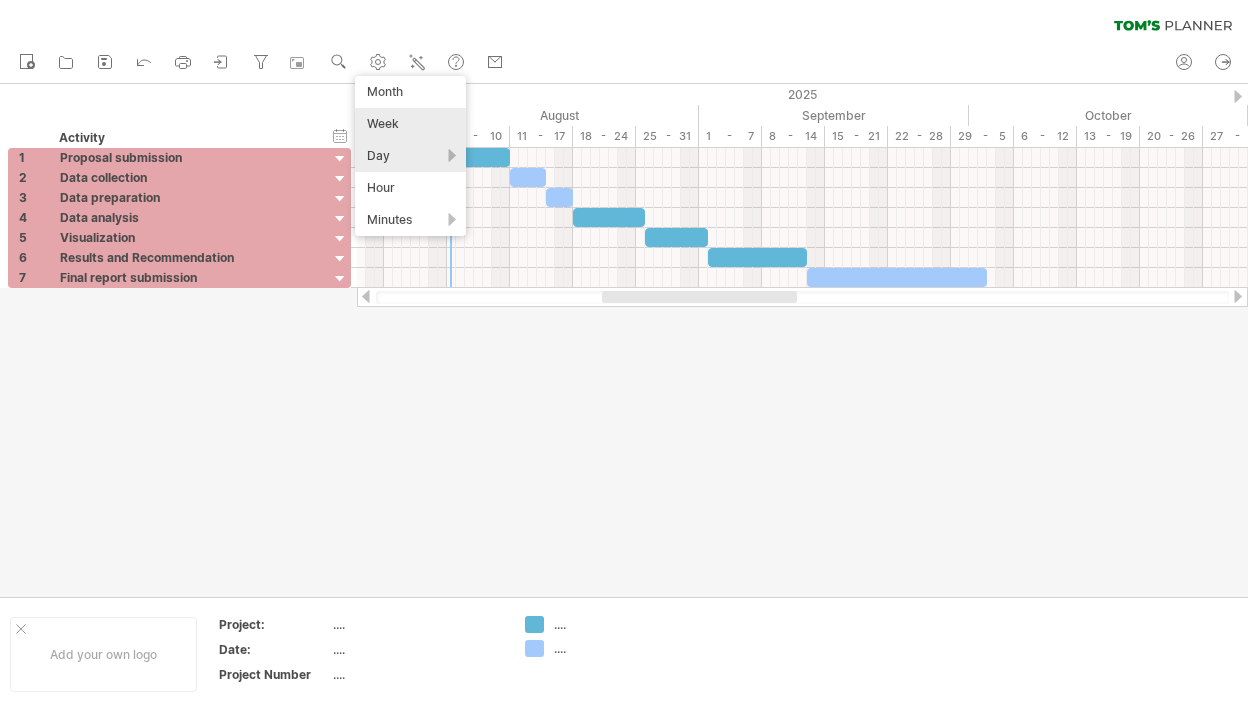 click on "Week" at bounding box center [410, 124] 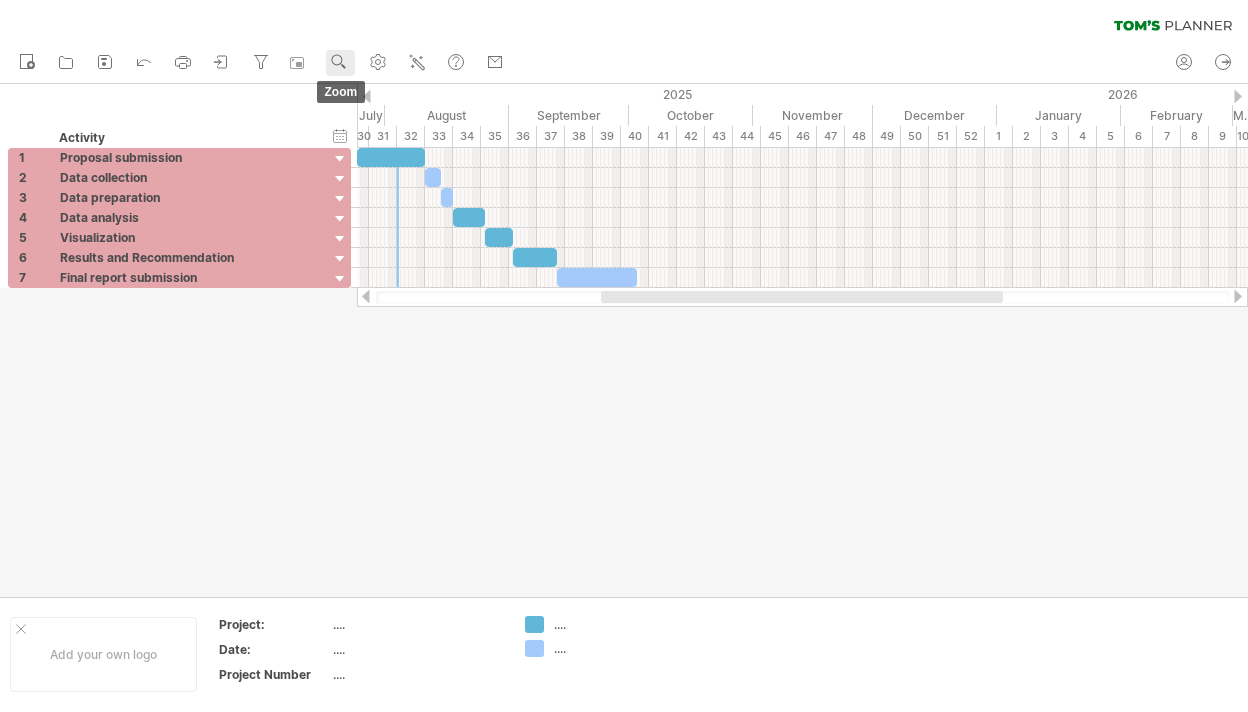 click 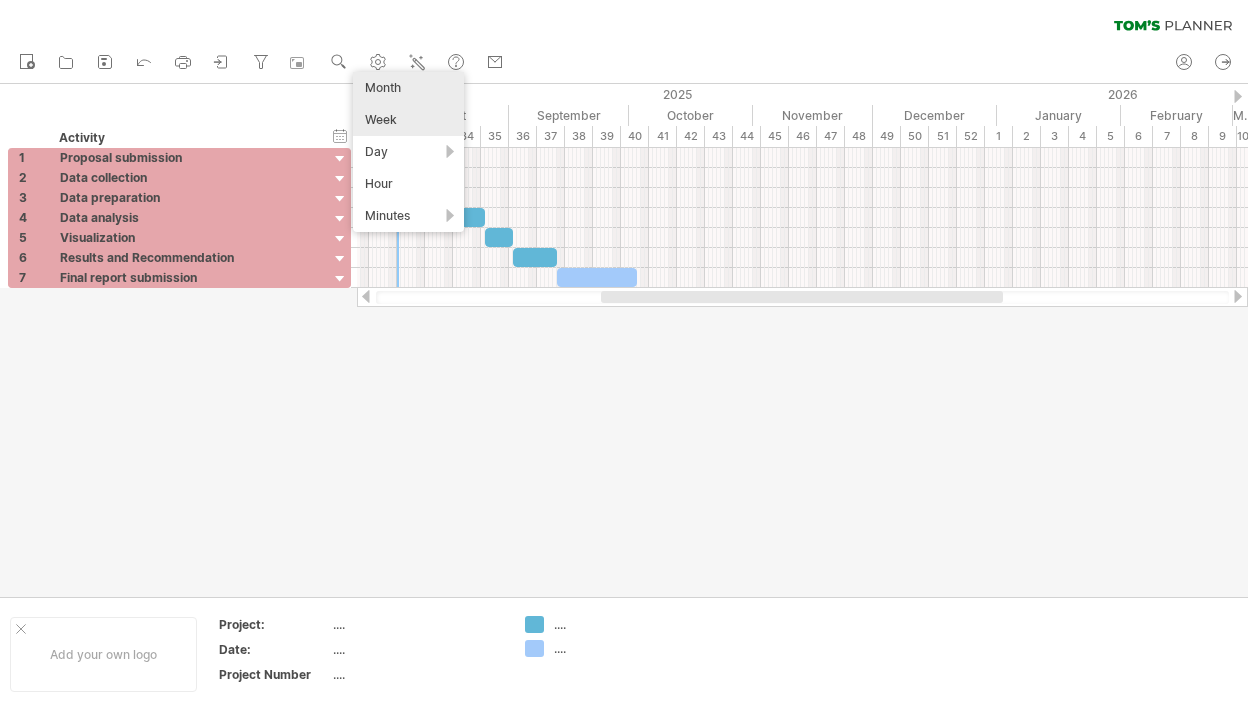 click on "Month" at bounding box center (408, 88) 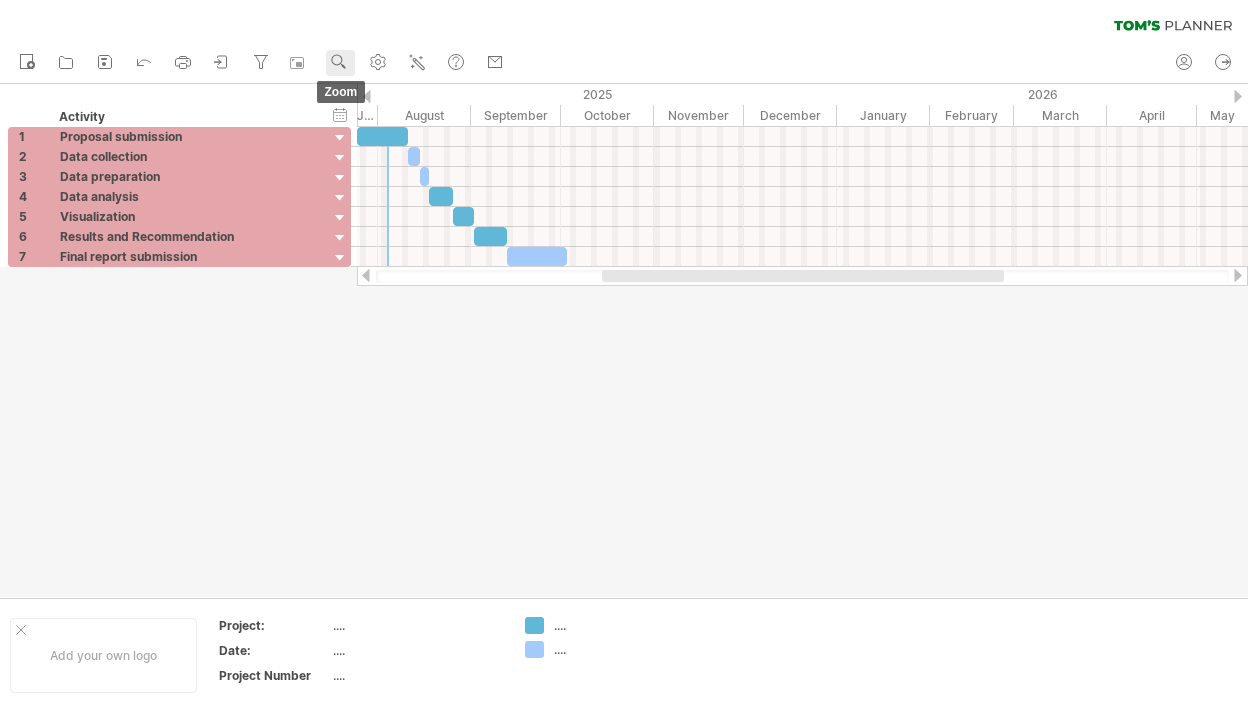 click 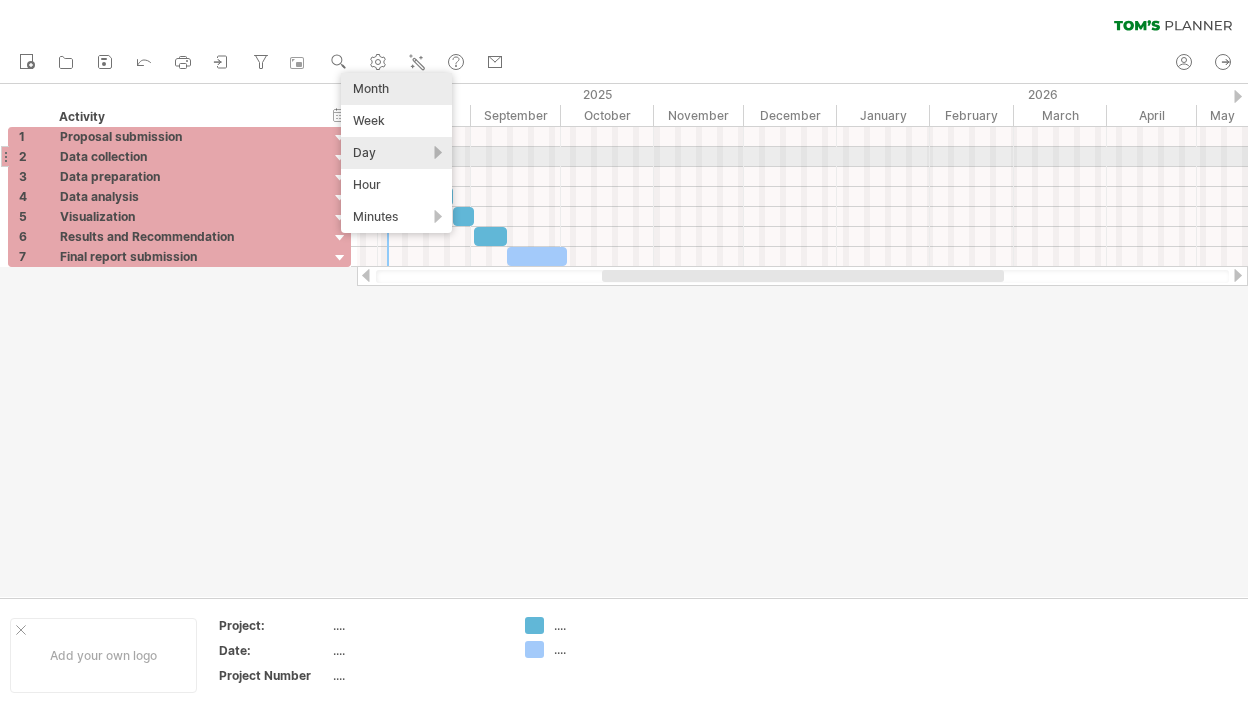 click on "Day" at bounding box center (396, 153) 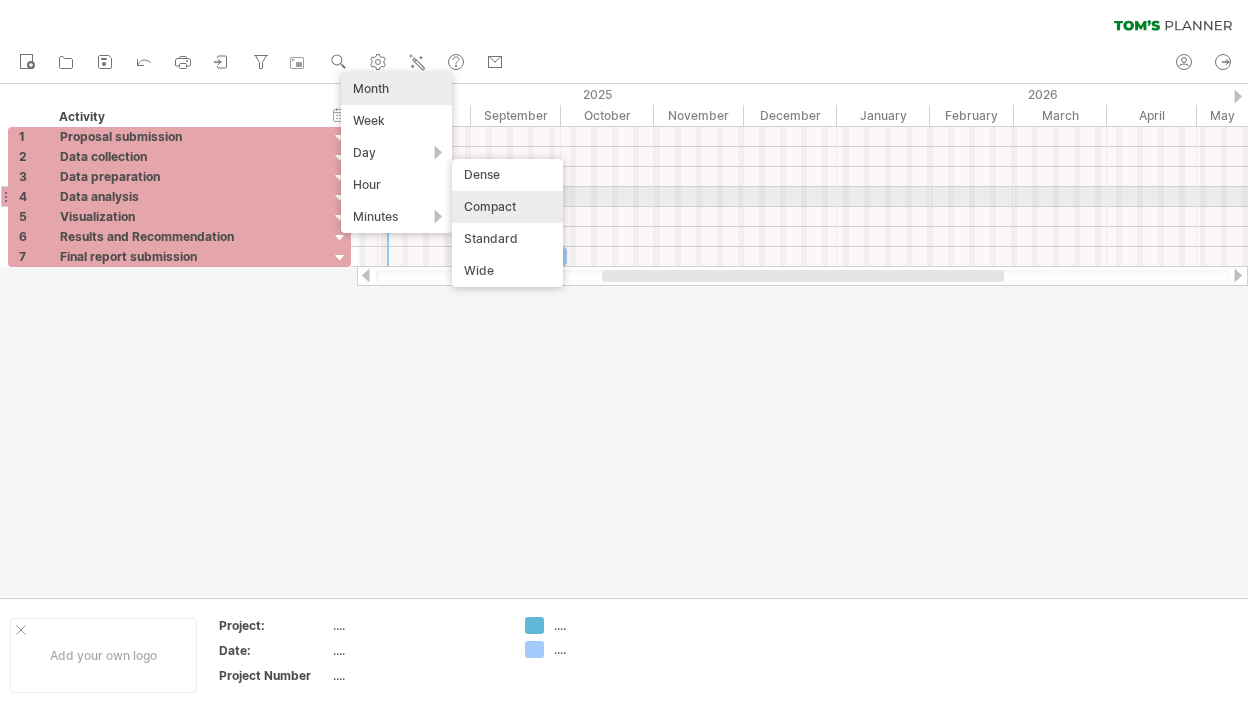 click on "Compact" at bounding box center (507, 207) 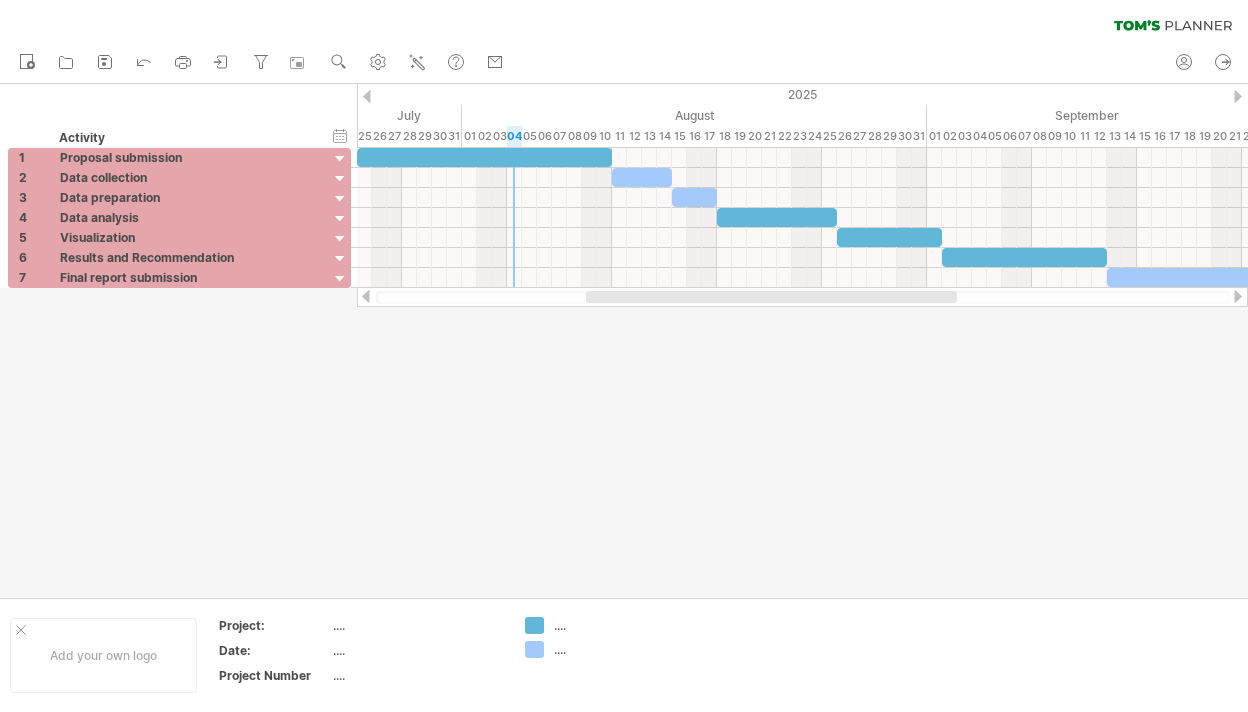 drag, startPoint x: 742, startPoint y: 298, endPoint x: 743, endPoint y: 310, distance: 12.0415945 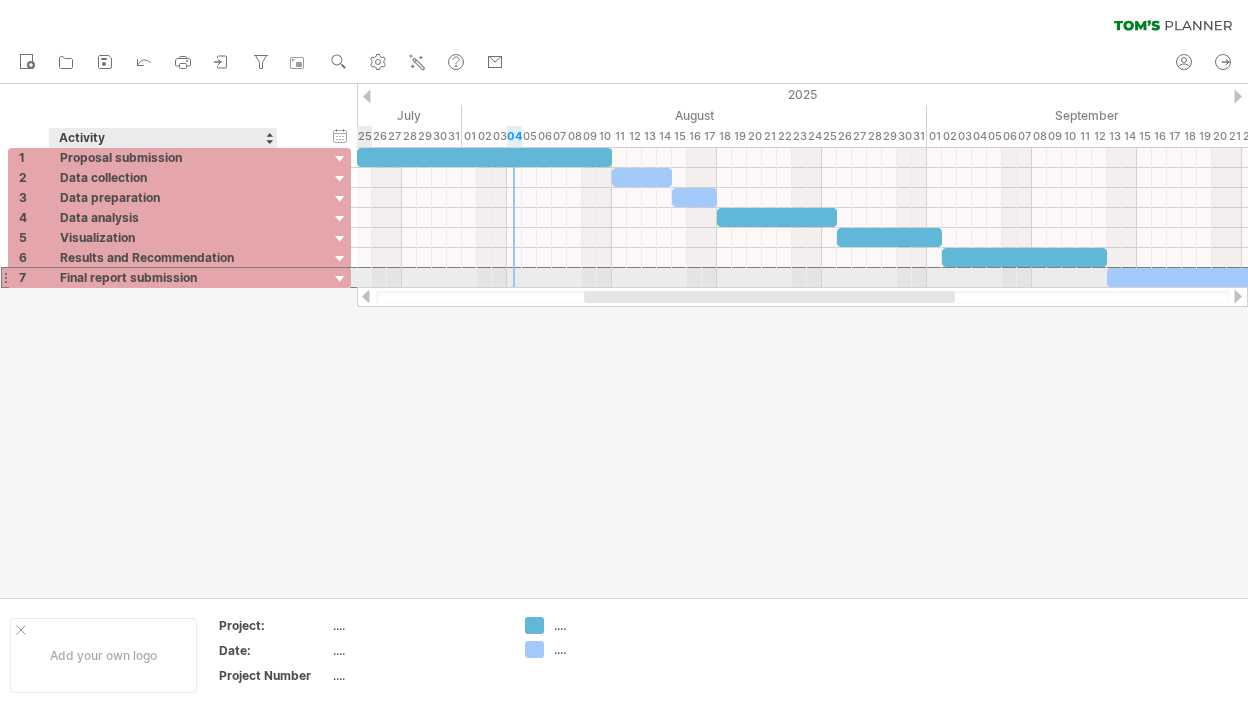 click on "Final report submission" at bounding box center (163, 277) 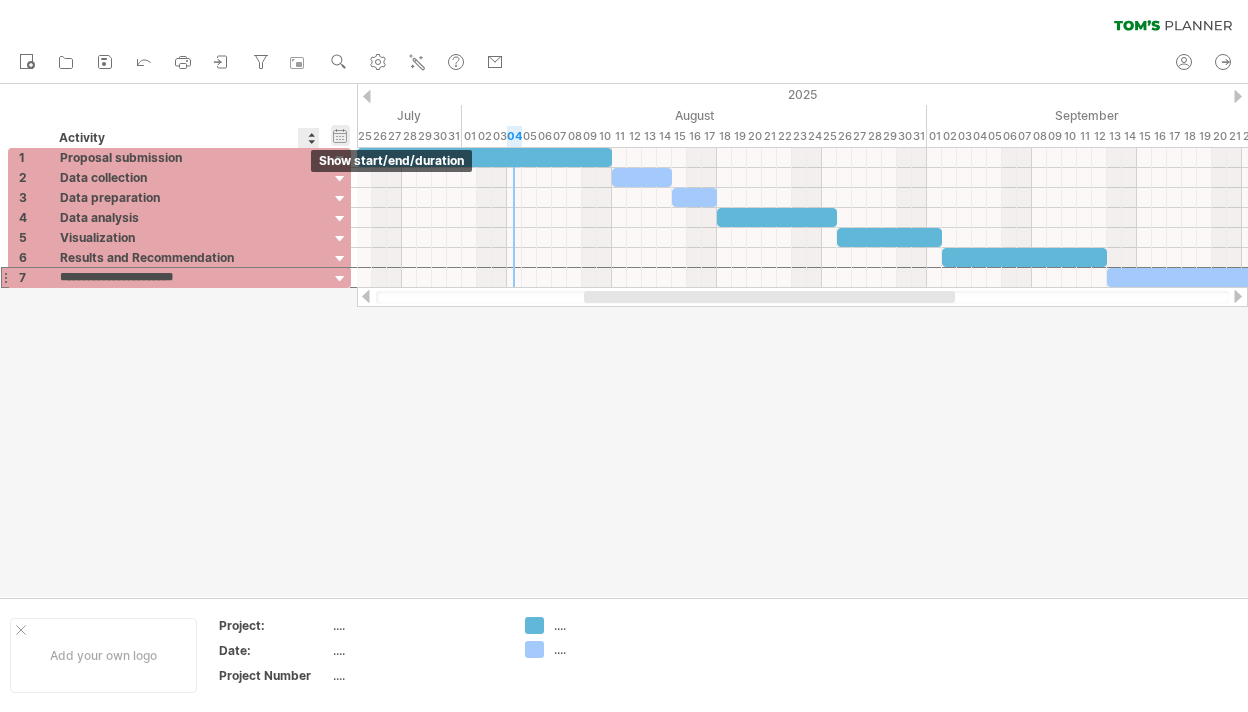 click on "hide start/end/duration show start/end/duration" at bounding box center [340, 135] 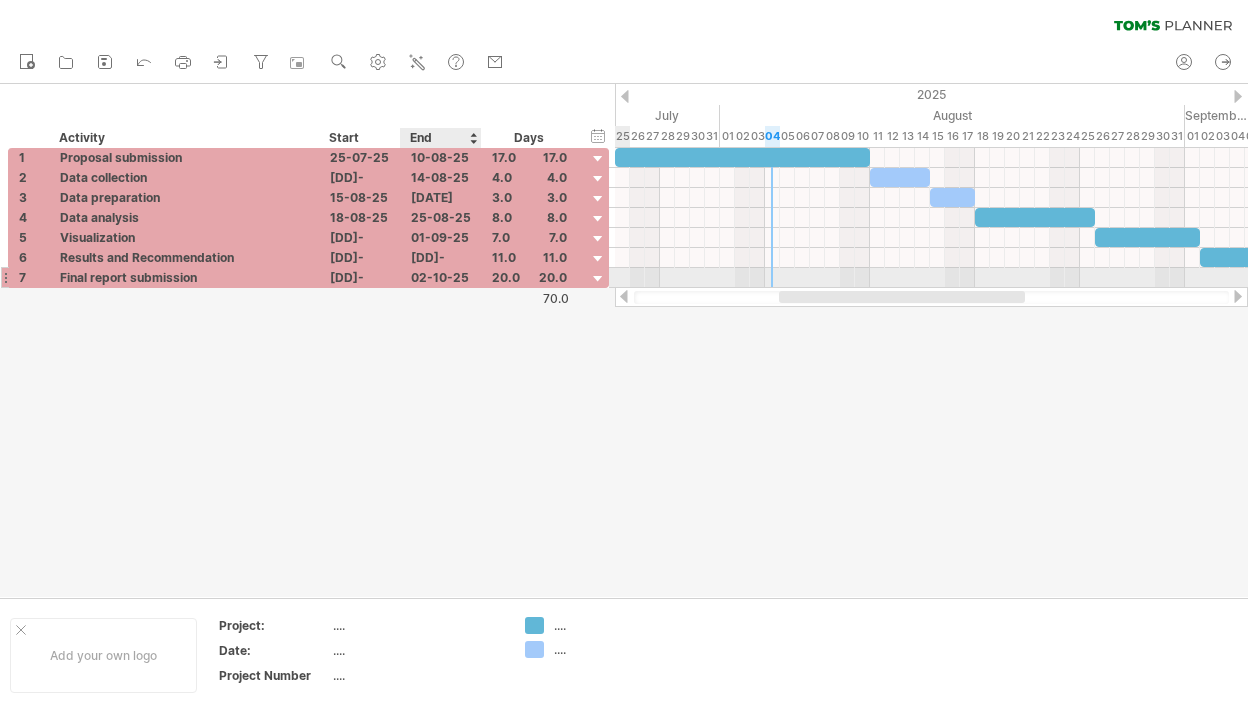 click on "02-10-25" at bounding box center (441, 277) 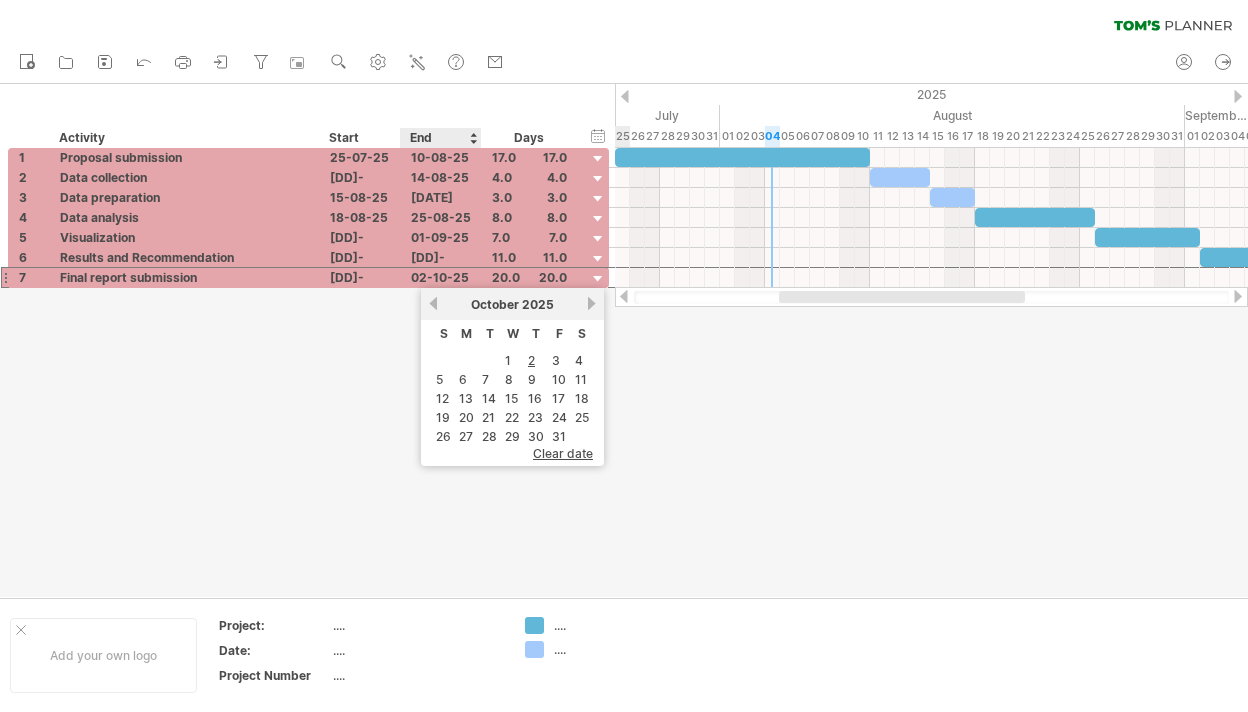 click on "previous" at bounding box center (433, 303) 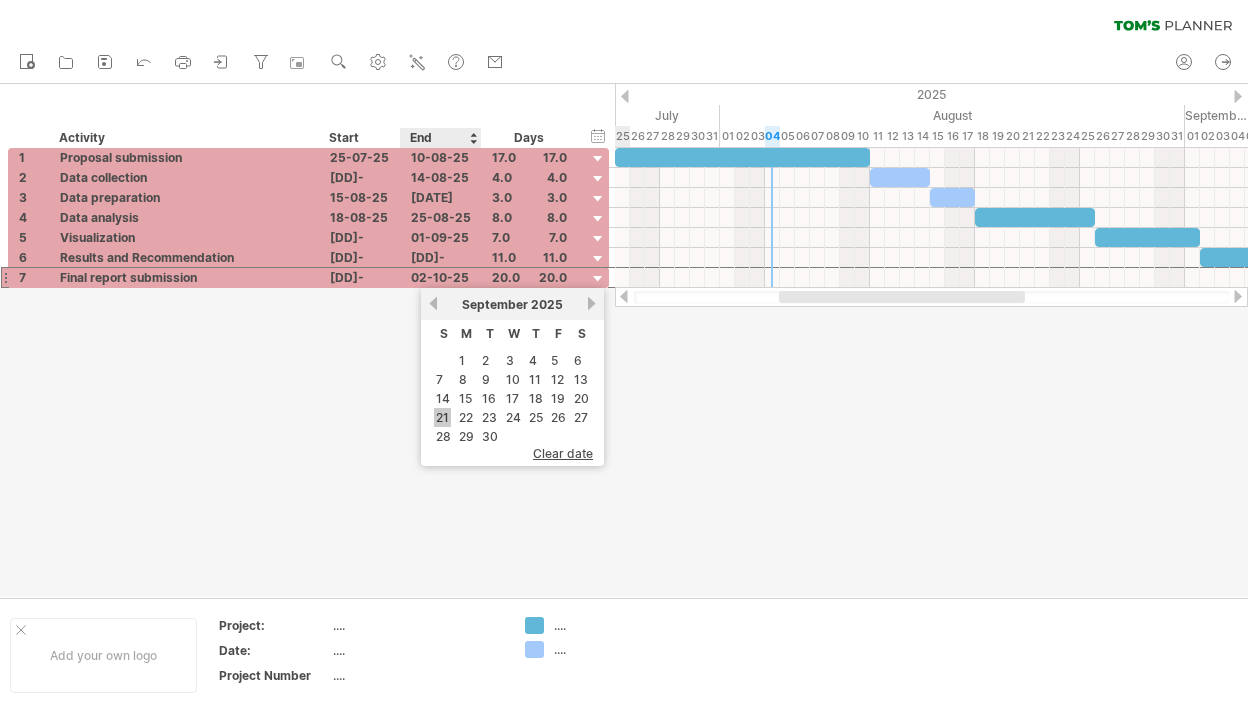 click on "21" at bounding box center [442, 417] 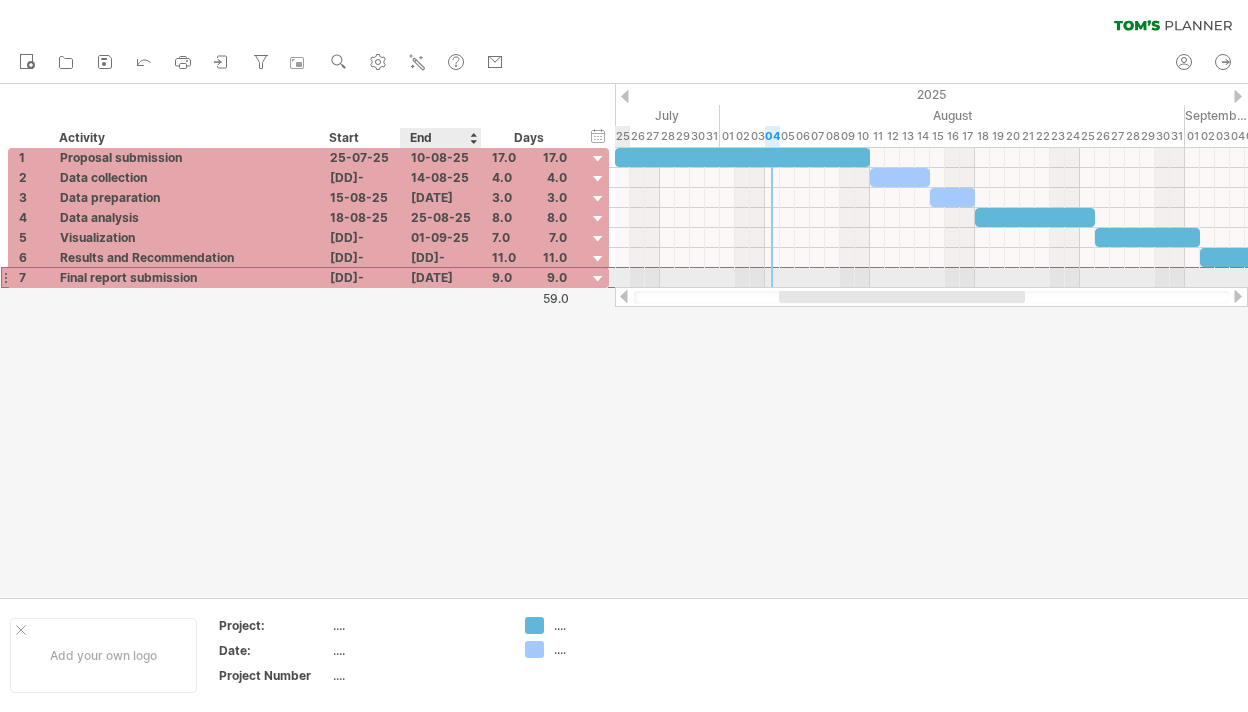 click on "[DATE]" at bounding box center [441, 277] 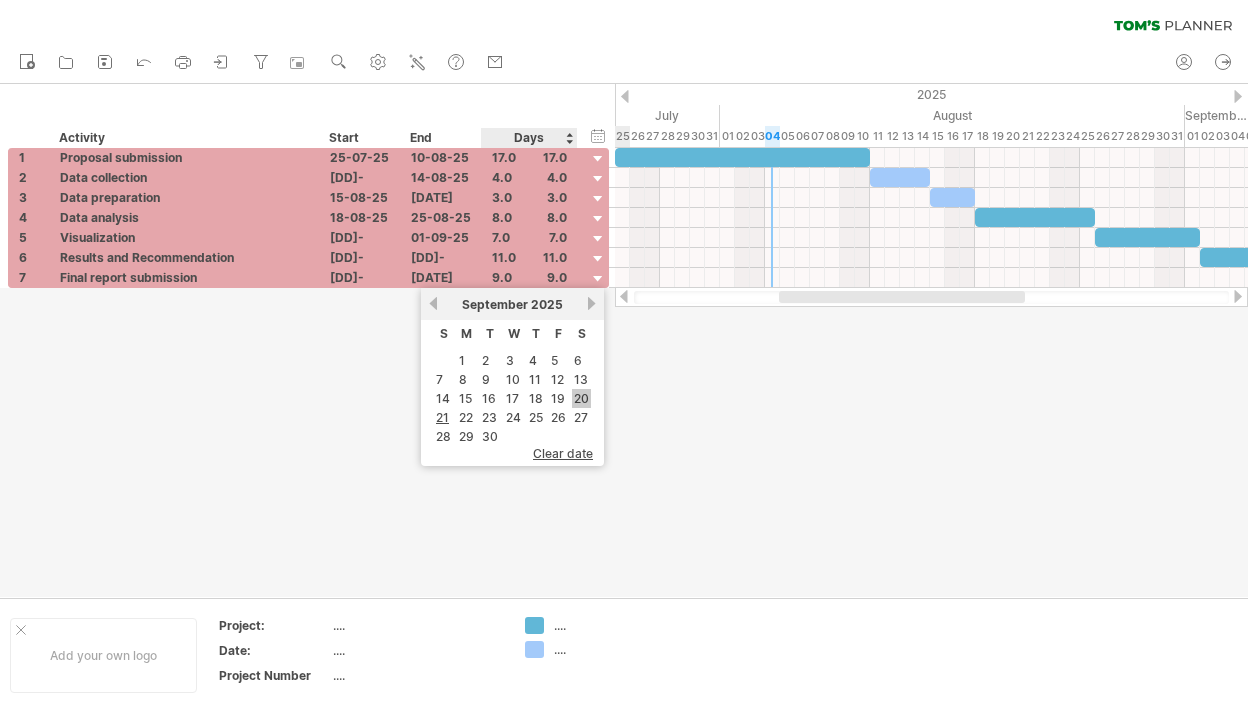 click on "20" at bounding box center [581, 398] 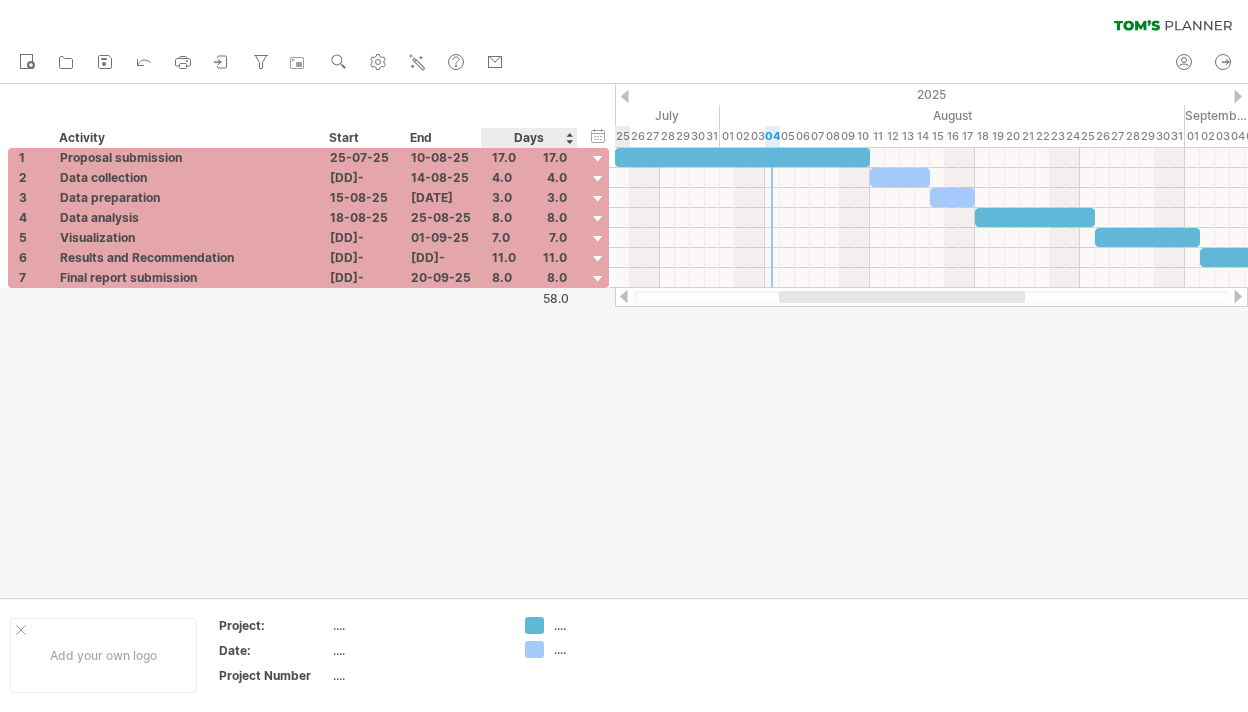 click at bounding box center [624, 340] 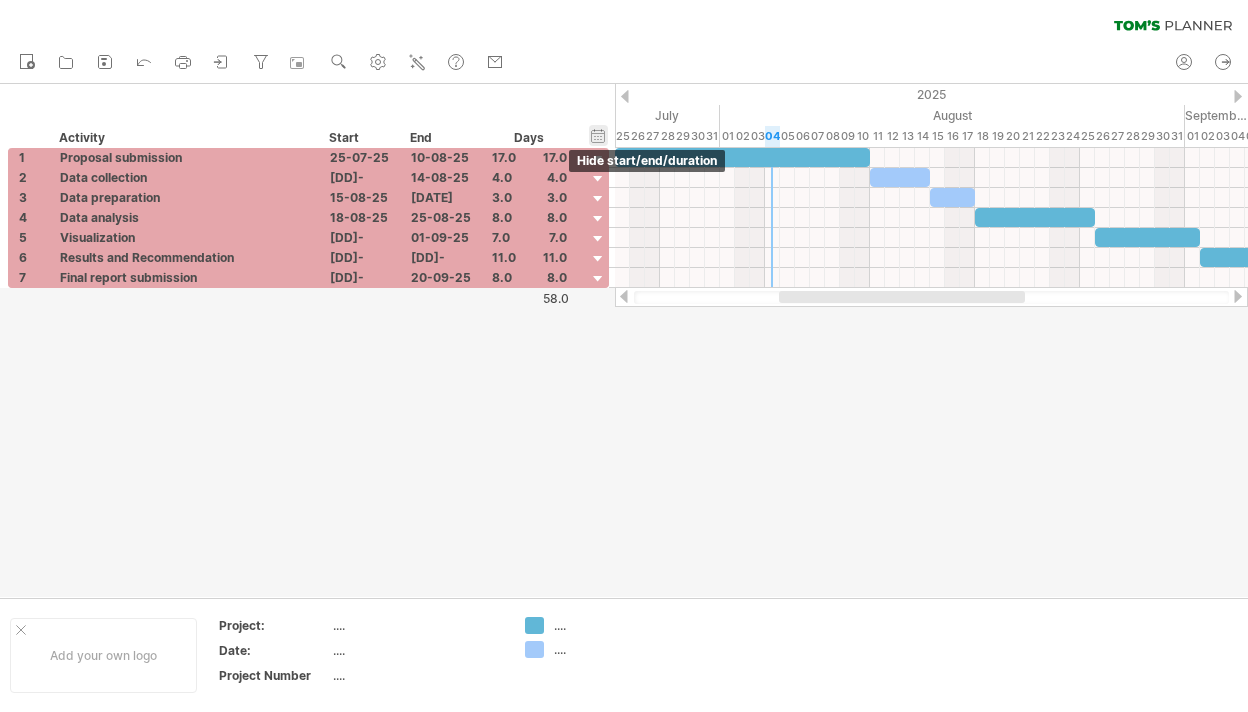 click on "hide start/end/duration show start/end/duration" at bounding box center [598, 135] 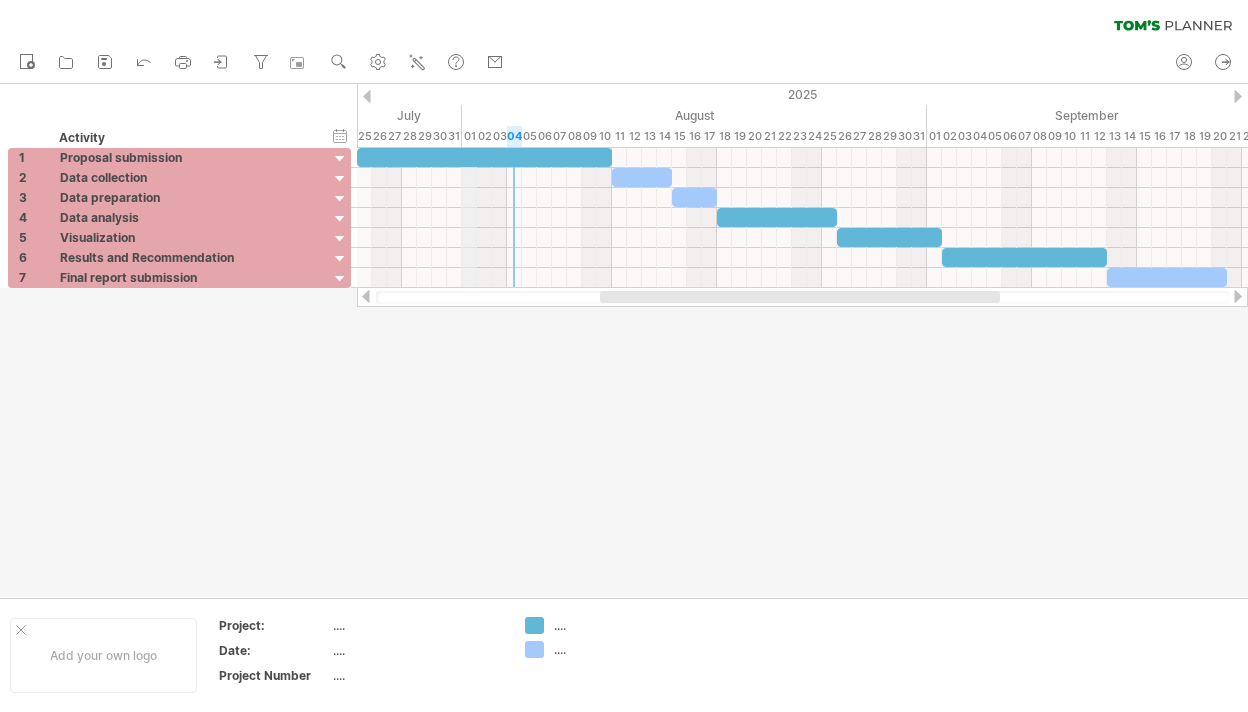 click on "August" at bounding box center [694, 115] 